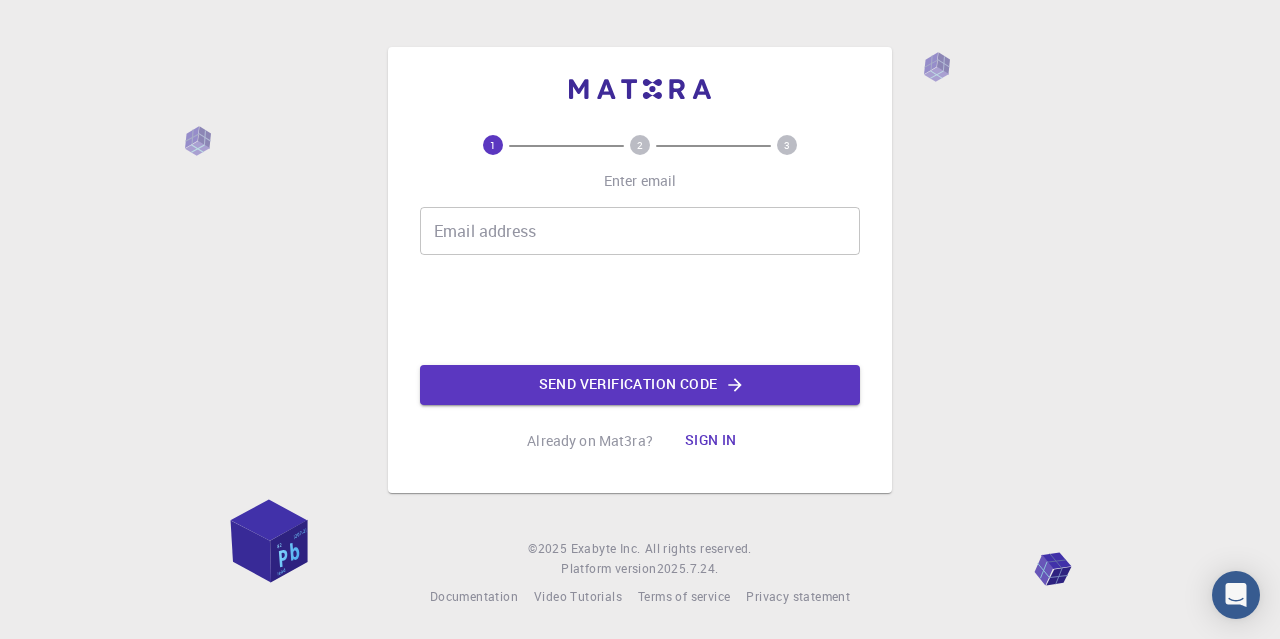 scroll, scrollTop: 0, scrollLeft: 0, axis: both 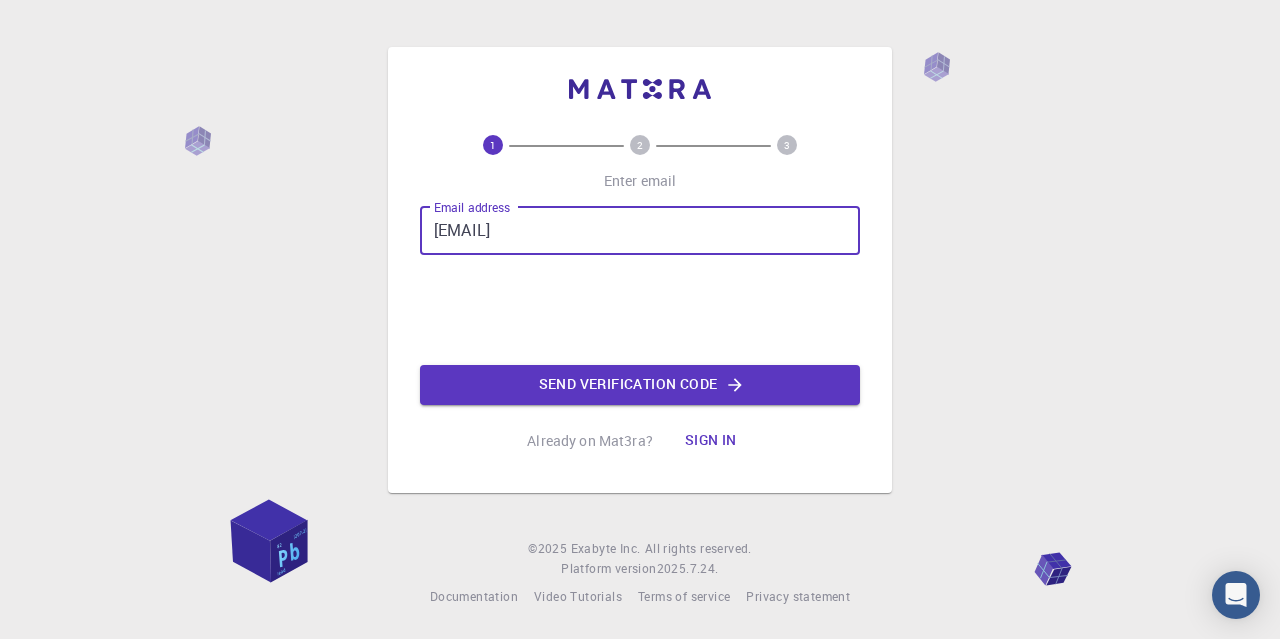 type on "[EMAIL]" 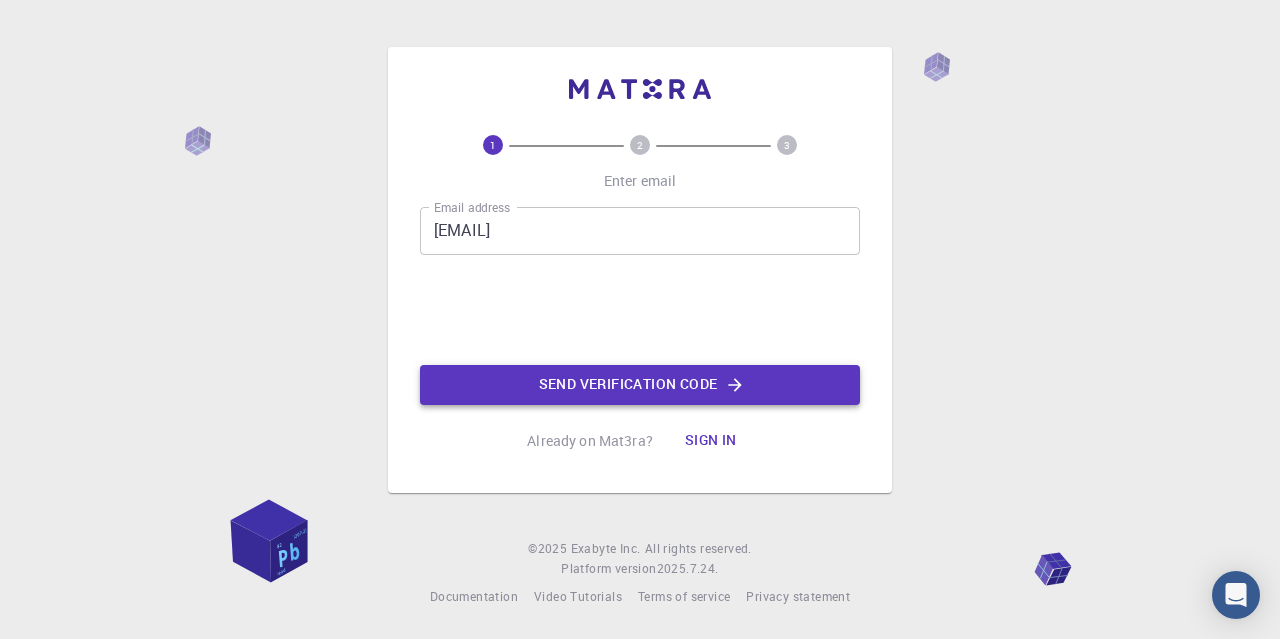 click on "Send verification code" 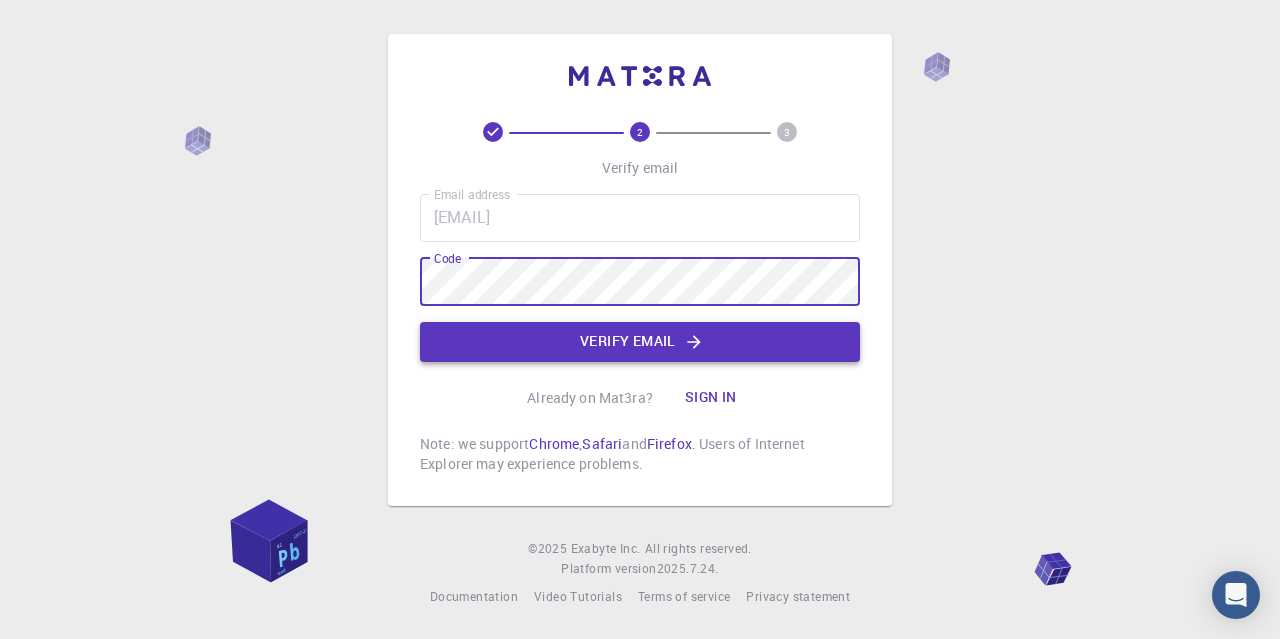 click on "Verify email" 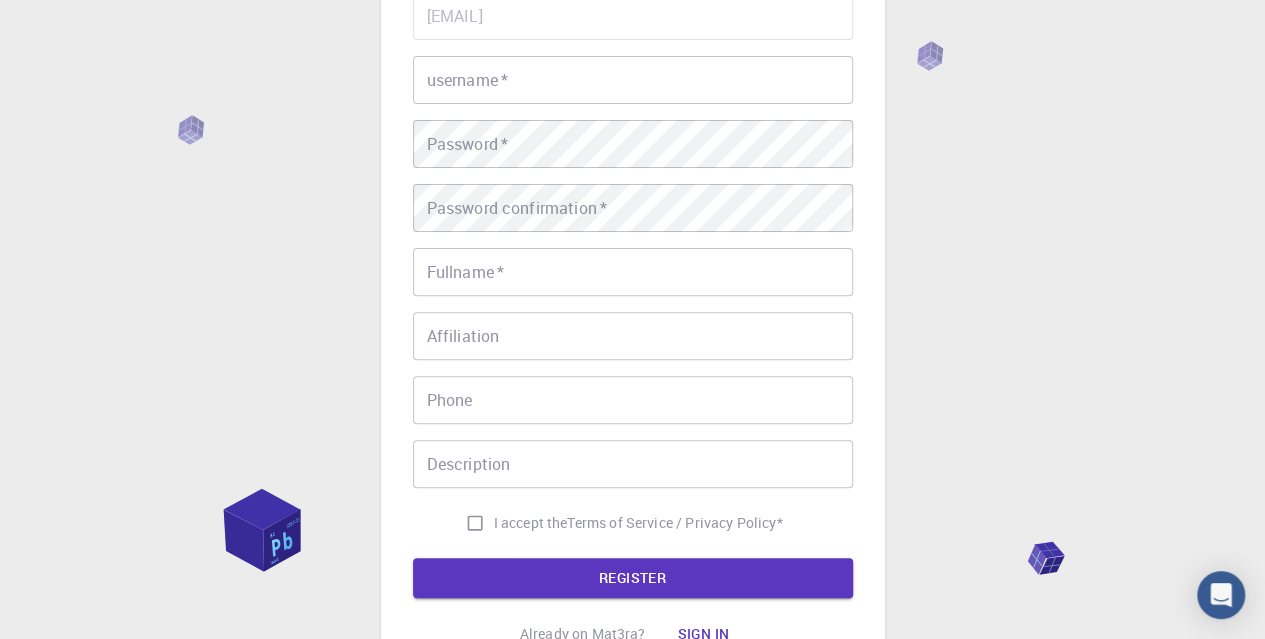 scroll, scrollTop: 100, scrollLeft: 0, axis: vertical 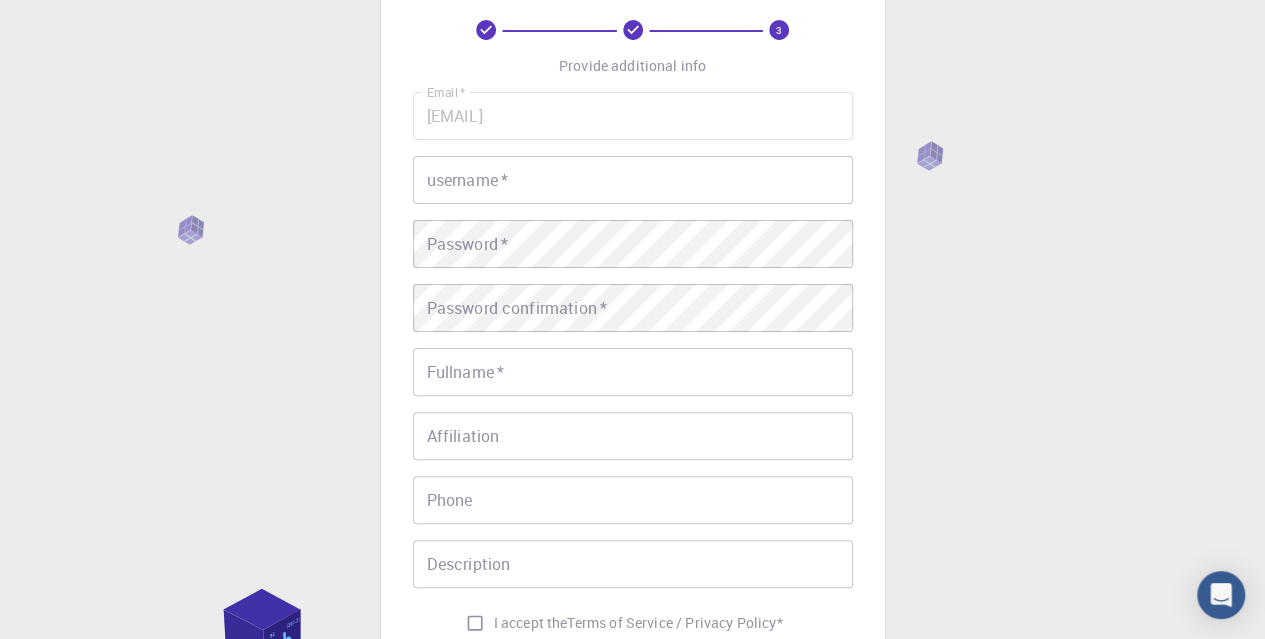 click on "username   *" at bounding box center [633, 180] 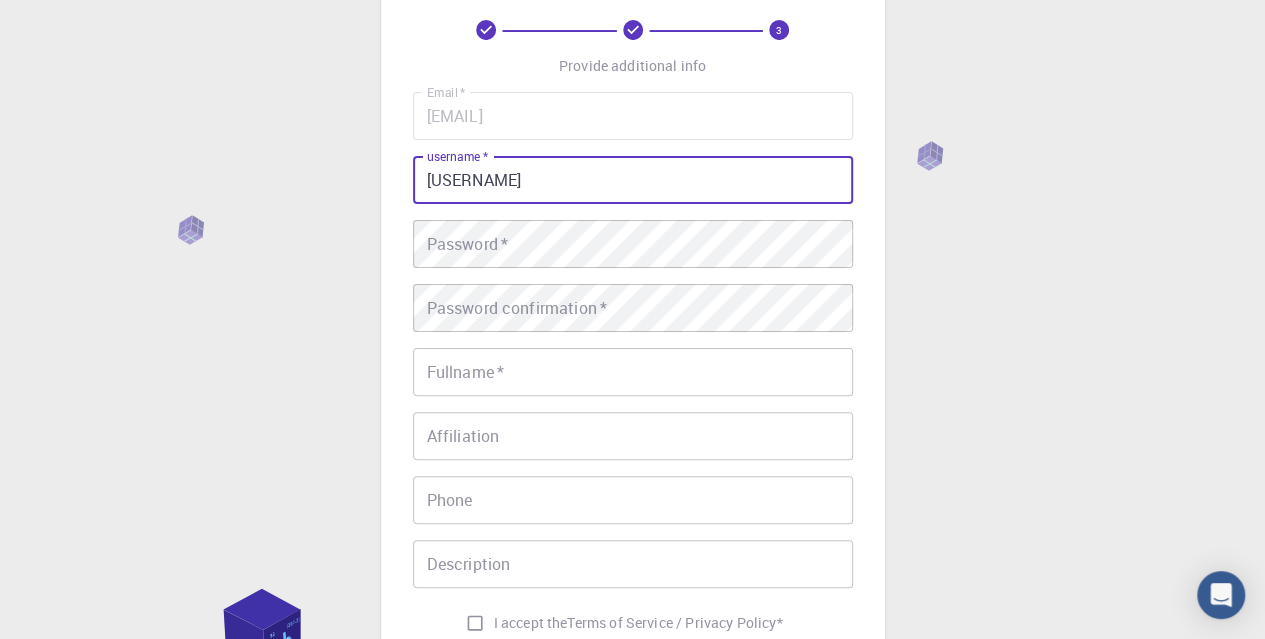 type on "CChaiya" 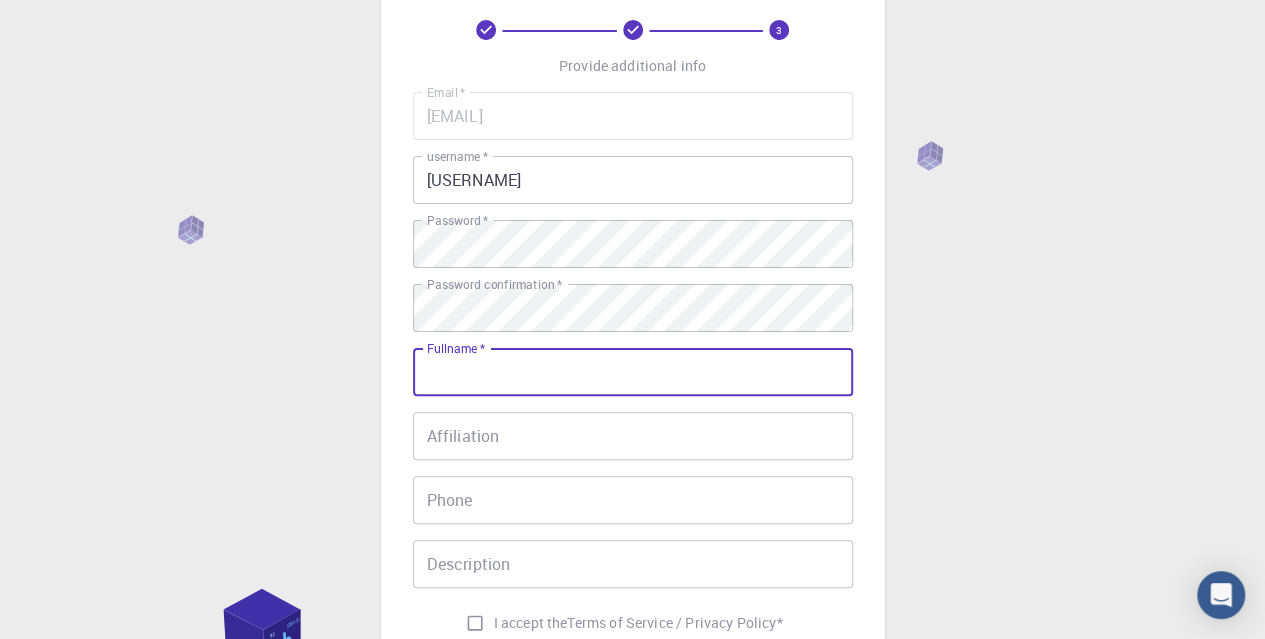 click on "Fullname   *" at bounding box center (633, 372) 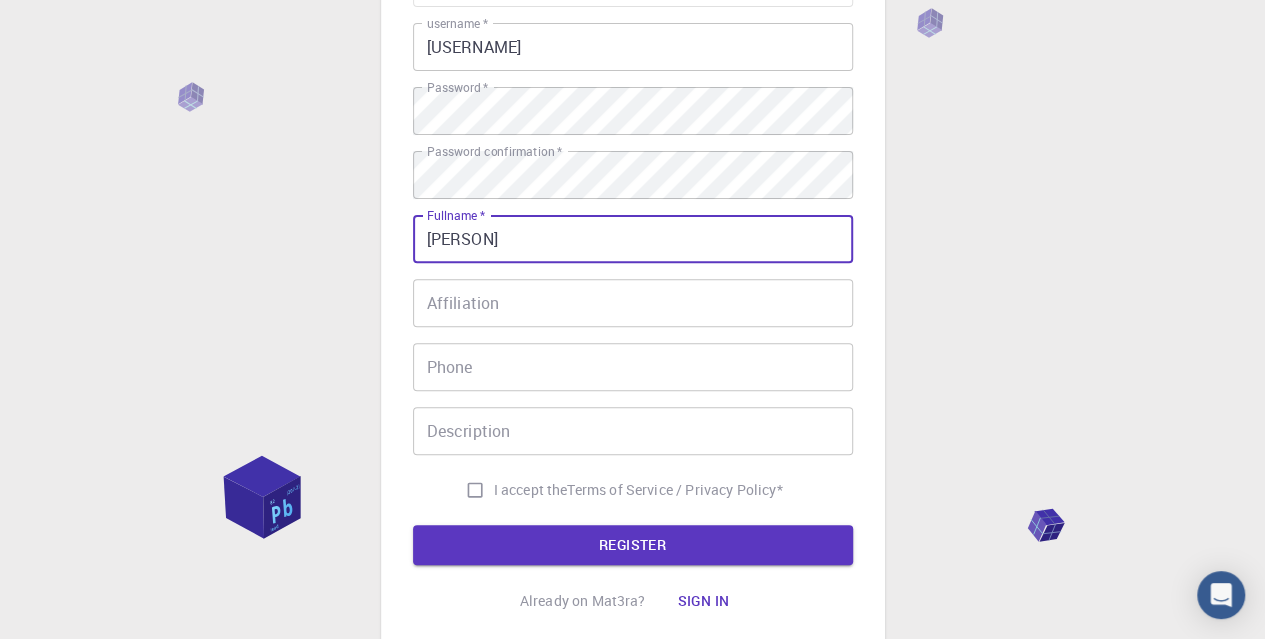 scroll, scrollTop: 300, scrollLeft: 0, axis: vertical 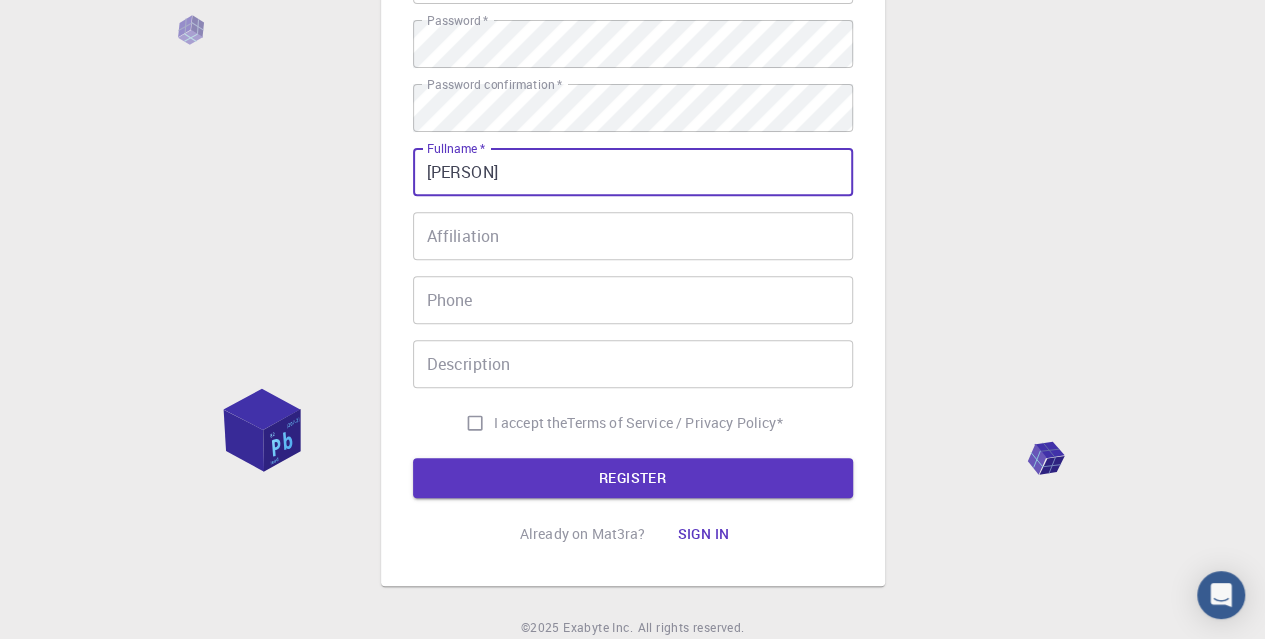 type on "[USERNAME]" 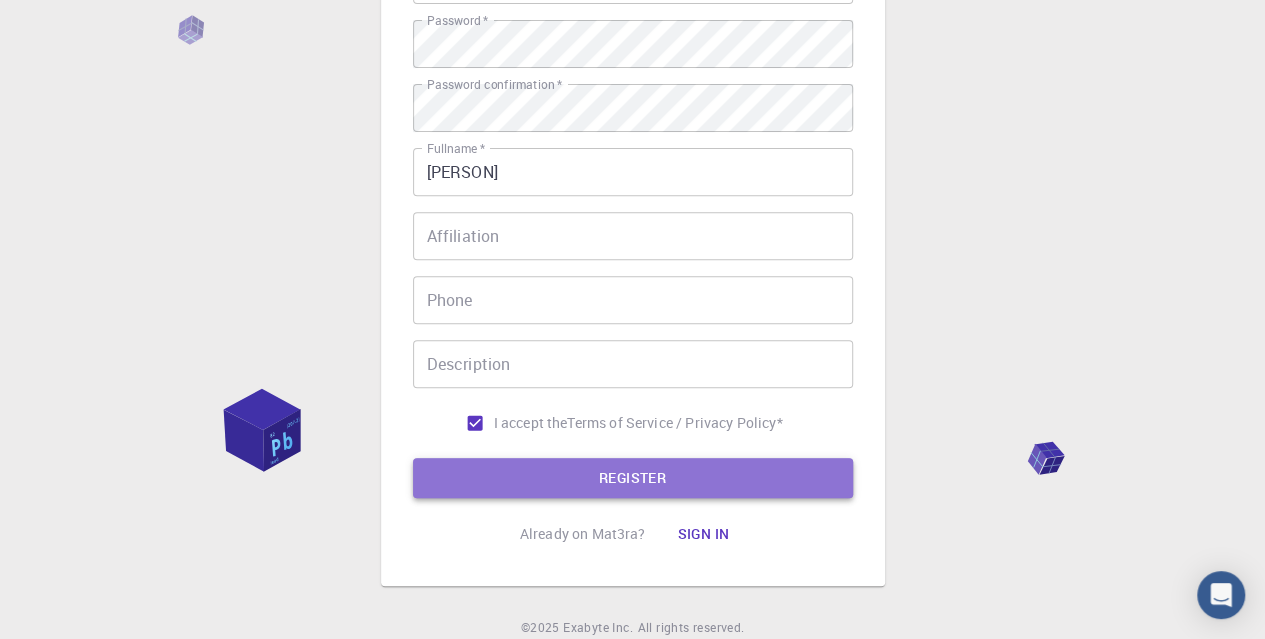 click on "REGISTER" at bounding box center [633, 478] 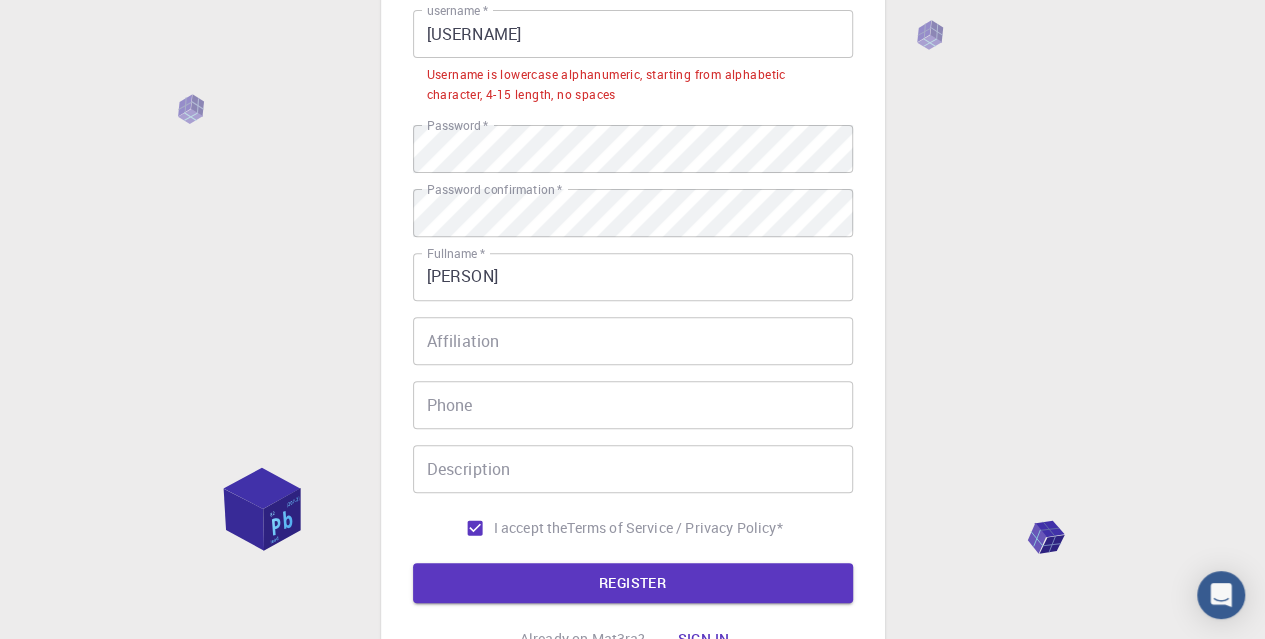 scroll, scrollTop: 200, scrollLeft: 0, axis: vertical 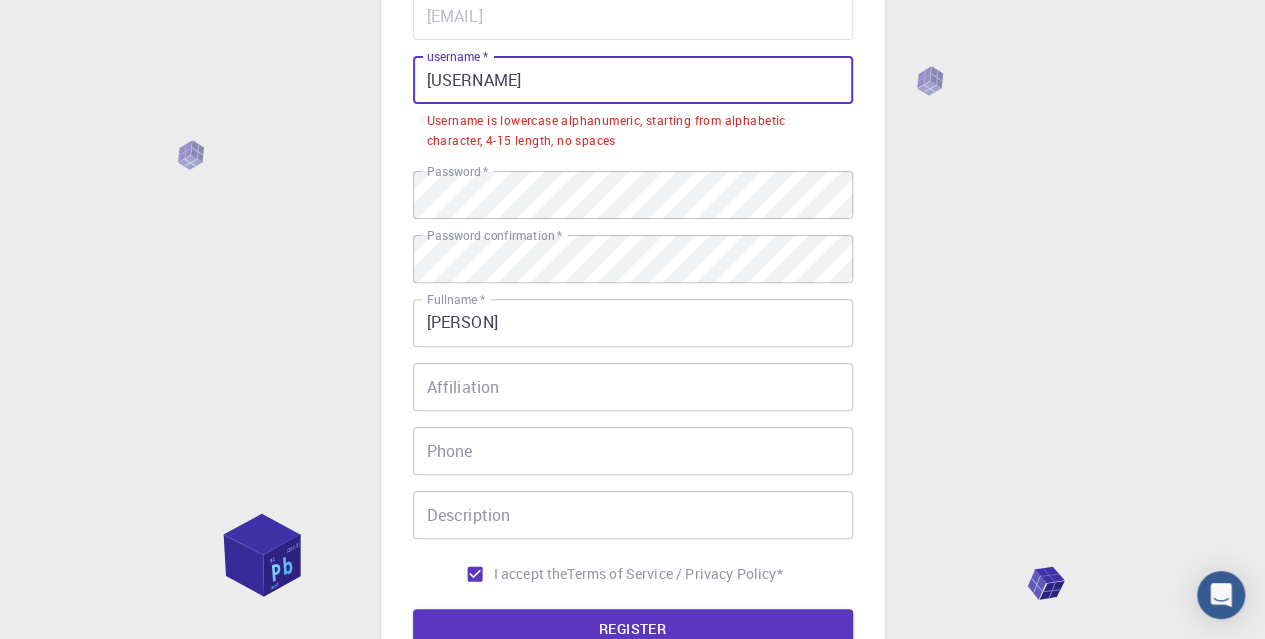 drag, startPoint x: 496, startPoint y: 84, endPoint x: 354, endPoint y: 81, distance: 142.0317 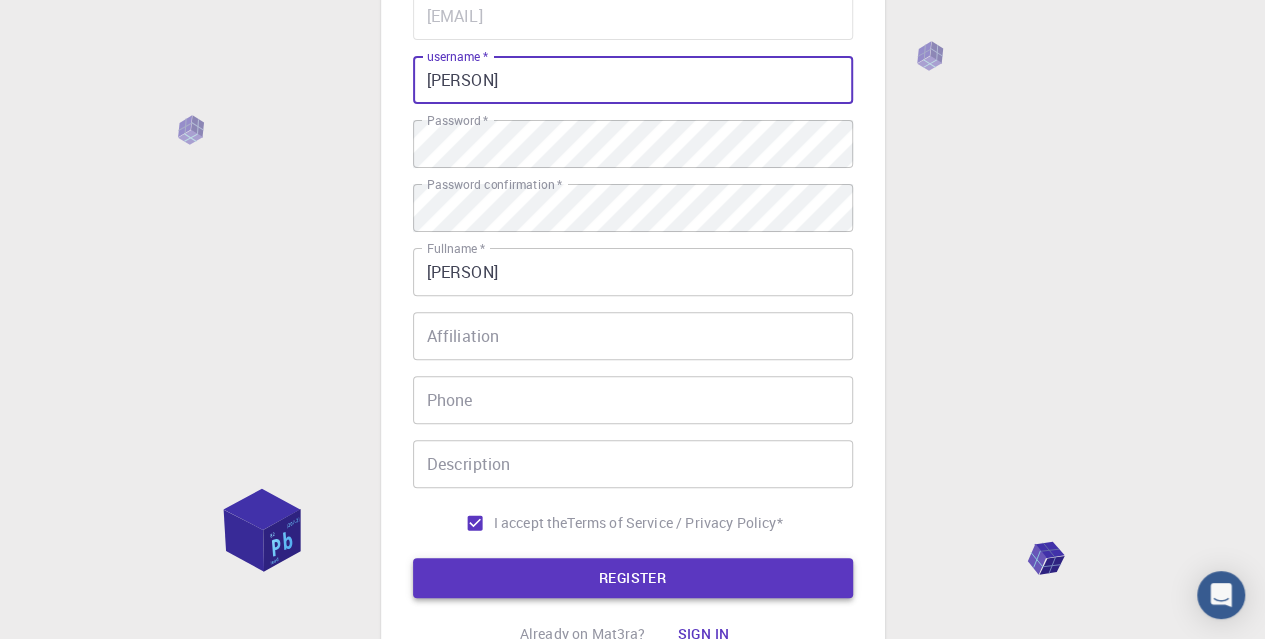 type on "[USERNAME]" 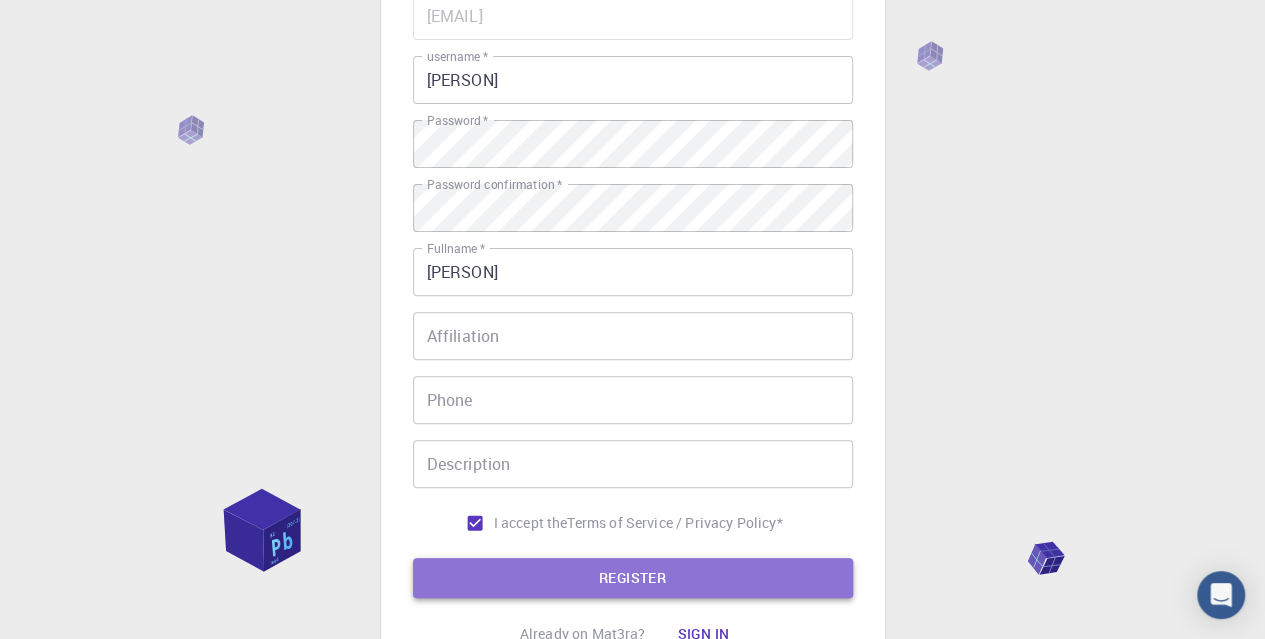 click on "REGISTER" at bounding box center [633, 578] 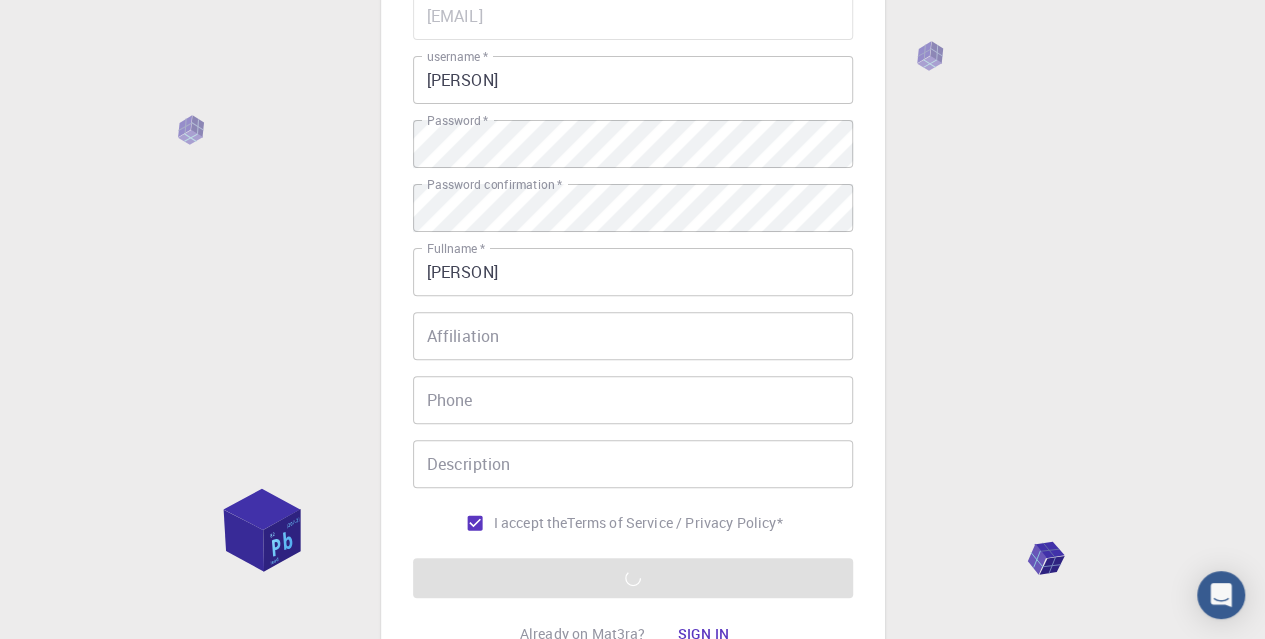 scroll, scrollTop: 0, scrollLeft: 0, axis: both 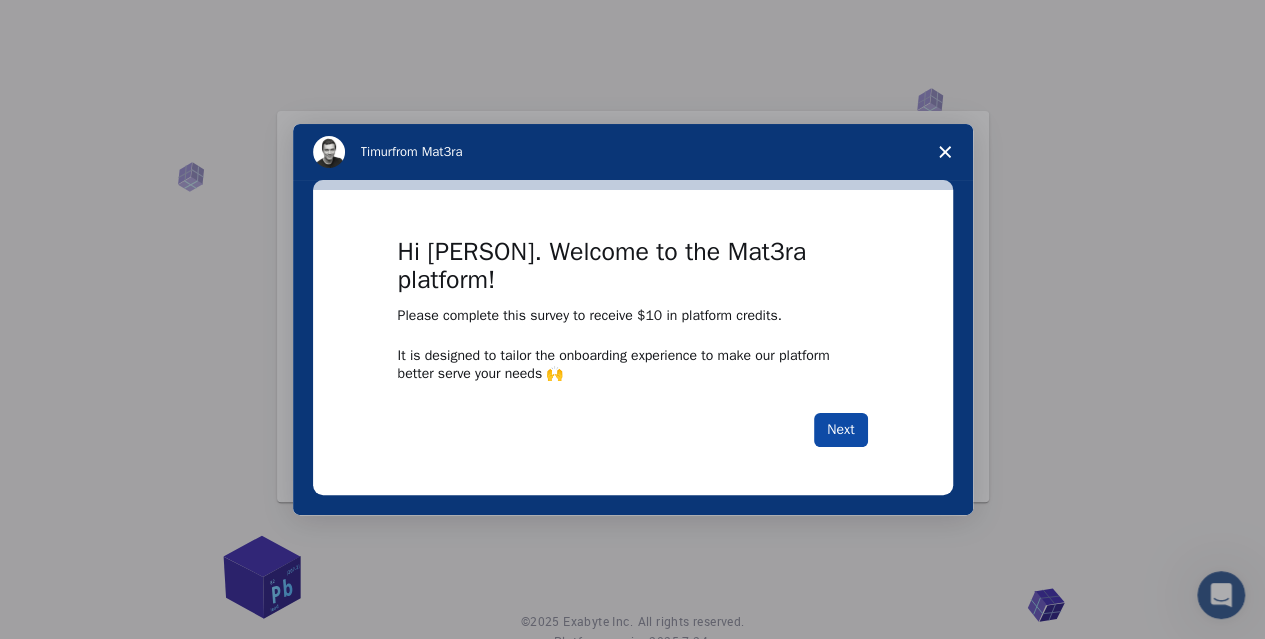 click on "Next" at bounding box center [840, 430] 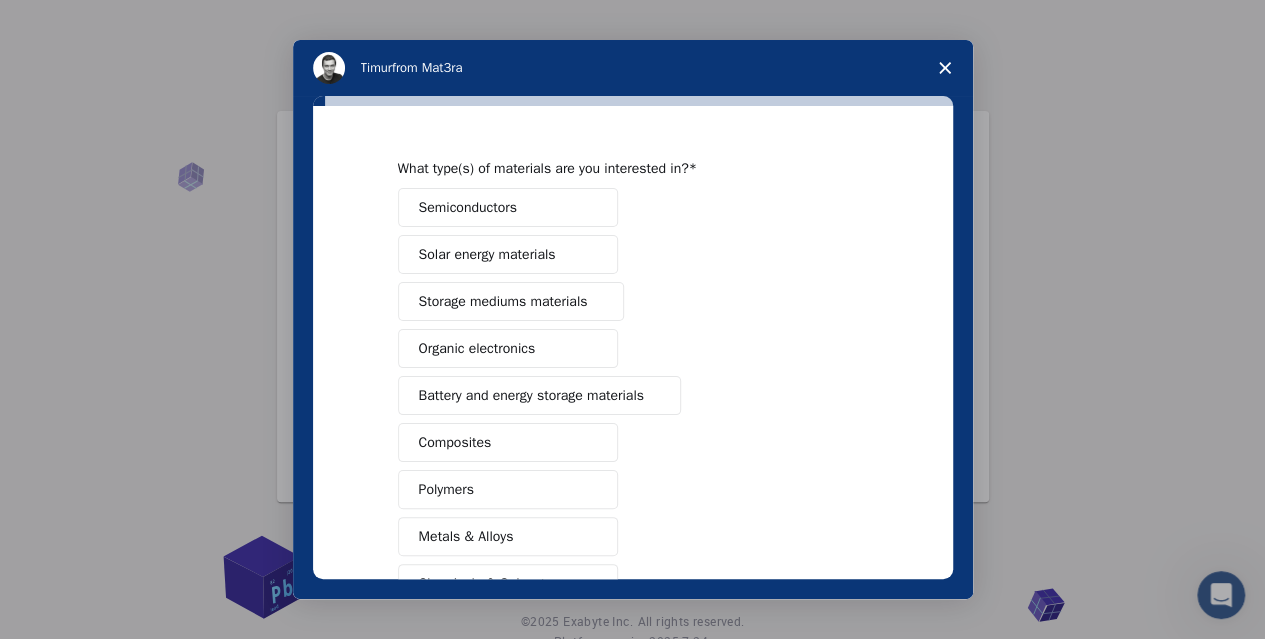 scroll, scrollTop: 52, scrollLeft: 0, axis: vertical 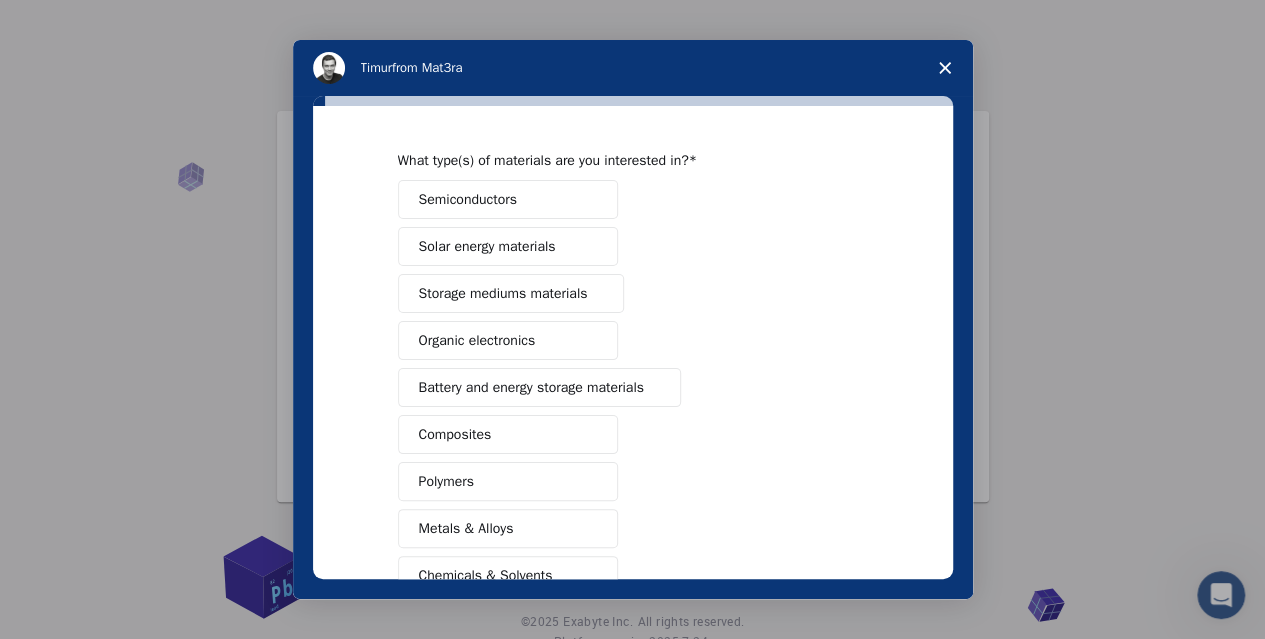click on "Storage mediums materials" at bounding box center [503, 293] 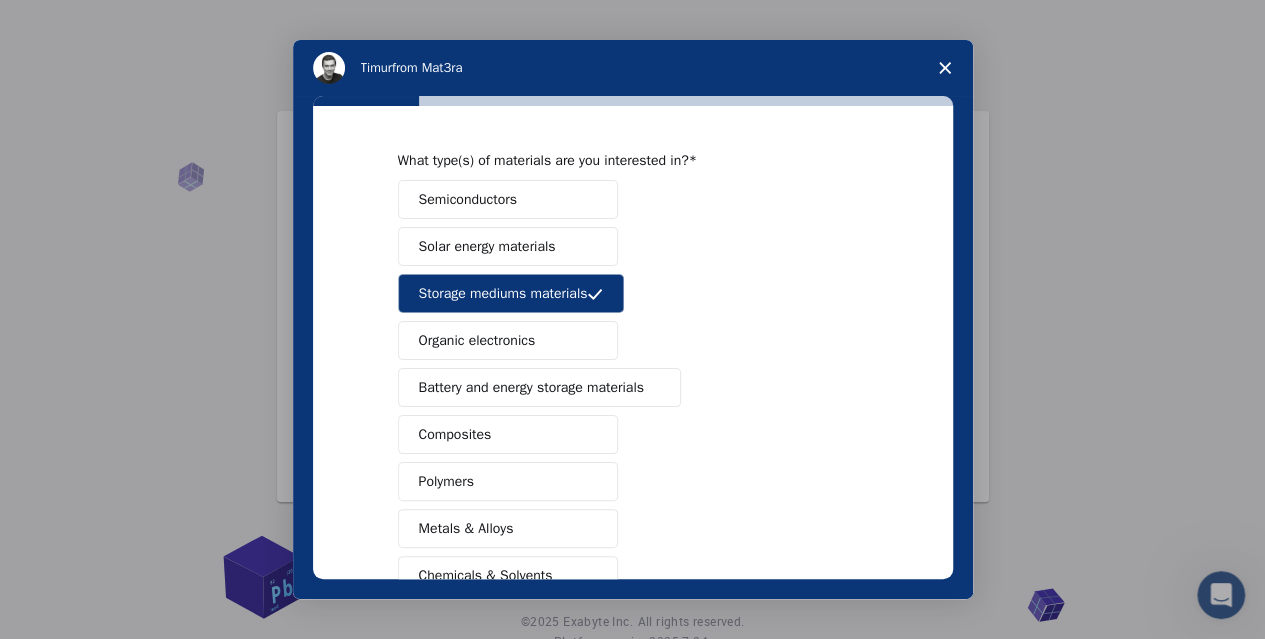 click on "Battery and energy storage materials" at bounding box center [531, 387] 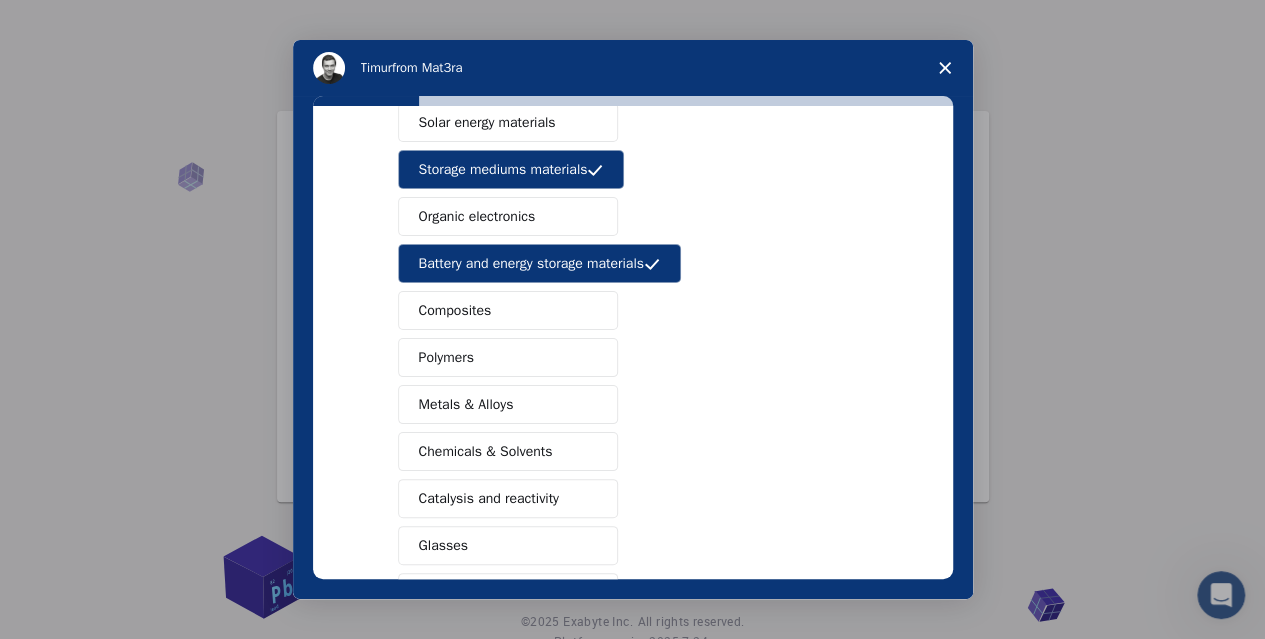 scroll, scrollTop: 232, scrollLeft: 0, axis: vertical 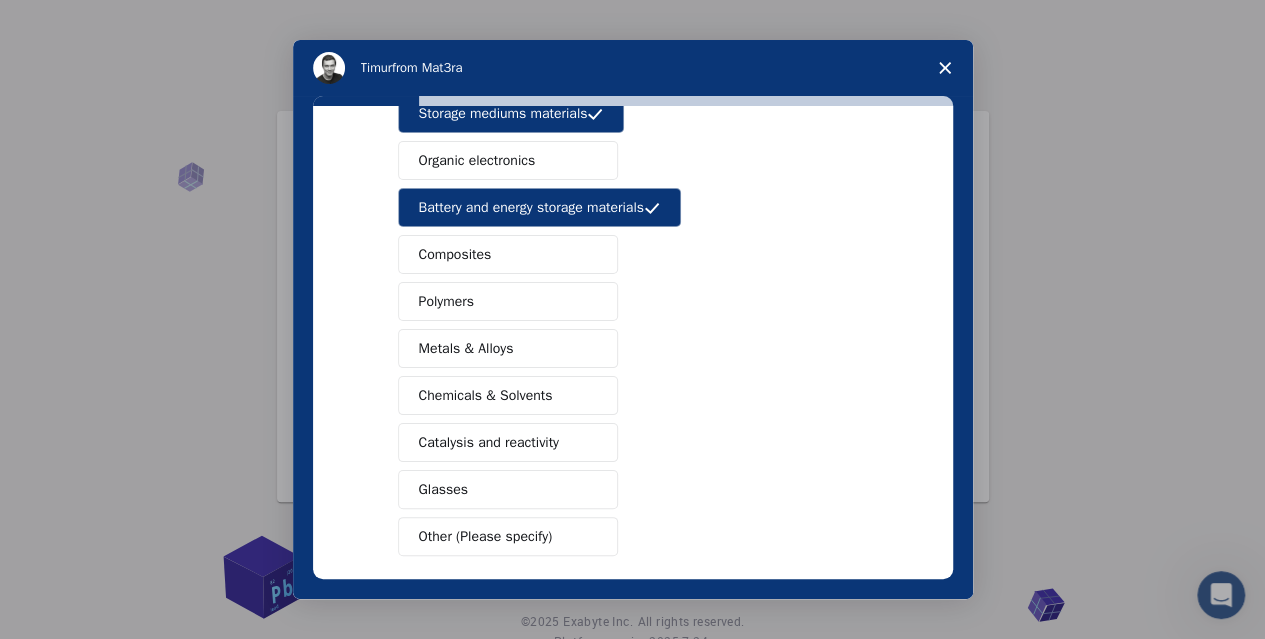 click on "Composites" at bounding box center (455, 254) 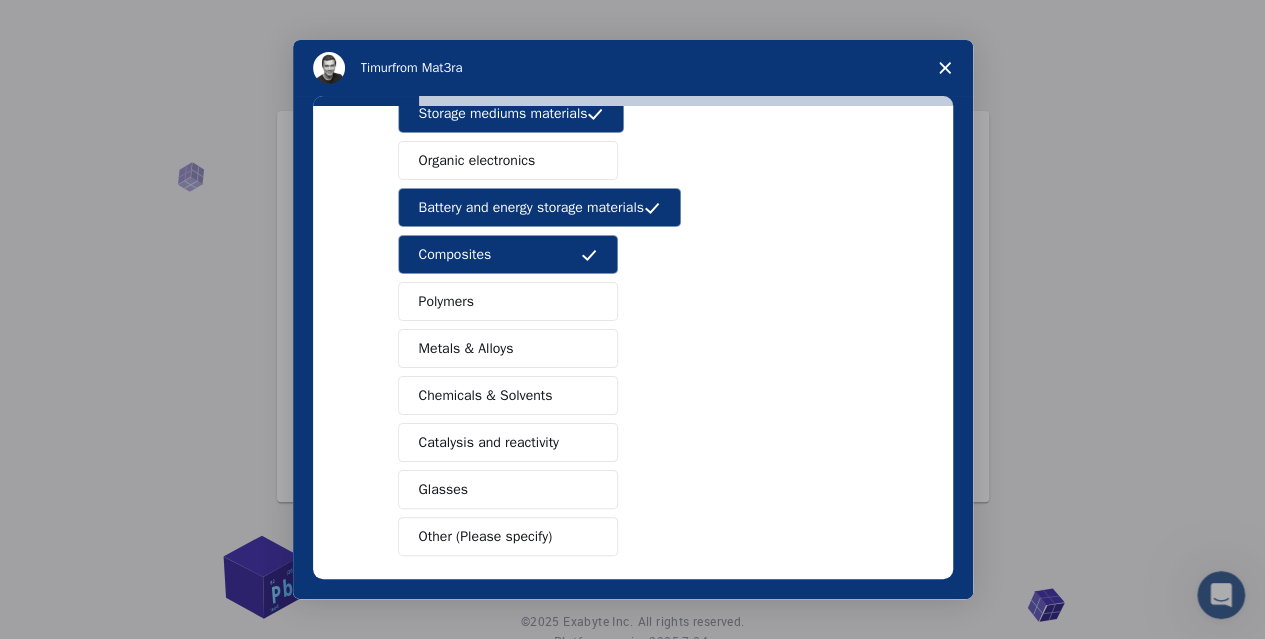 click on "Polymers" at bounding box center (446, 301) 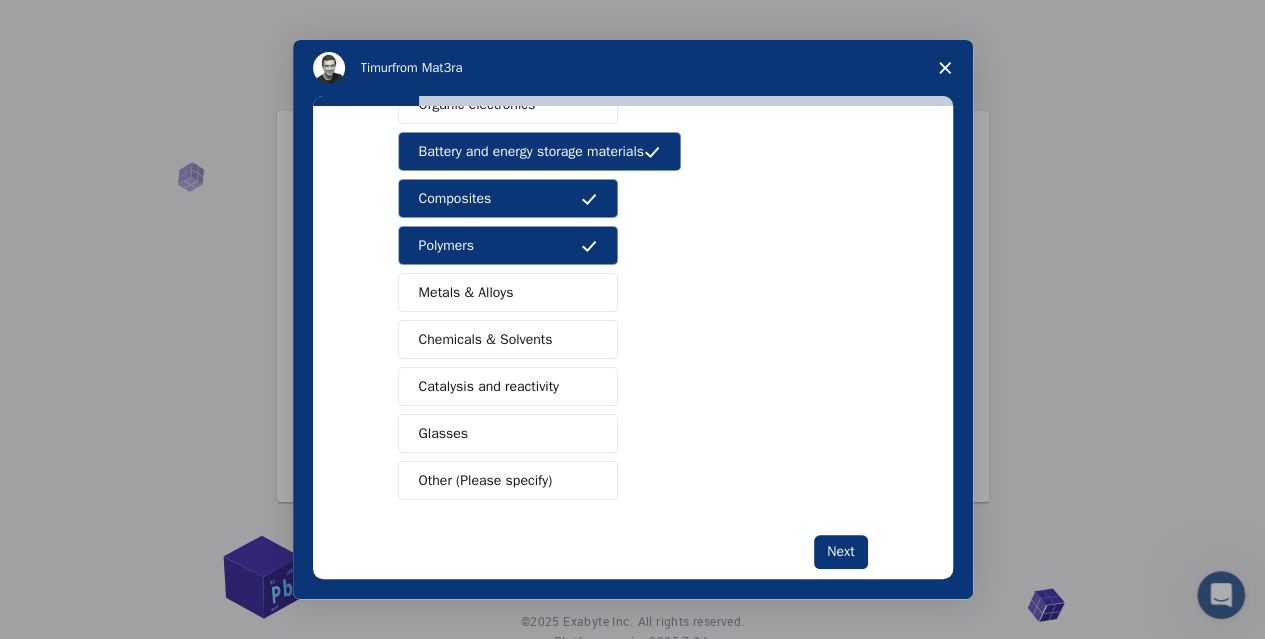 scroll, scrollTop: 318, scrollLeft: 0, axis: vertical 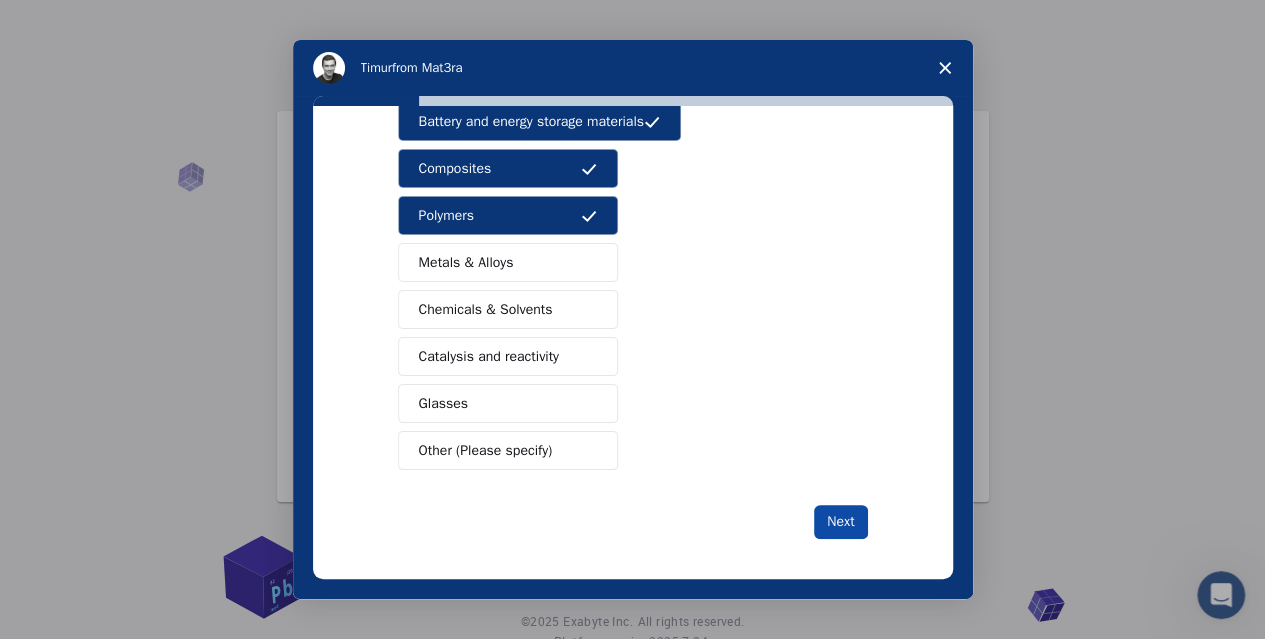 click on "Next" at bounding box center [840, 522] 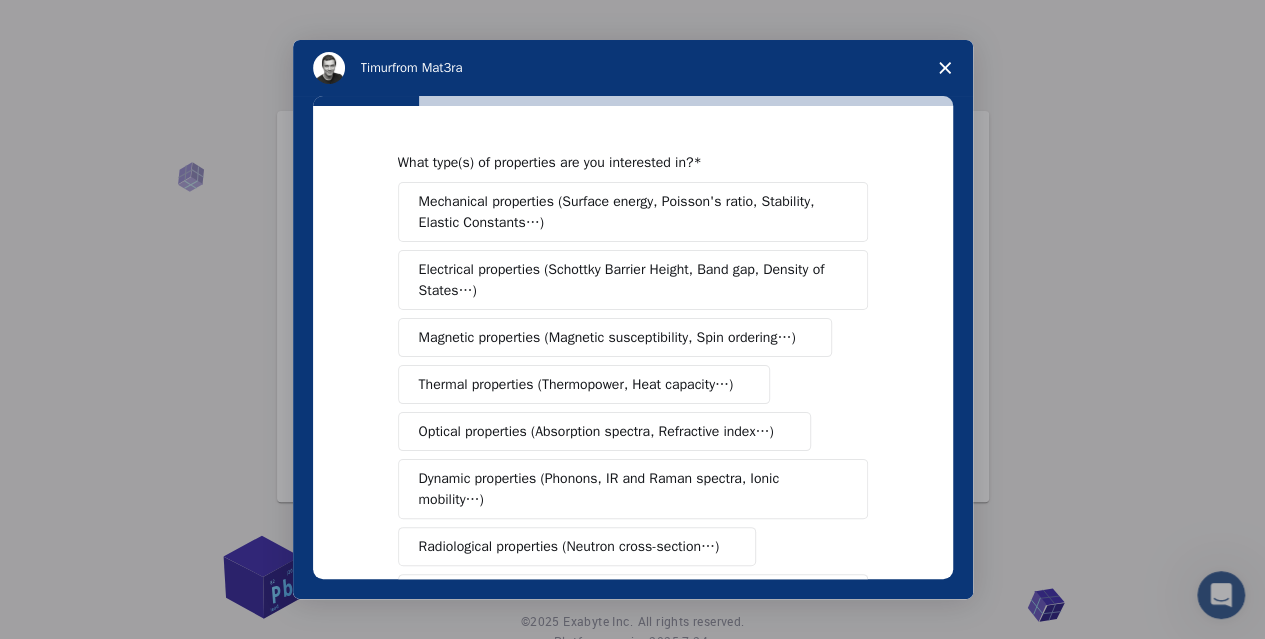 click on "What type(s) of properties are you interested in? Mechanical properties (Surface energy, Poisson's ratio, Stability, Elastic Constants…) Electrical properties (Schottky Barrier Height, Band gap, Density of States…) Magnetic properties (Magnetic susceptibility, Spin ordering…) Thermal properties (Thermopower, Heat capacity…) Optical properties (Absorption spectra, Refractive index…) Dynamic properties (Phonons, IR and Raman spectra, Ionic mobility…) Radiological properties (Neutron cross-section…) Acoustical properties (Acoustical absorption, Speed of sound, Sound reflection) Manufacturing properties (Castability…) Chemical properties (Chemical Reaction Energy, Catalytic activity…)" at bounding box center [633, 451] 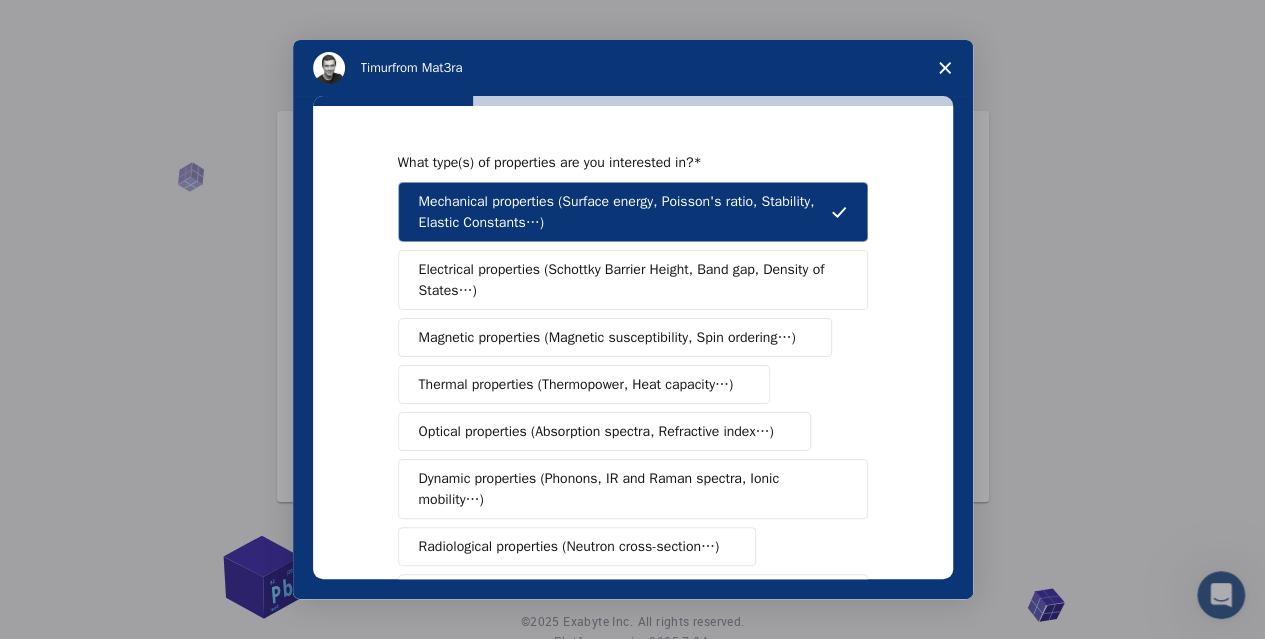 click on "Thermal properties (Thermopower, Heat capacity…)" at bounding box center (576, 384) 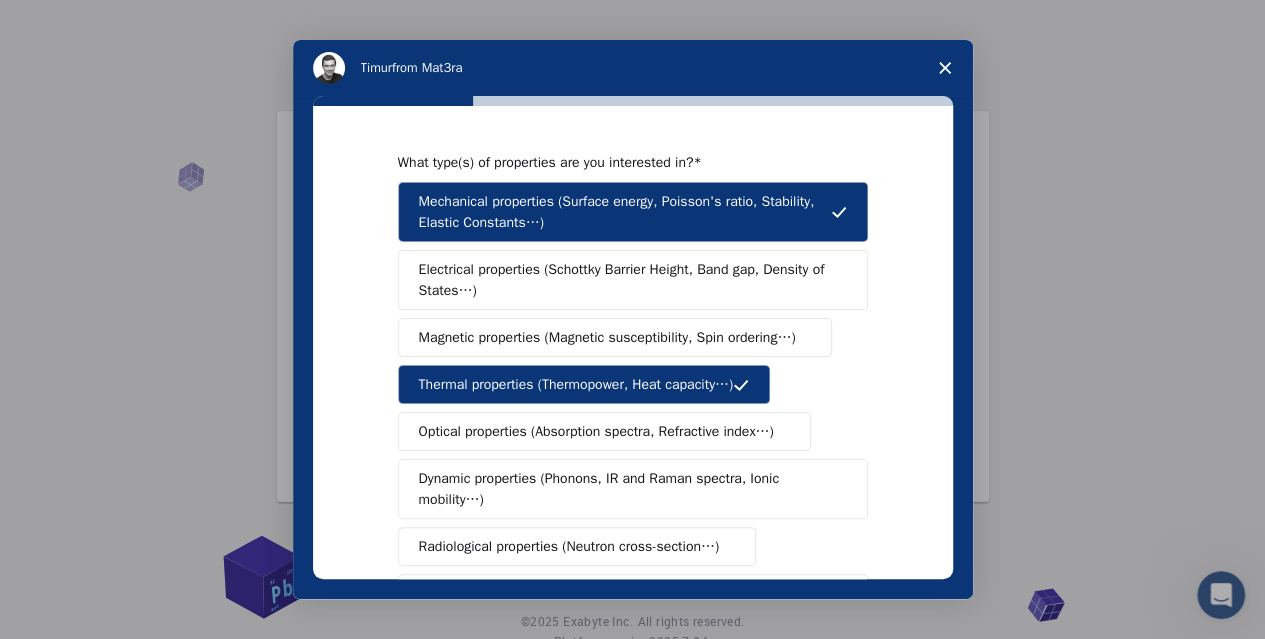 click on "Optical properties (Absorption spectra, Refractive index…)" at bounding box center (596, 431) 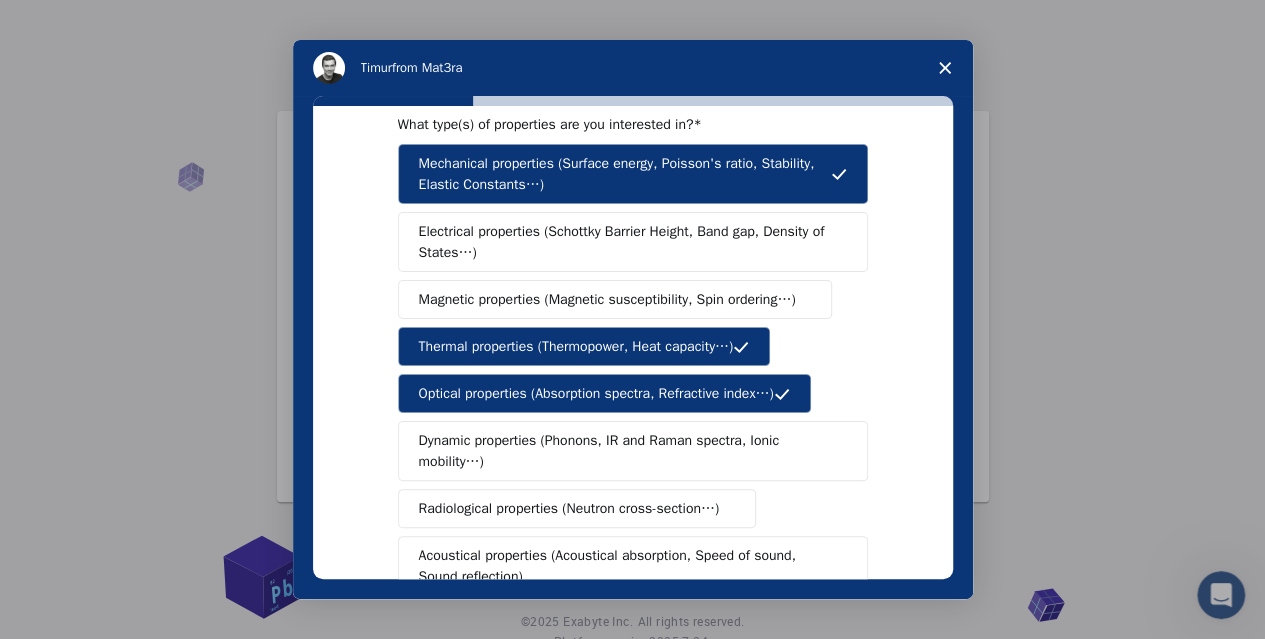 scroll, scrollTop: 200, scrollLeft: 0, axis: vertical 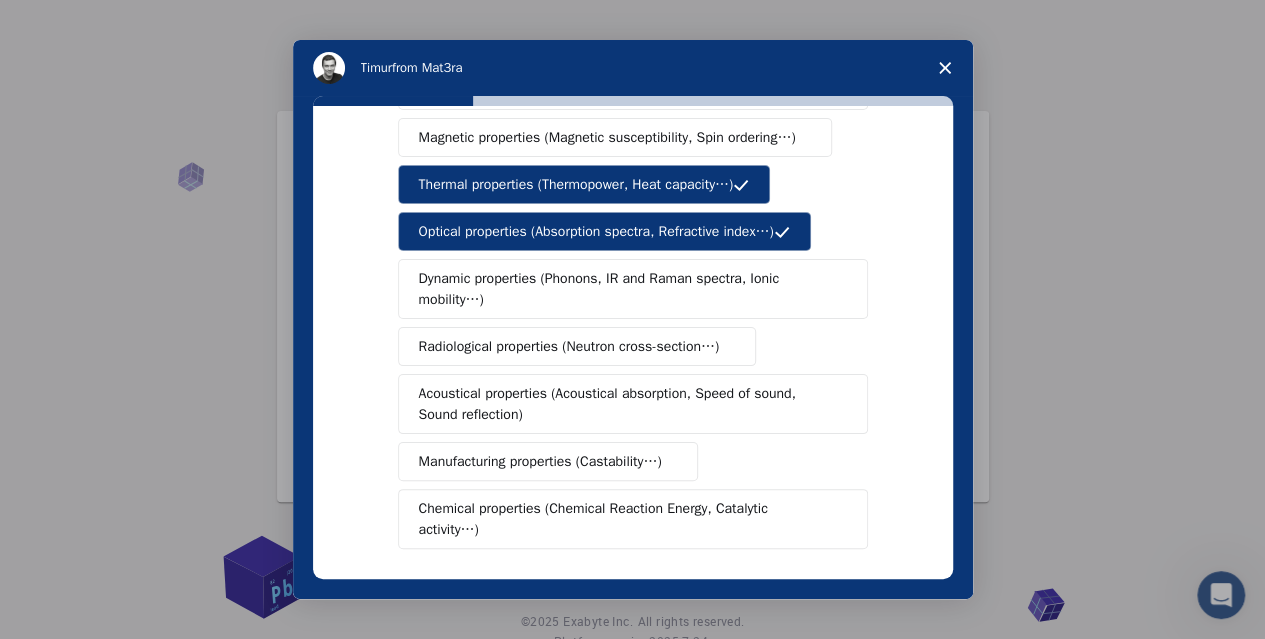 click on "Mechanical properties (Surface energy, Poisson's ratio, Stability, Elastic Constants…) Electrical properties (Schottky Barrier Height, Band gap, Density of States…) Magnetic properties (Magnetic susceptibility, Spin ordering…) Thermal properties (Thermopower, Heat capacity…) Optical properties (Absorption spectra, Refractive index…) Dynamic properties (Phonons, IR and Raman spectra, Ionic mobility…) Radiological properties (Neutron cross-section…) Acoustical properties (Acoustical absorption, Speed of sound, Sound reflection) Manufacturing properties (Castability…) Chemical properties (Chemical Reaction Energy, Catalytic activity…)" at bounding box center (633, 265) 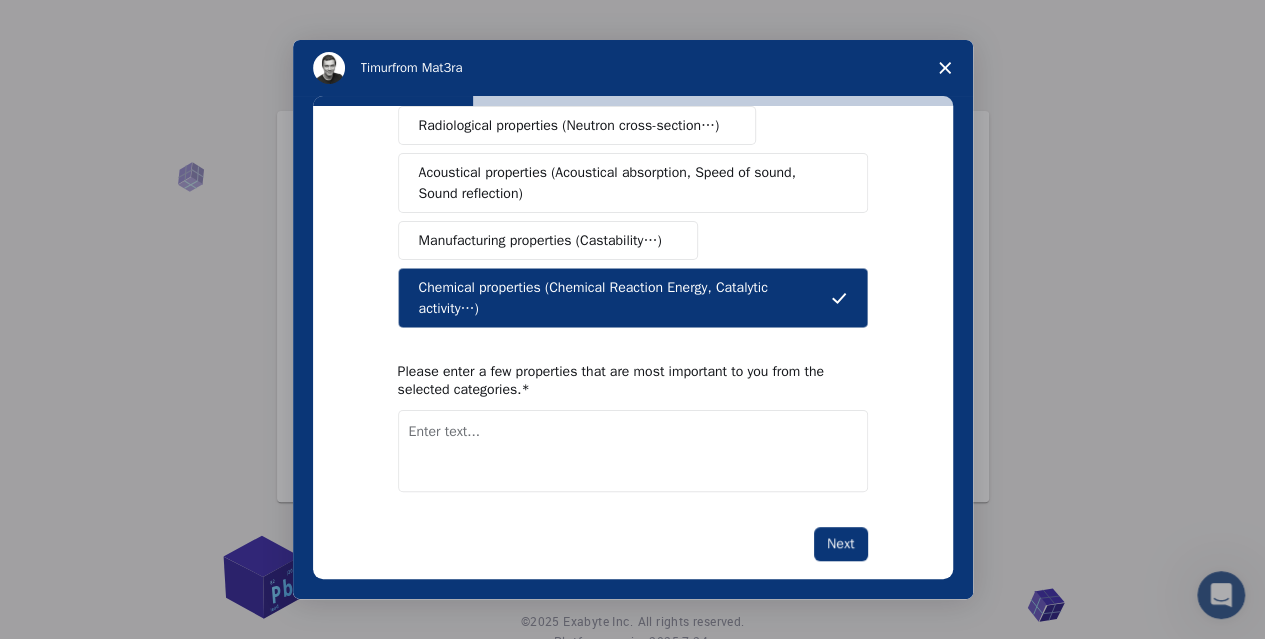 scroll, scrollTop: 422, scrollLeft: 0, axis: vertical 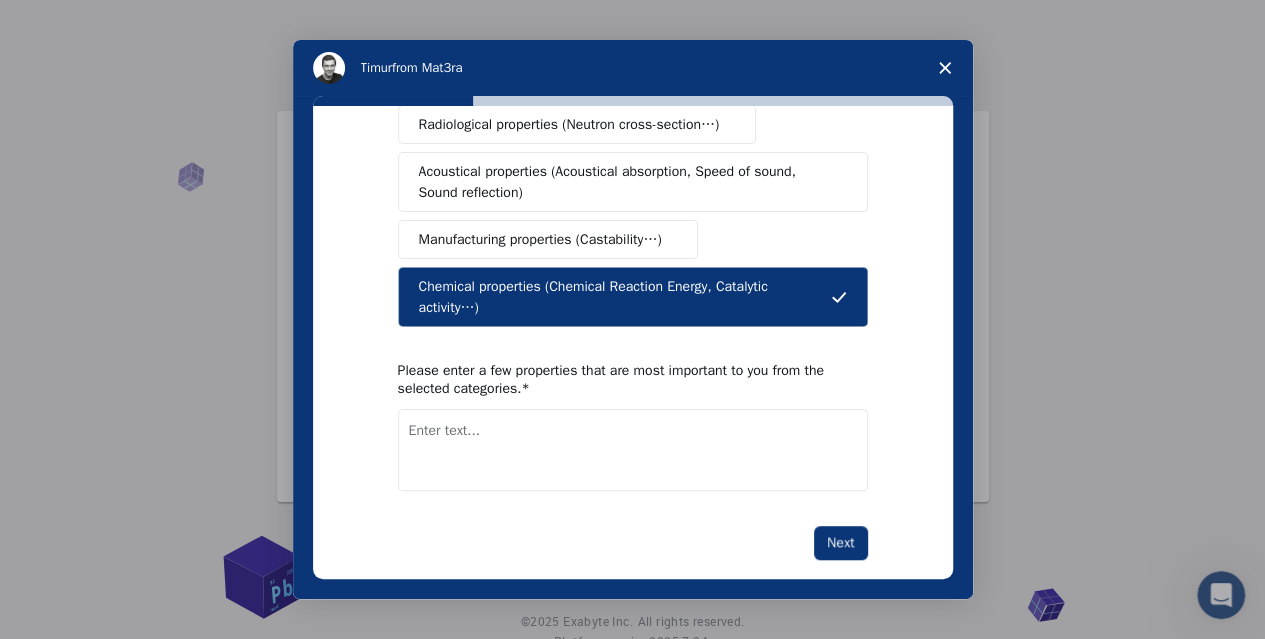 click at bounding box center (633, 450) 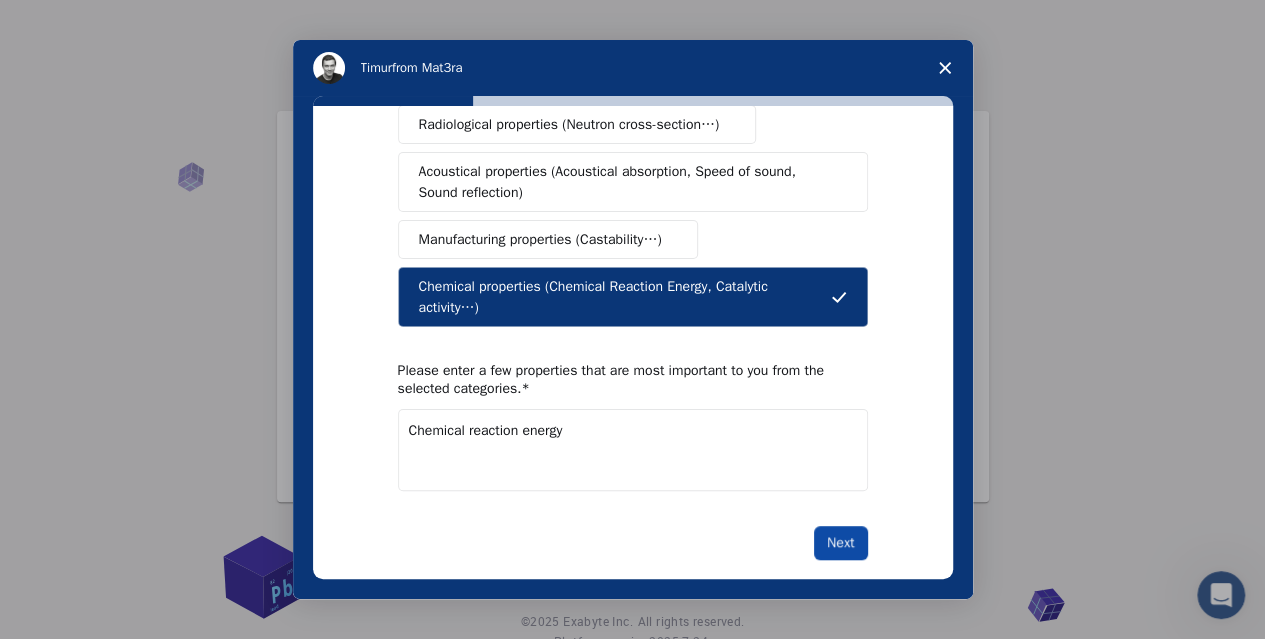 type on "Chemical reaction energy" 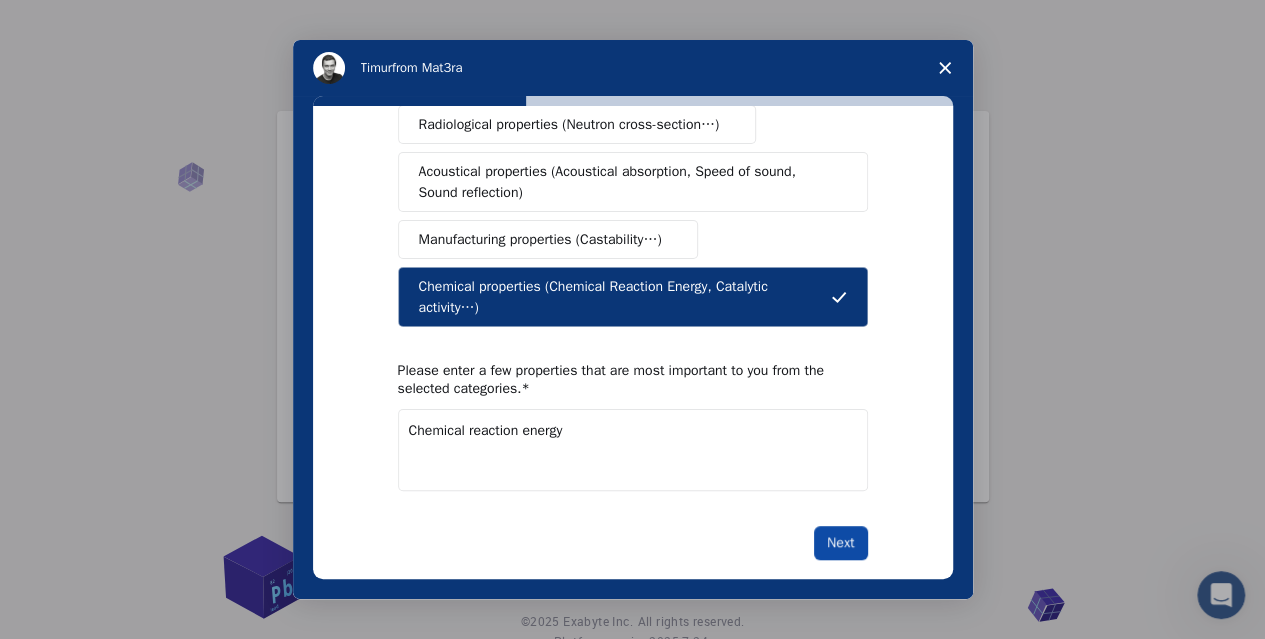 click on "Next" at bounding box center (840, 543) 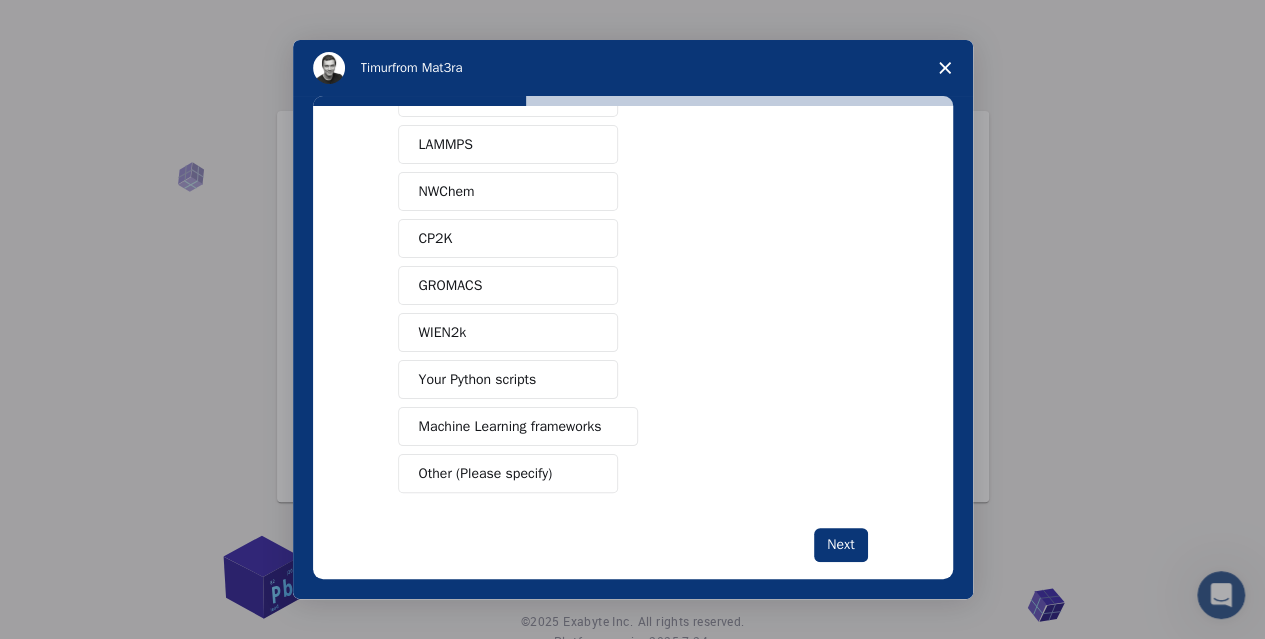 scroll, scrollTop: 175, scrollLeft: 0, axis: vertical 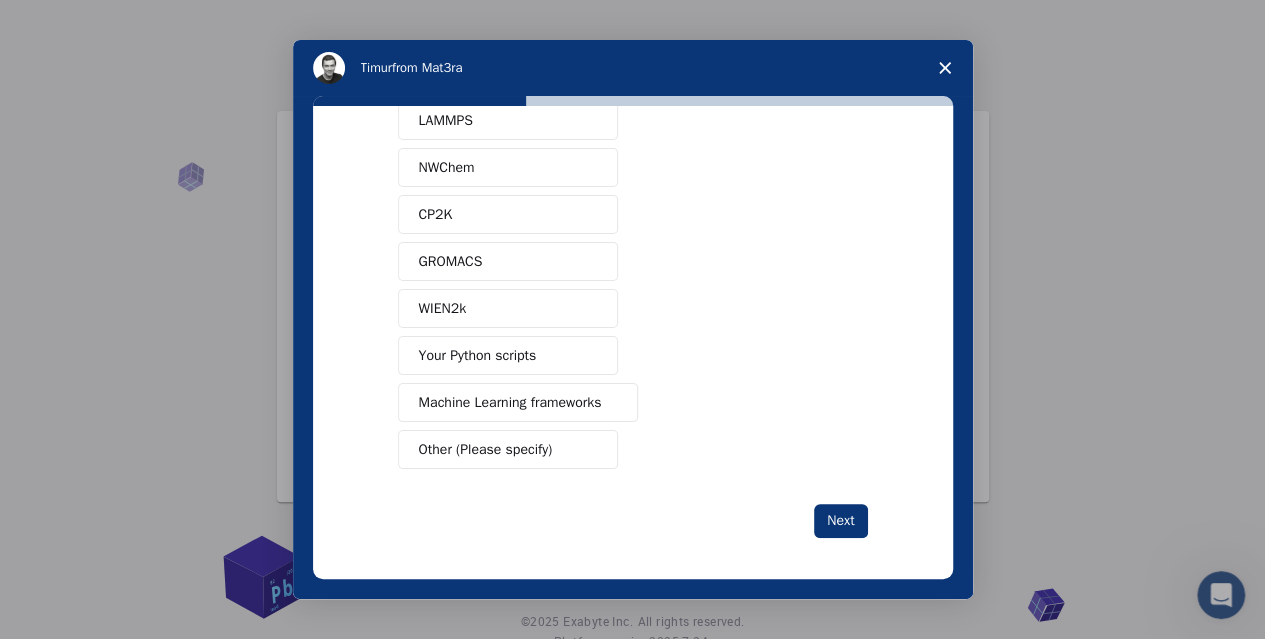 click on "Other (Please specify)" at bounding box center (508, 449) 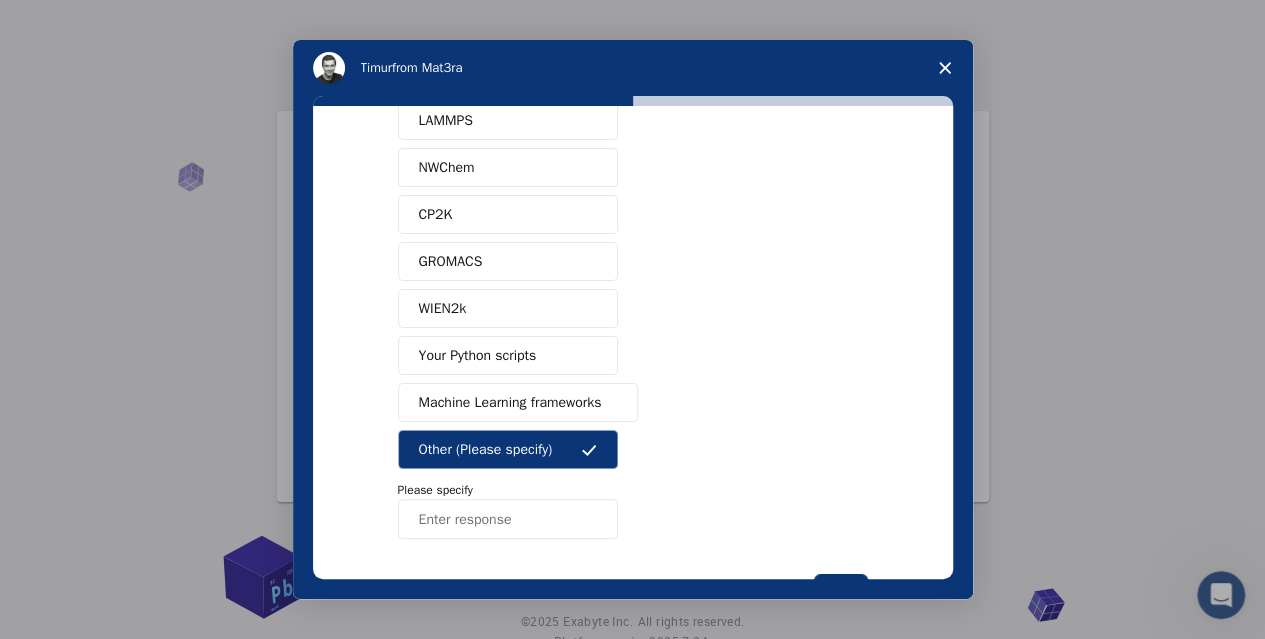 click on "Other (Please specify)" at bounding box center (508, 449) 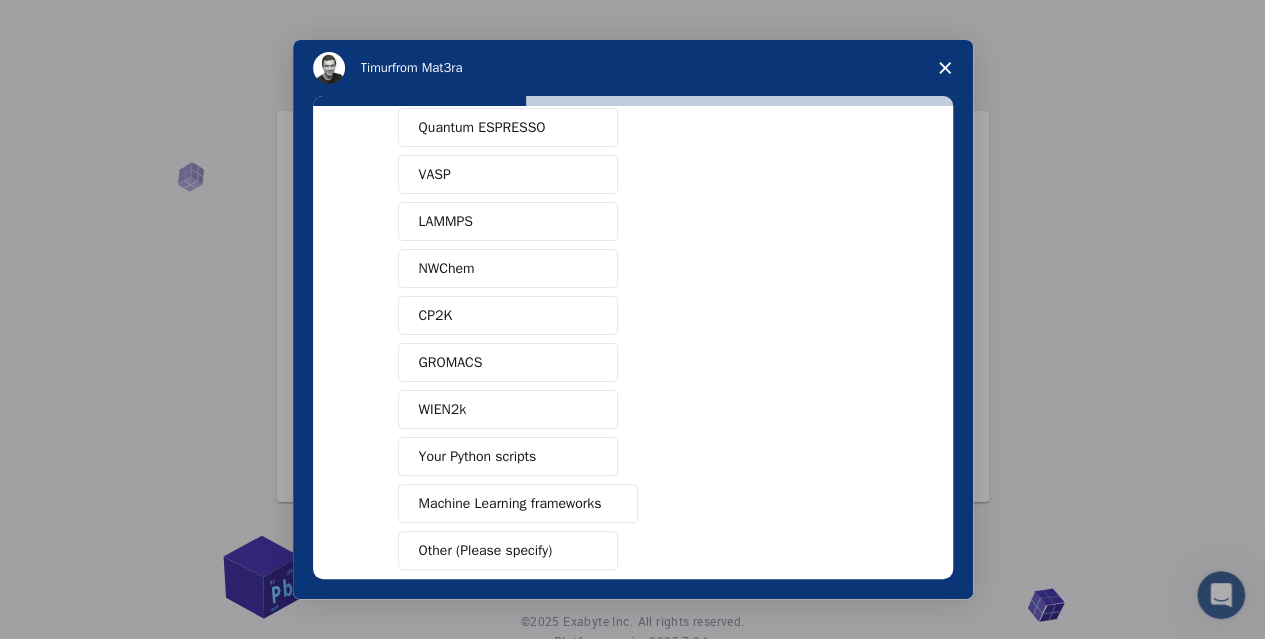 scroll, scrollTop: 100, scrollLeft: 0, axis: vertical 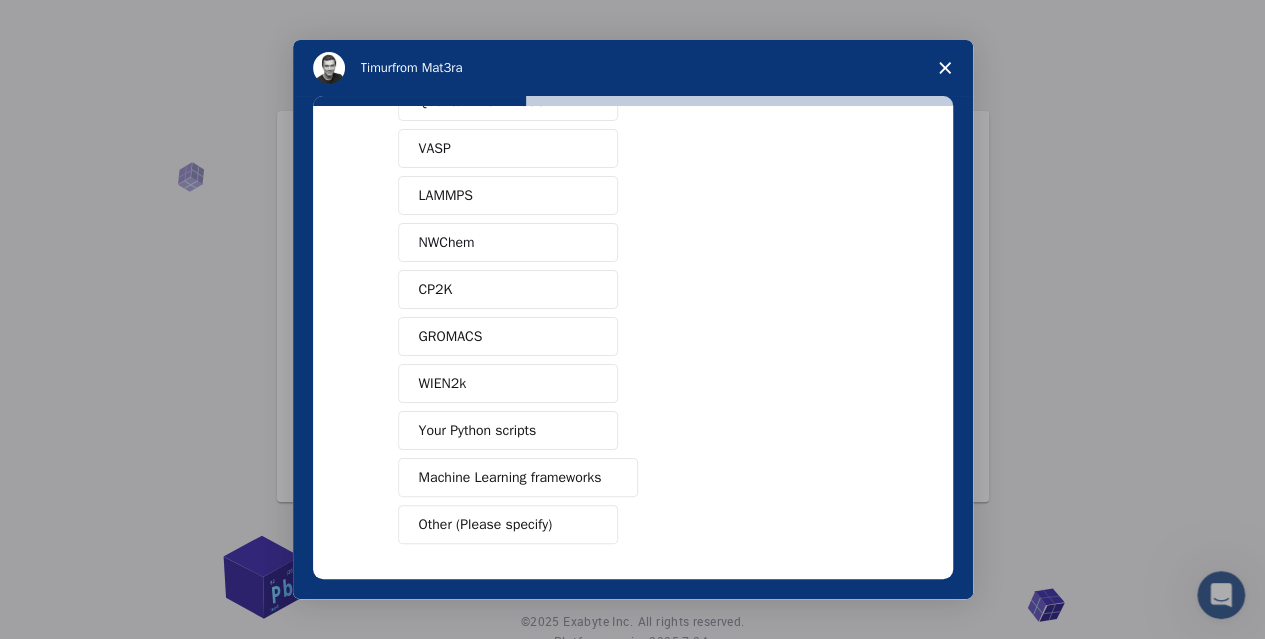 click on "Your Python scripts" at bounding box center [478, 430] 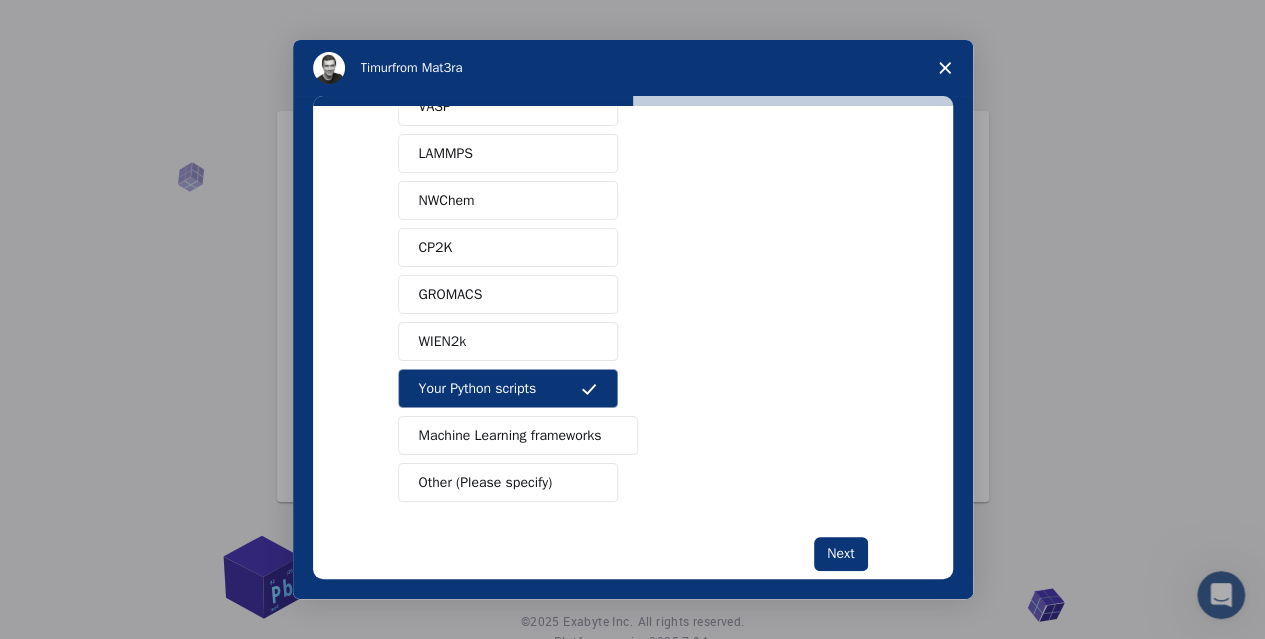 scroll, scrollTop: 175, scrollLeft: 0, axis: vertical 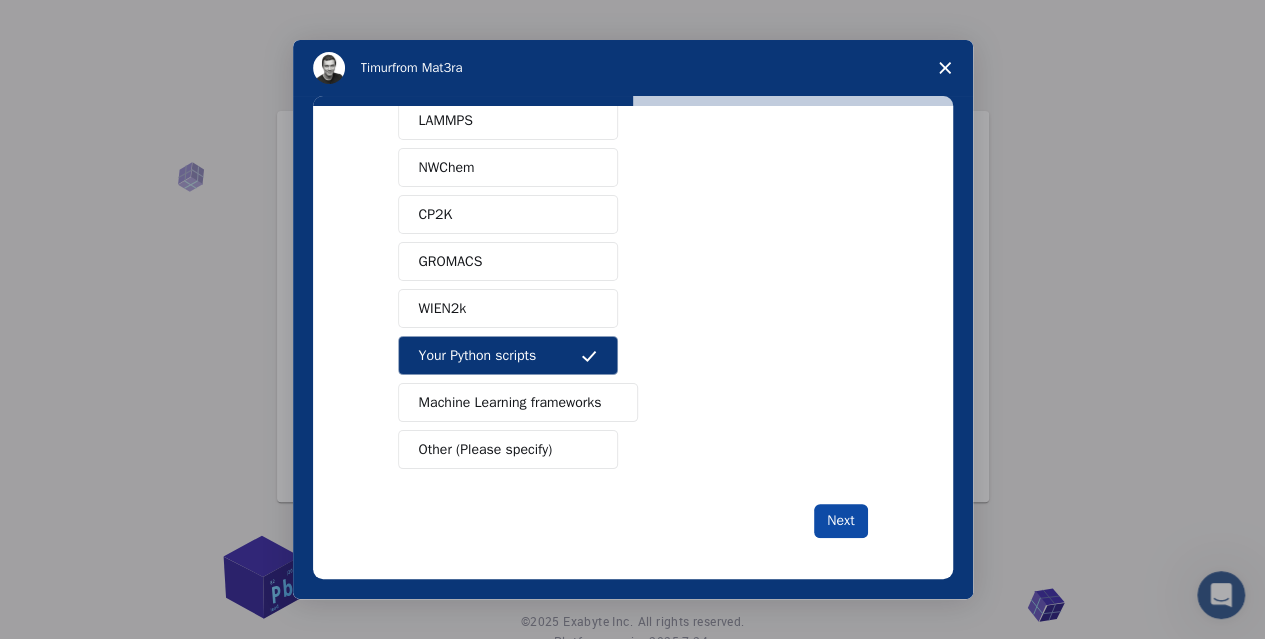 click on "Next" at bounding box center [840, 521] 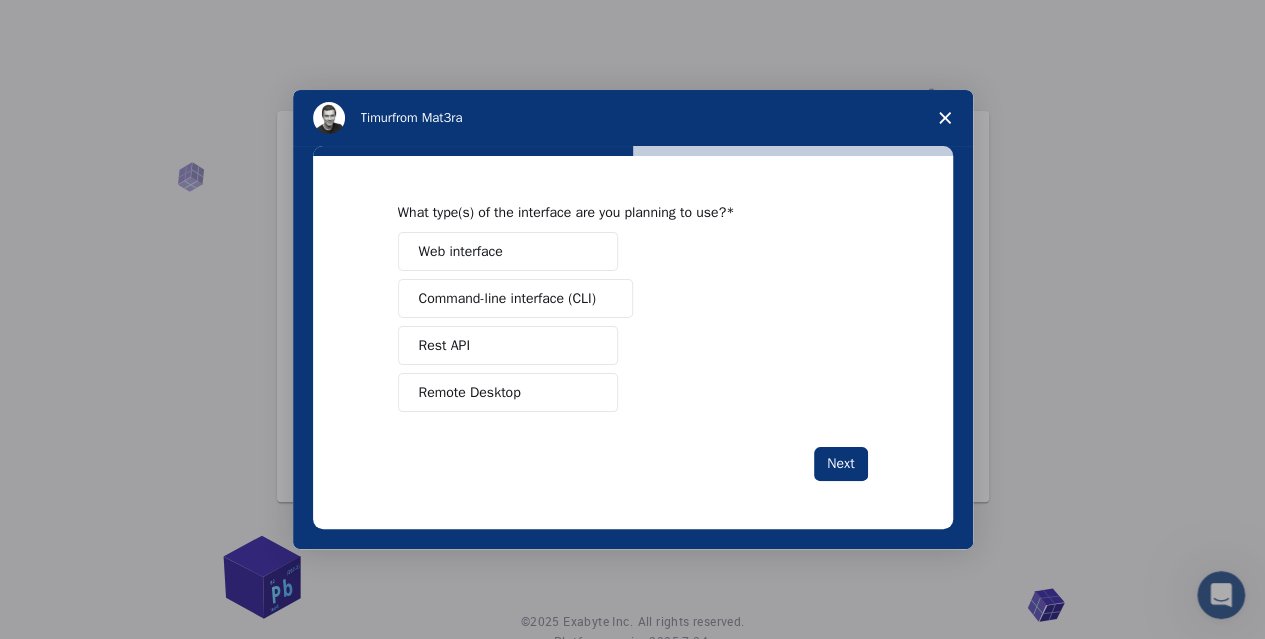 scroll, scrollTop: 0, scrollLeft: 0, axis: both 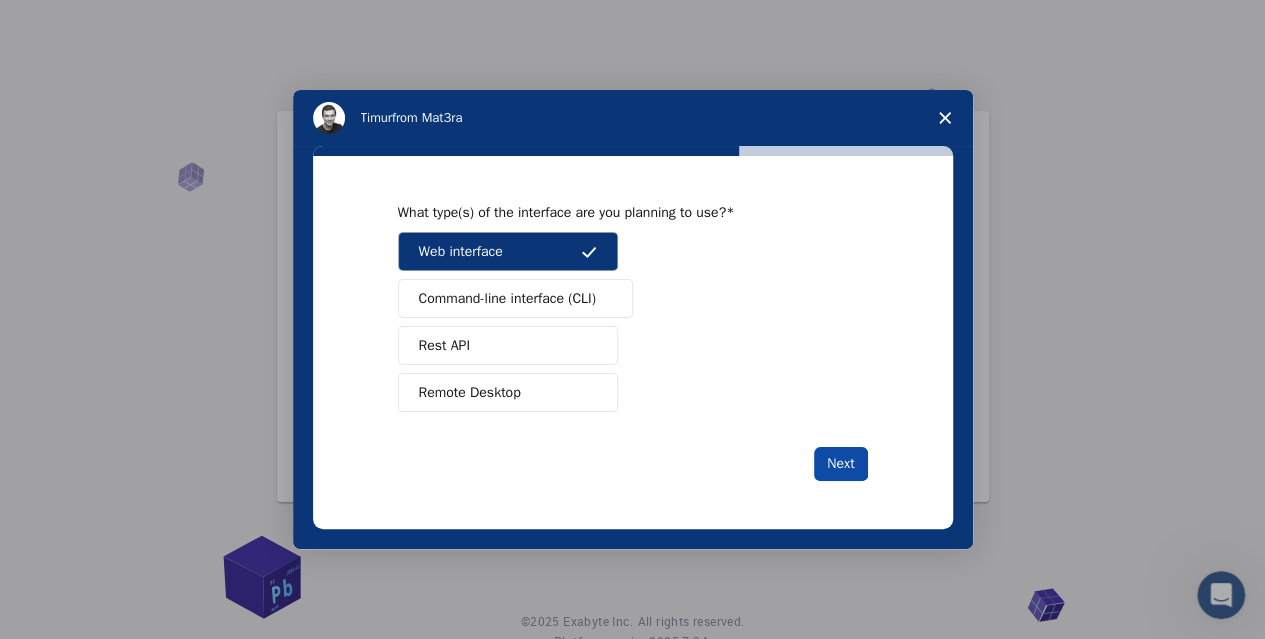 click on "Next" at bounding box center (840, 464) 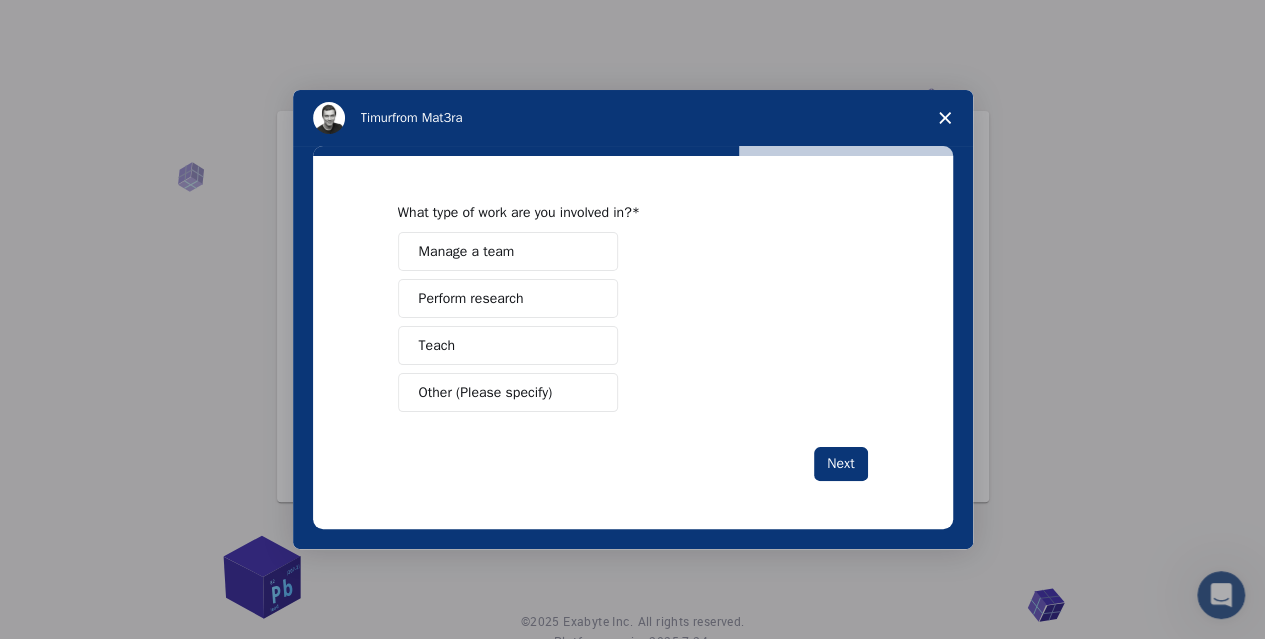 click on "Teach" at bounding box center (437, 345) 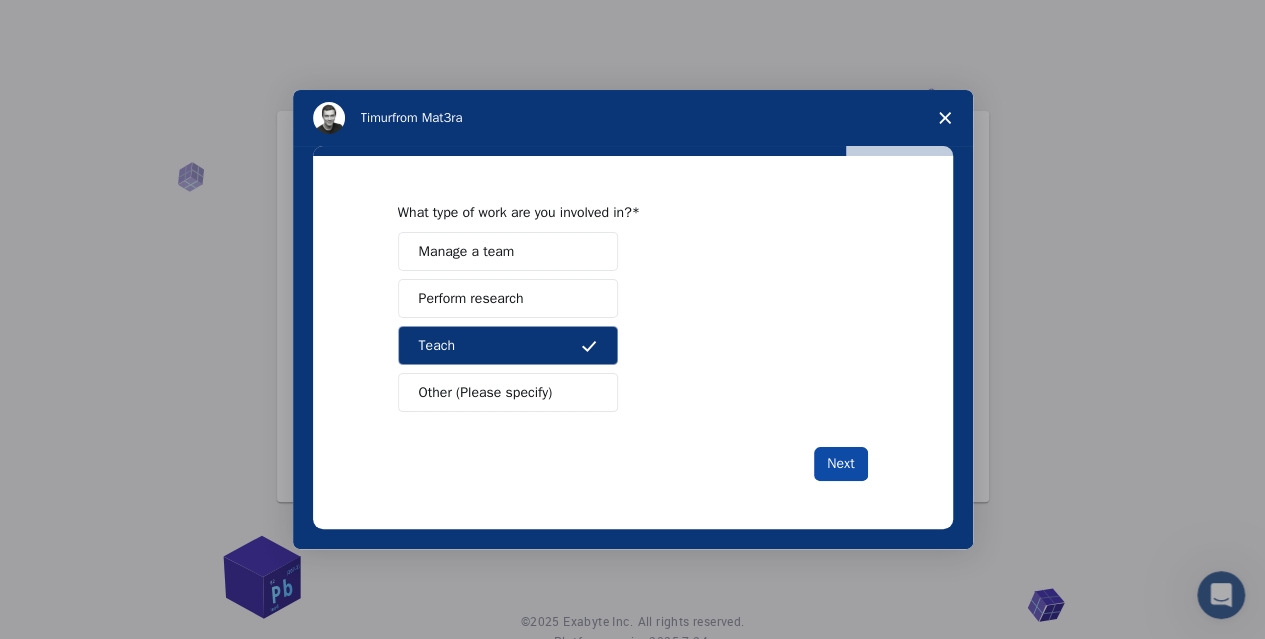 click on "Next" at bounding box center [840, 464] 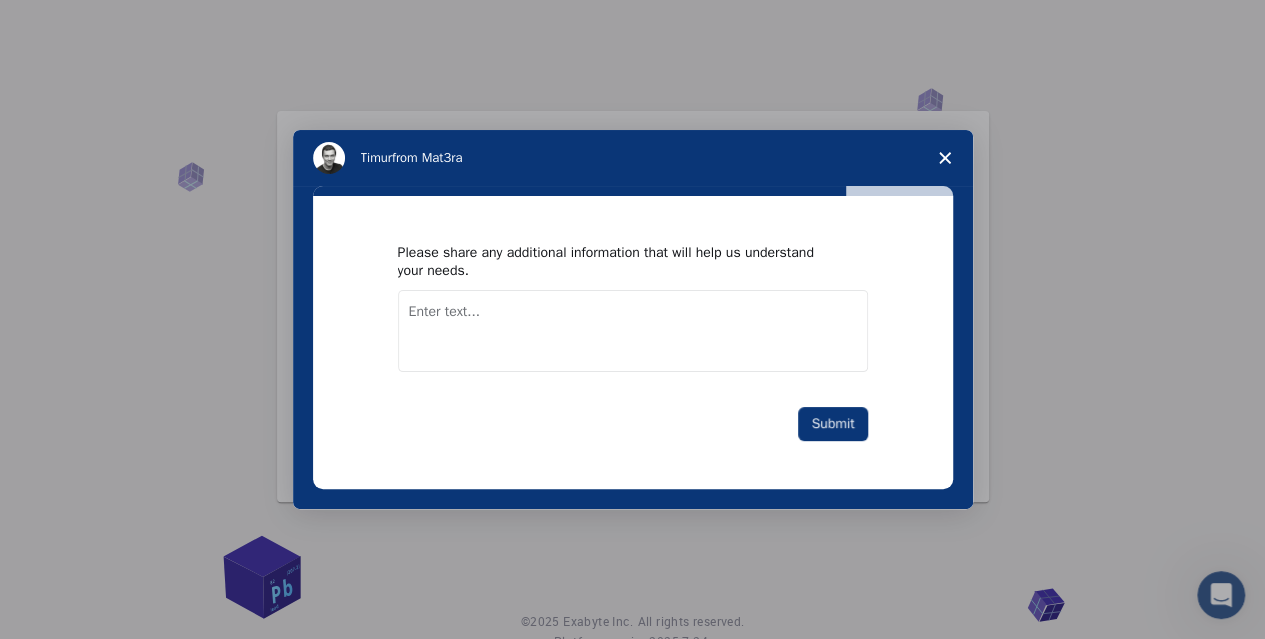 click at bounding box center [633, 331] 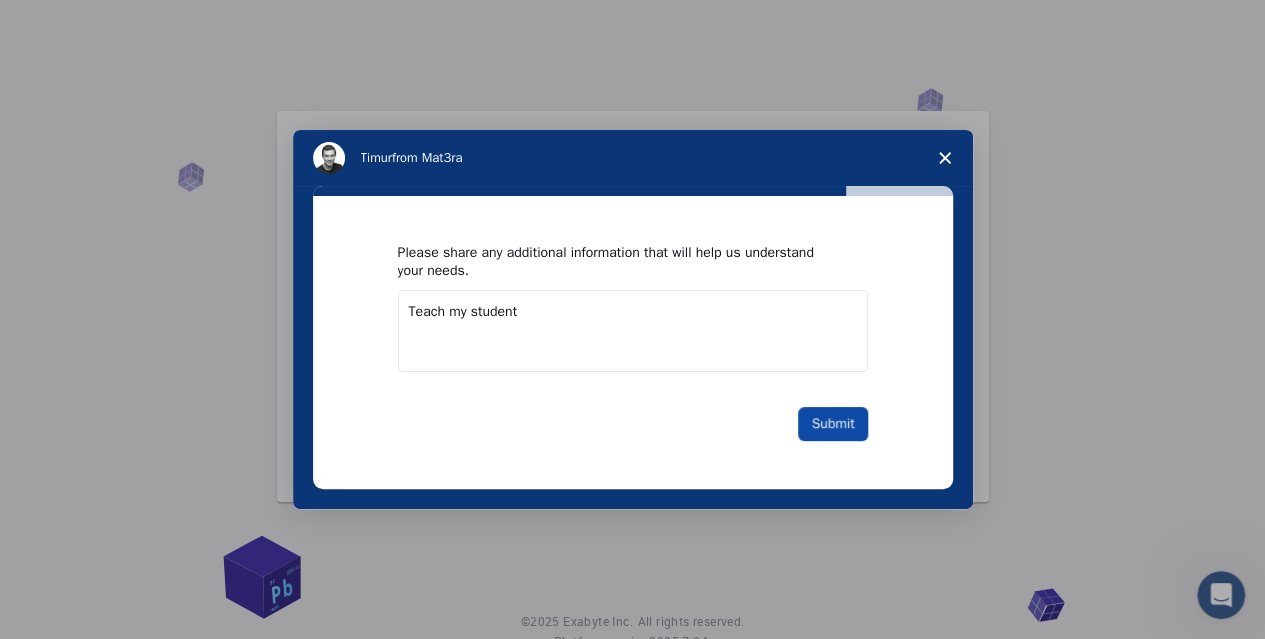 type on "Teach my student" 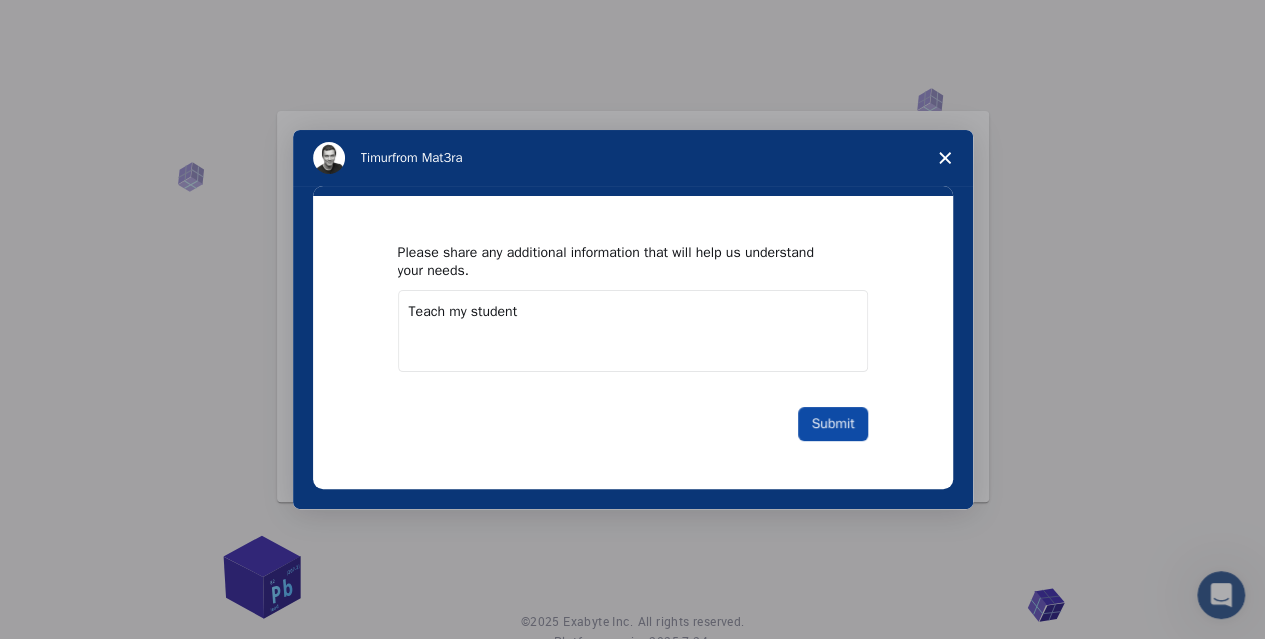 click on "Submit" at bounding box center (832, 424) 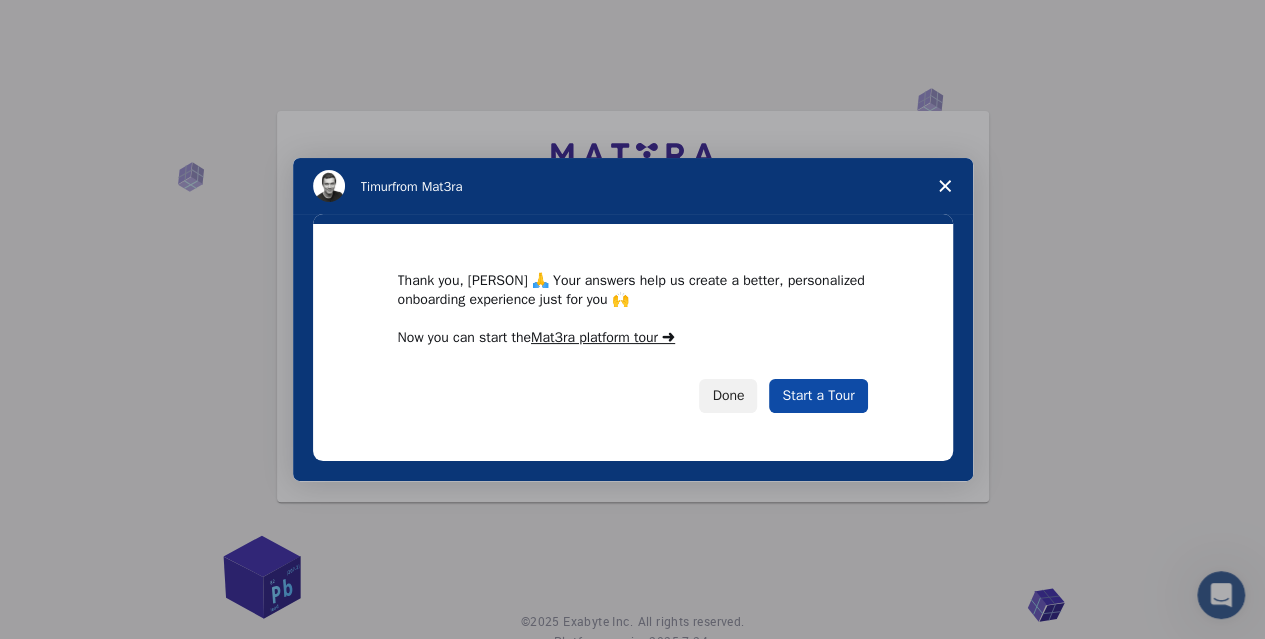click on "Start a Tour" at bounding box center (818, 396) 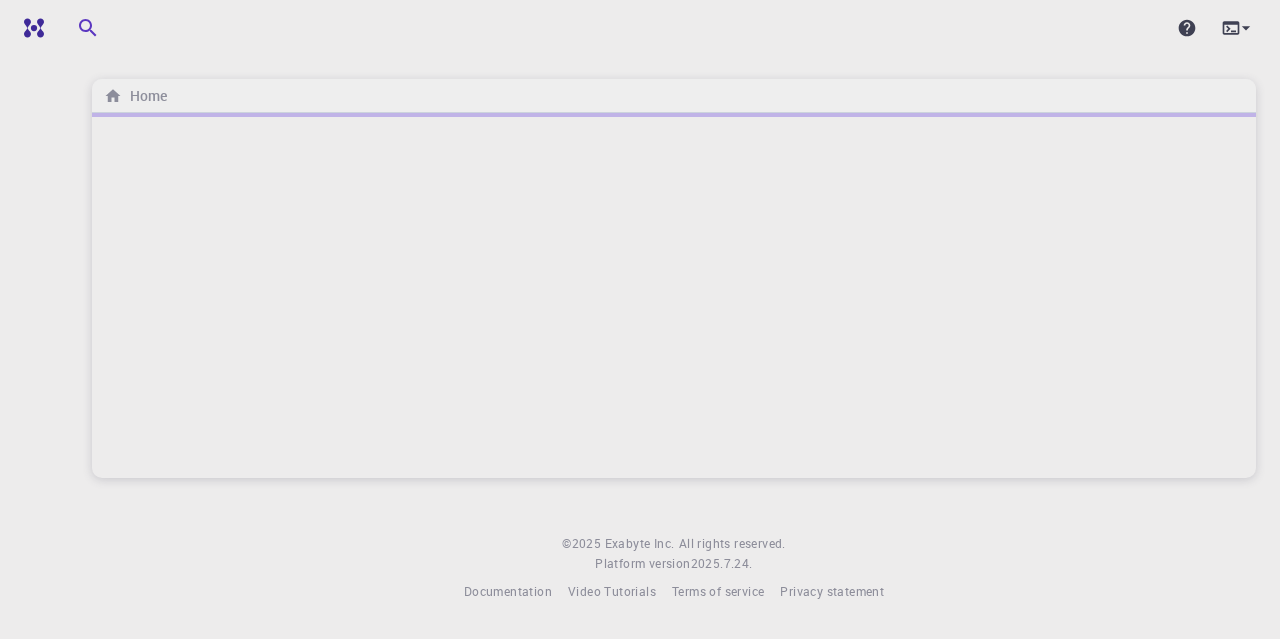 scroll, scrollTop: 0, scrollLeft: 0, axis: both 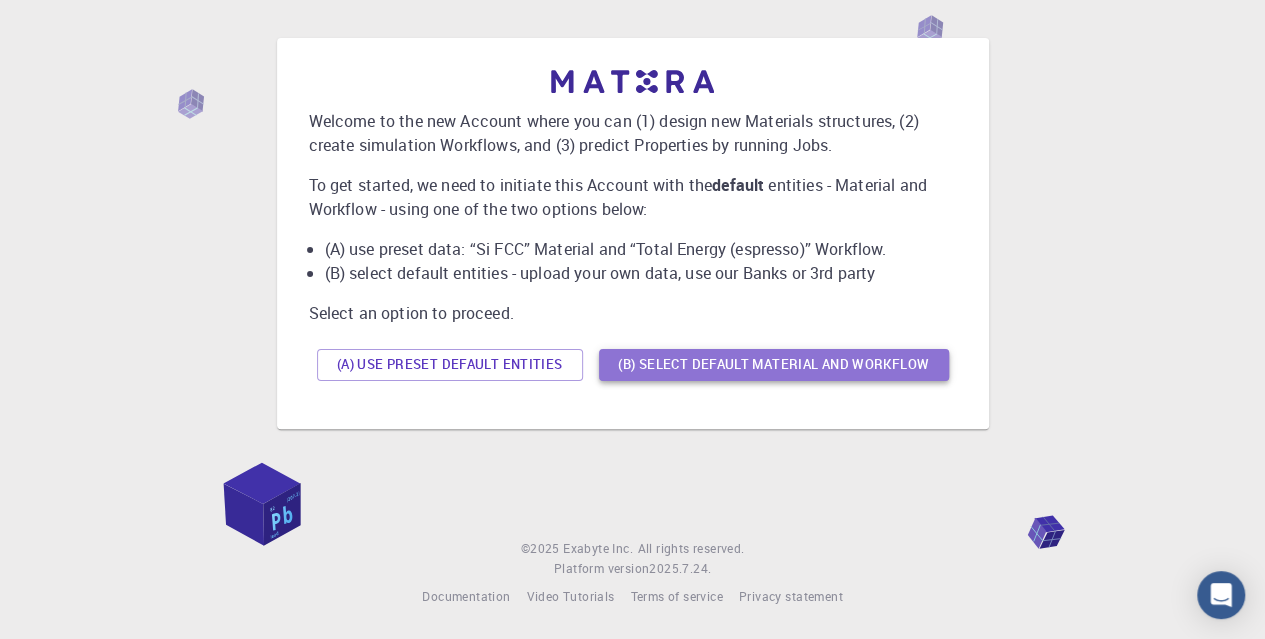 click on "(B) Select default material and workflow" at bounding box center [774, 365] 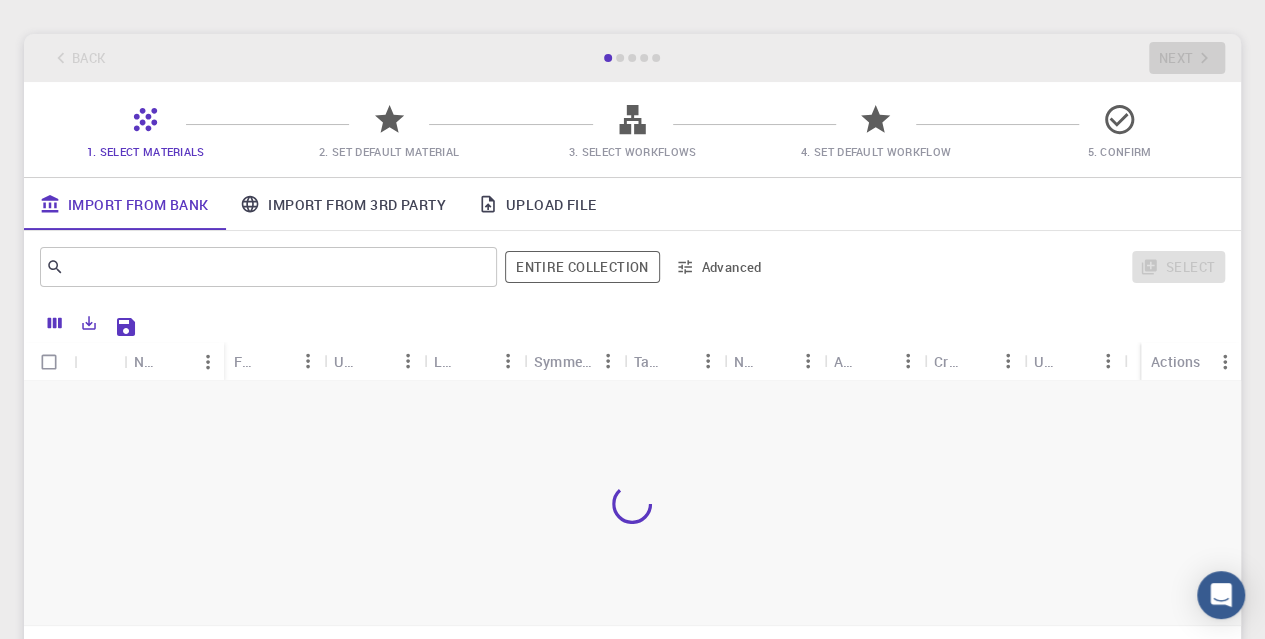 scroll, scrollTop: 126, scrollLeft: 0, axis: vertical 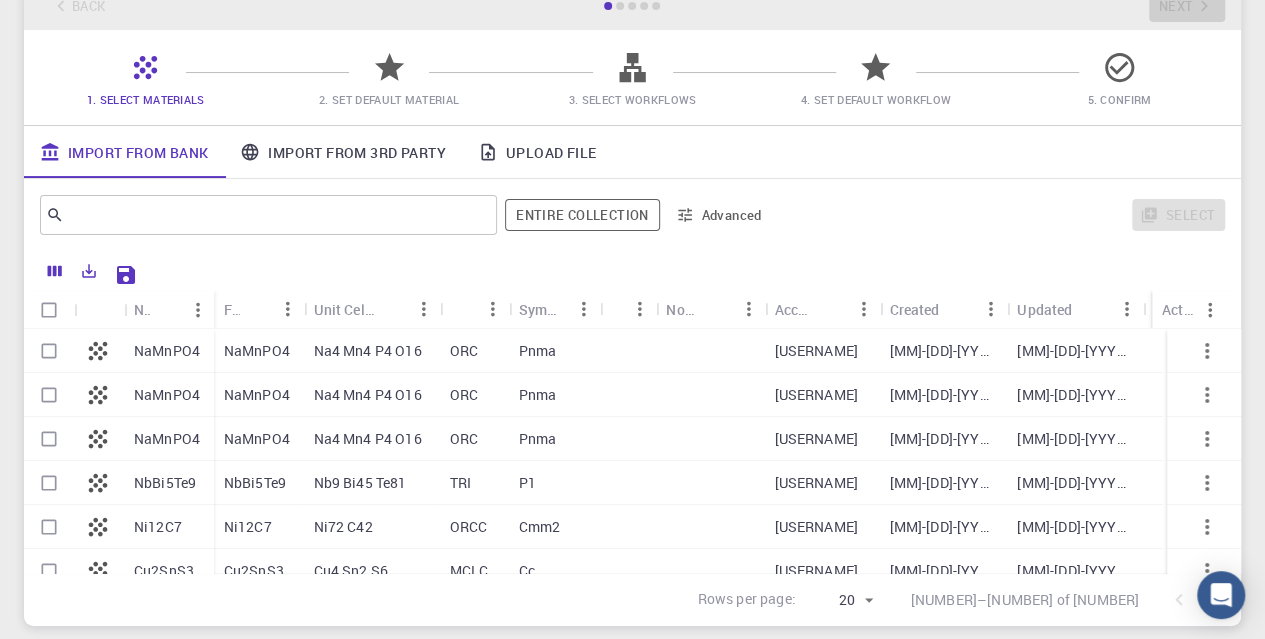 click on "Import From 3rd Party" at bounding box center (342, 152) 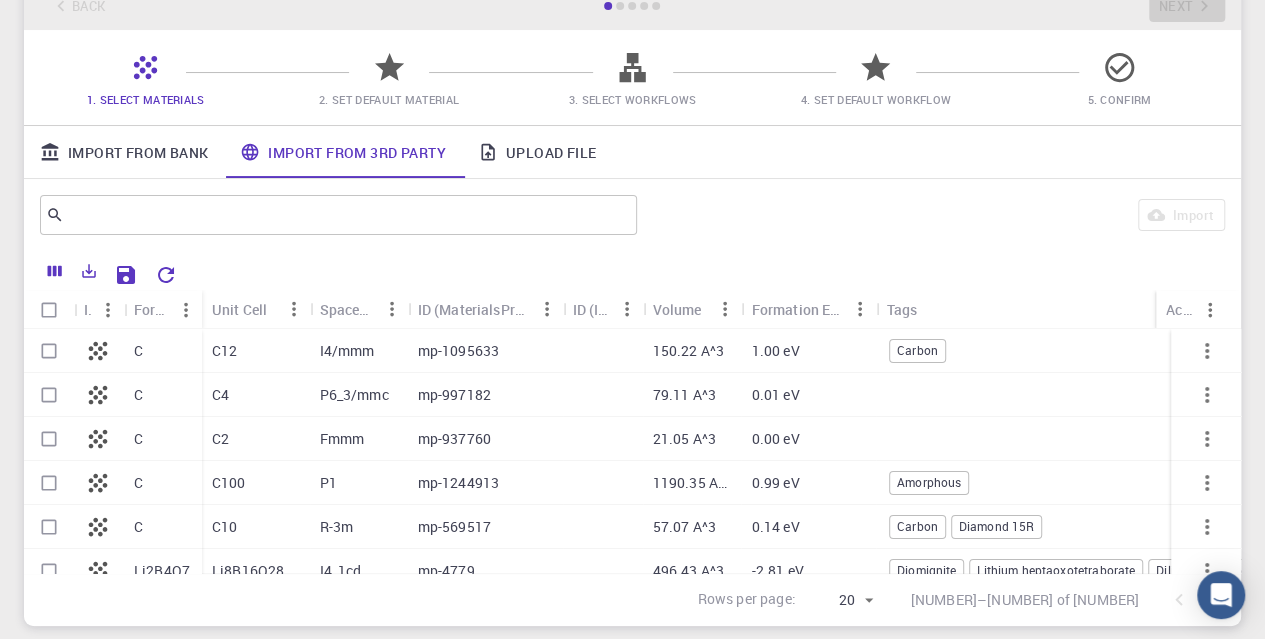 click on "C12" at bounding box center [224, 351] 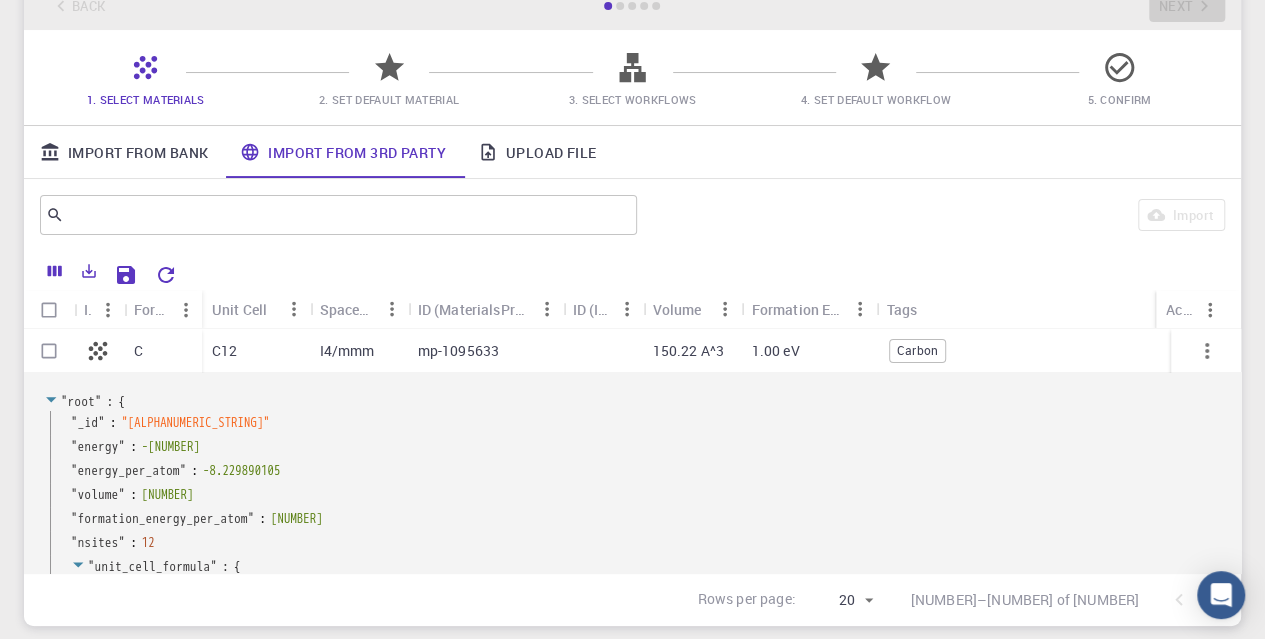 click on "1. Select Materials" at bounding box center (146, 99) 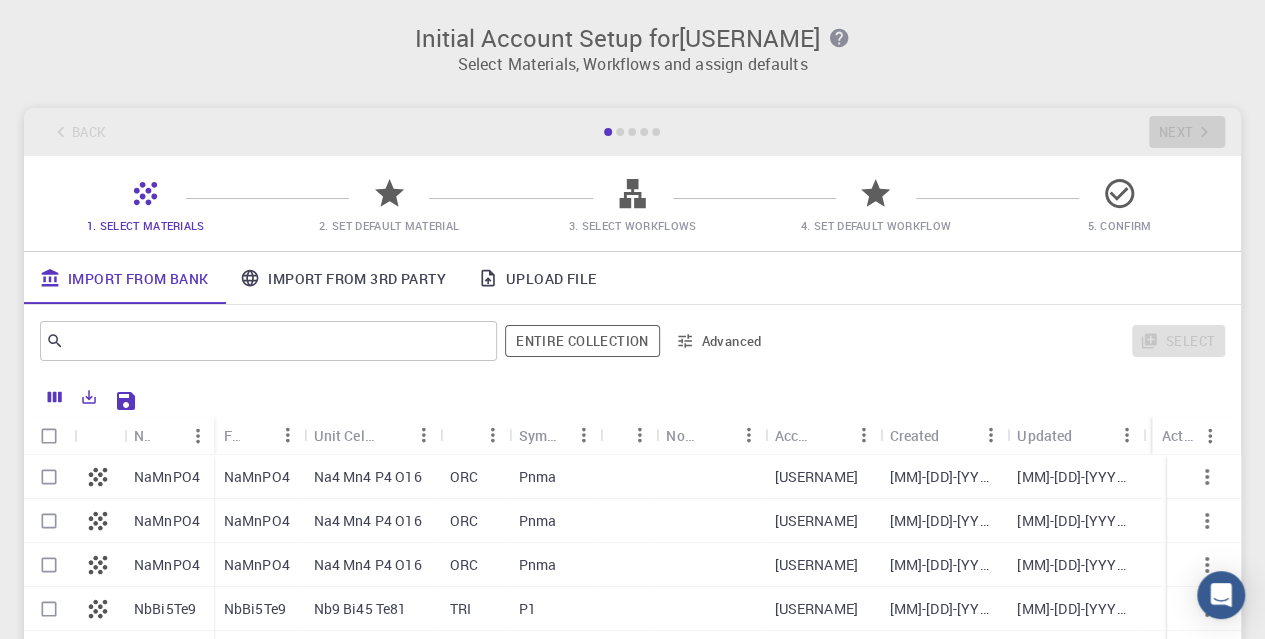 scroll, scrollTop: 100, scrollLeft: 0, axis: vertical 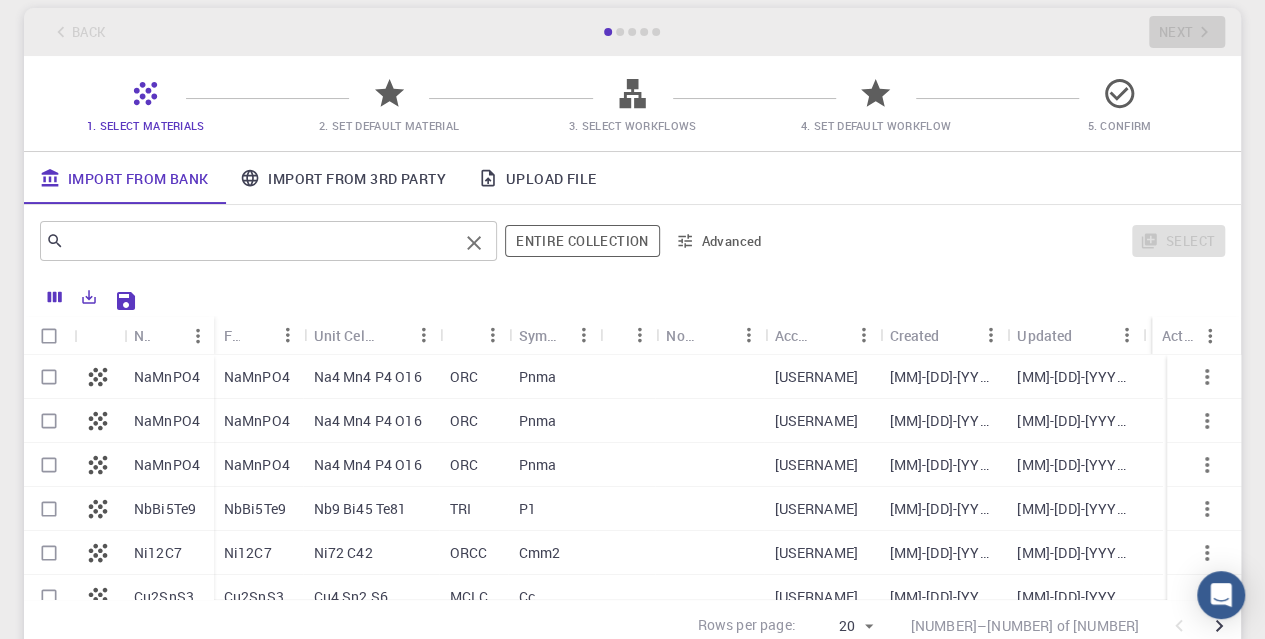 click at bounding box center [261, 241] 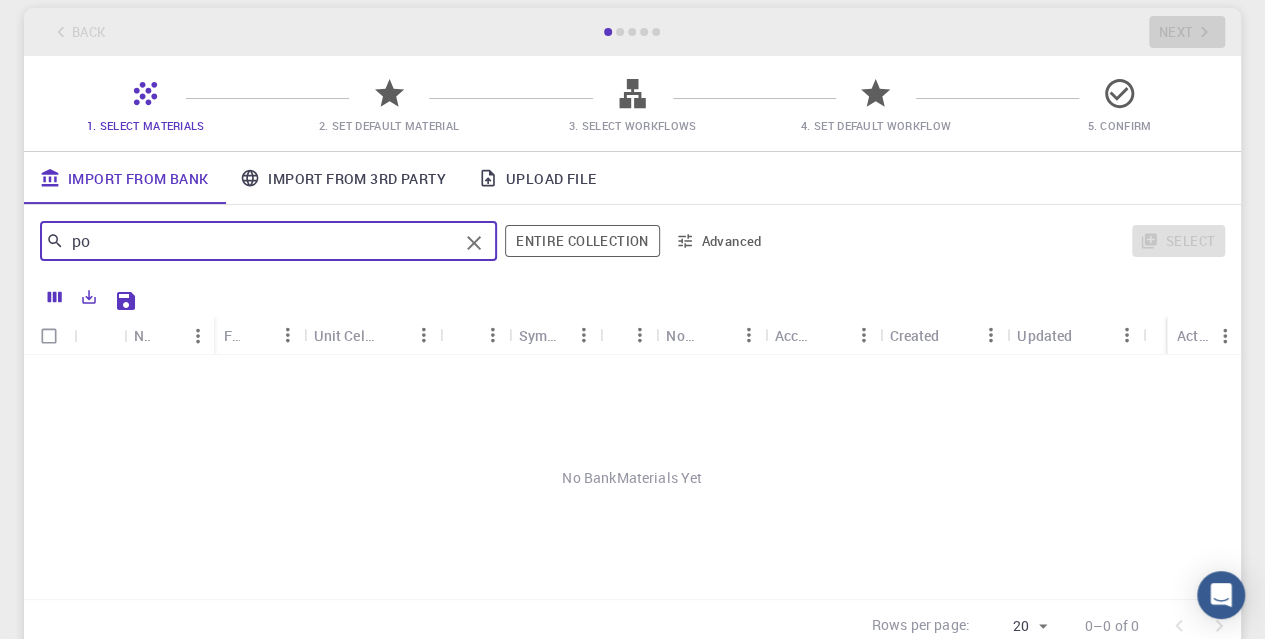 type on "p" 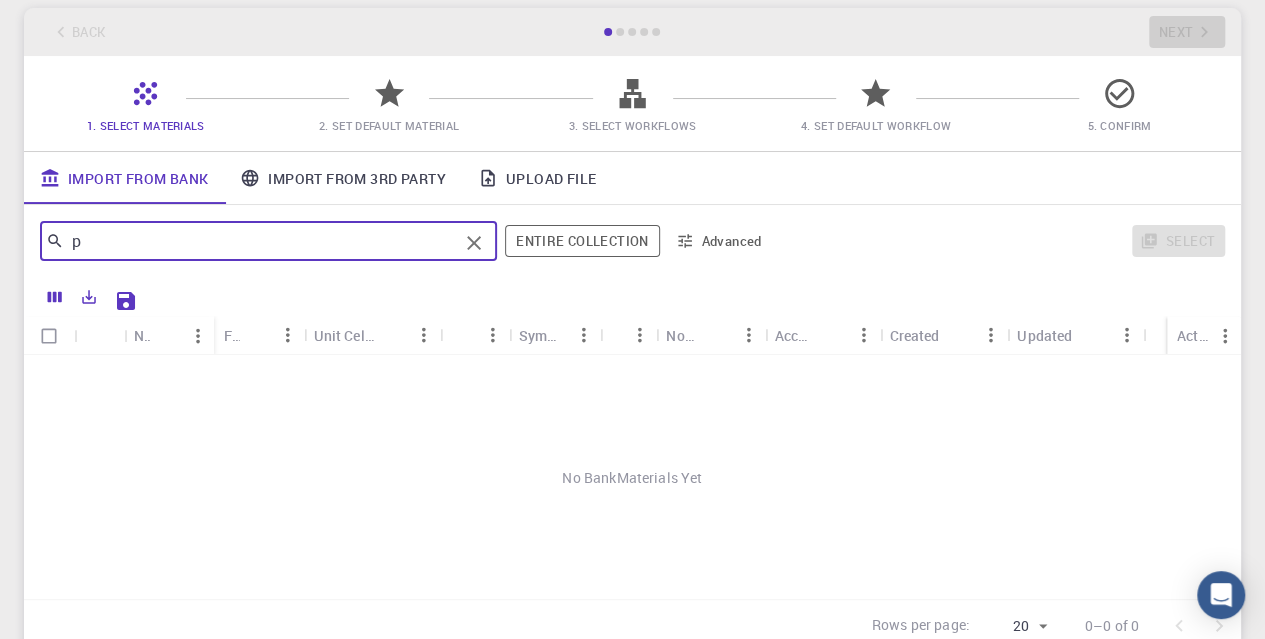 type 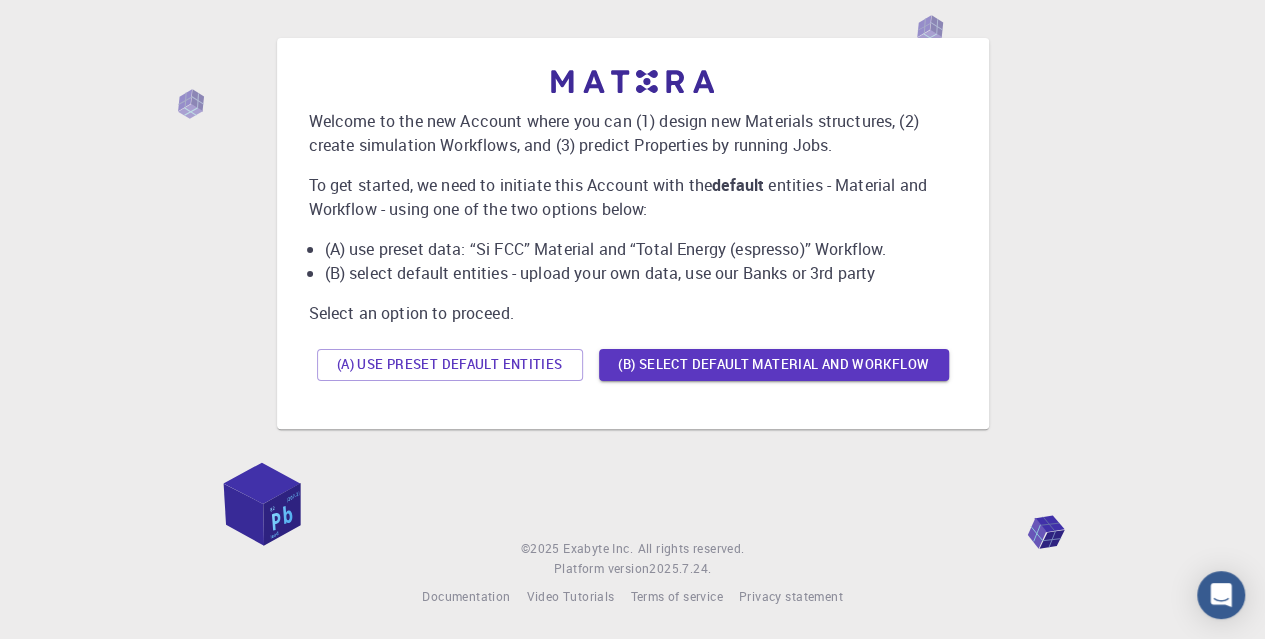 scroll, scrollTop: 0, scrollLeft: 0, axis: both 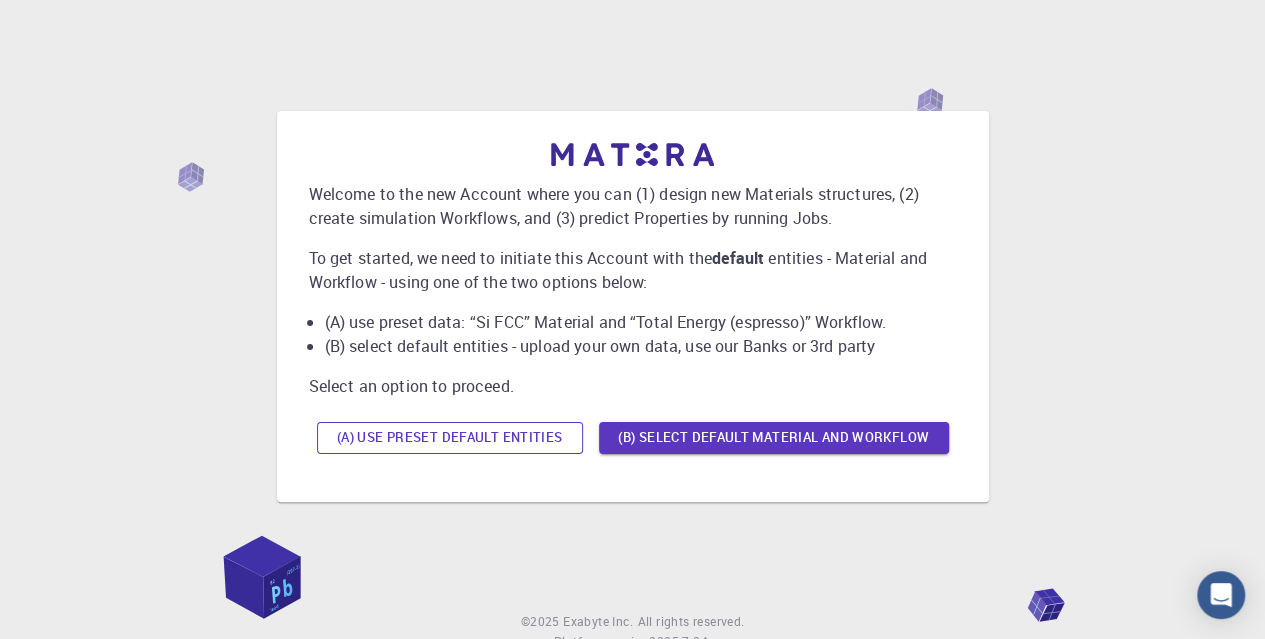 click on "(A) Use preset default entities" at bounding box center [450, 438] 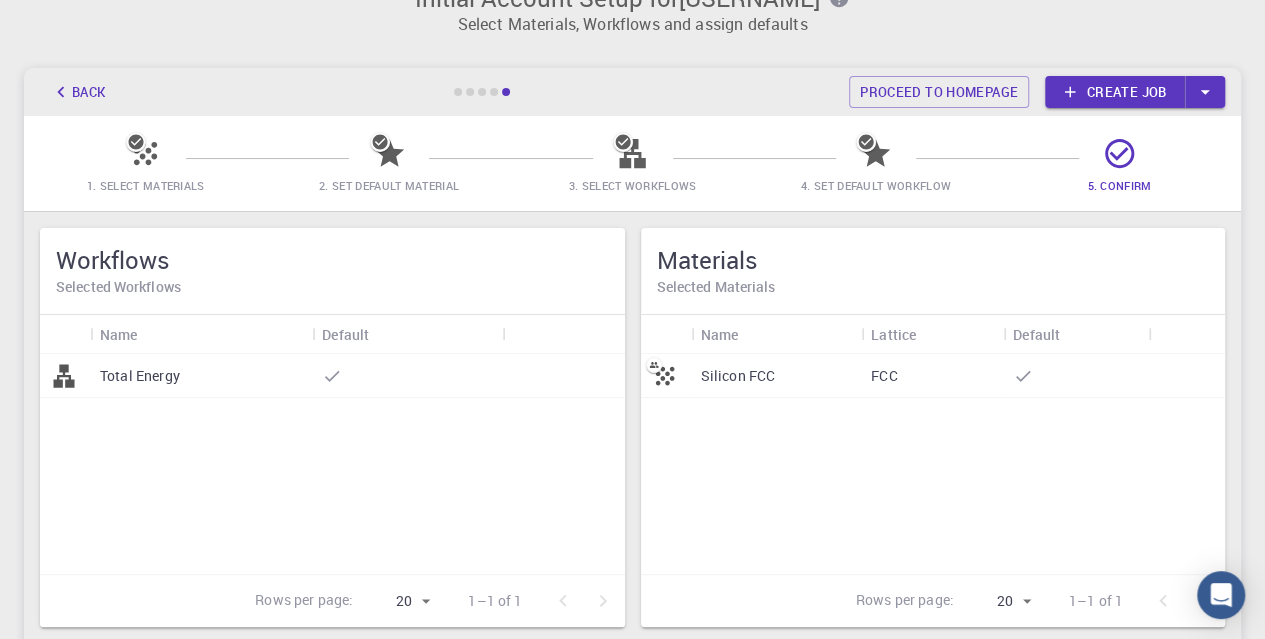scroll, scrollTop: 18, scrollLeft: 0, axis: vertical 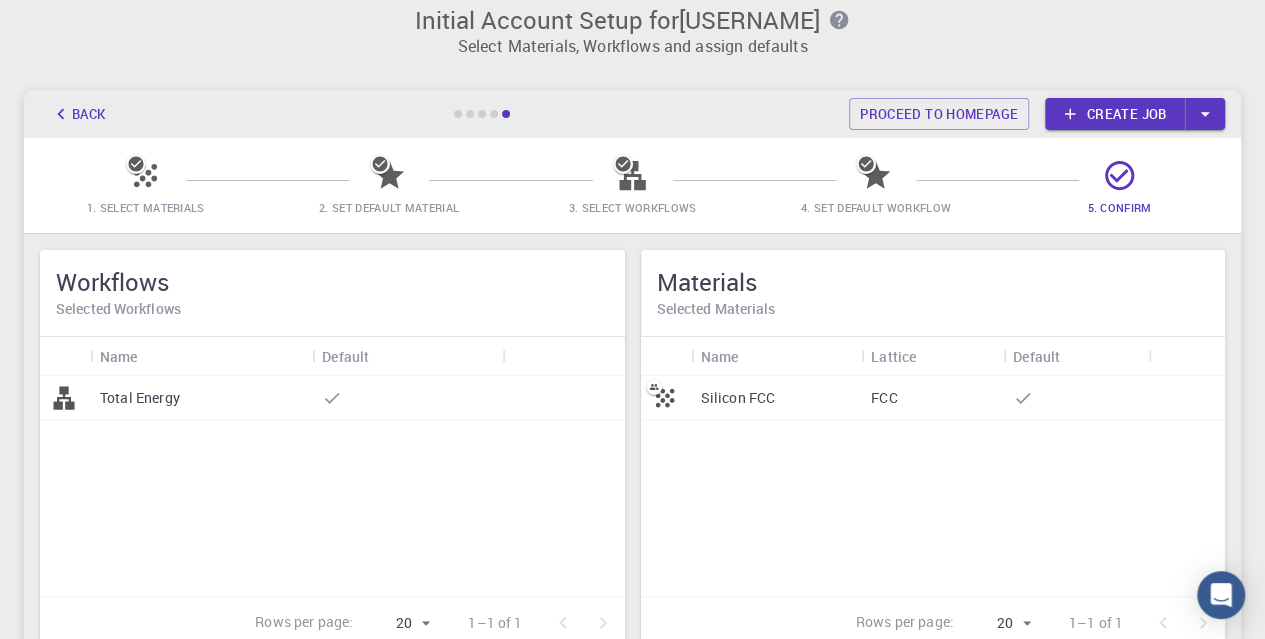 click 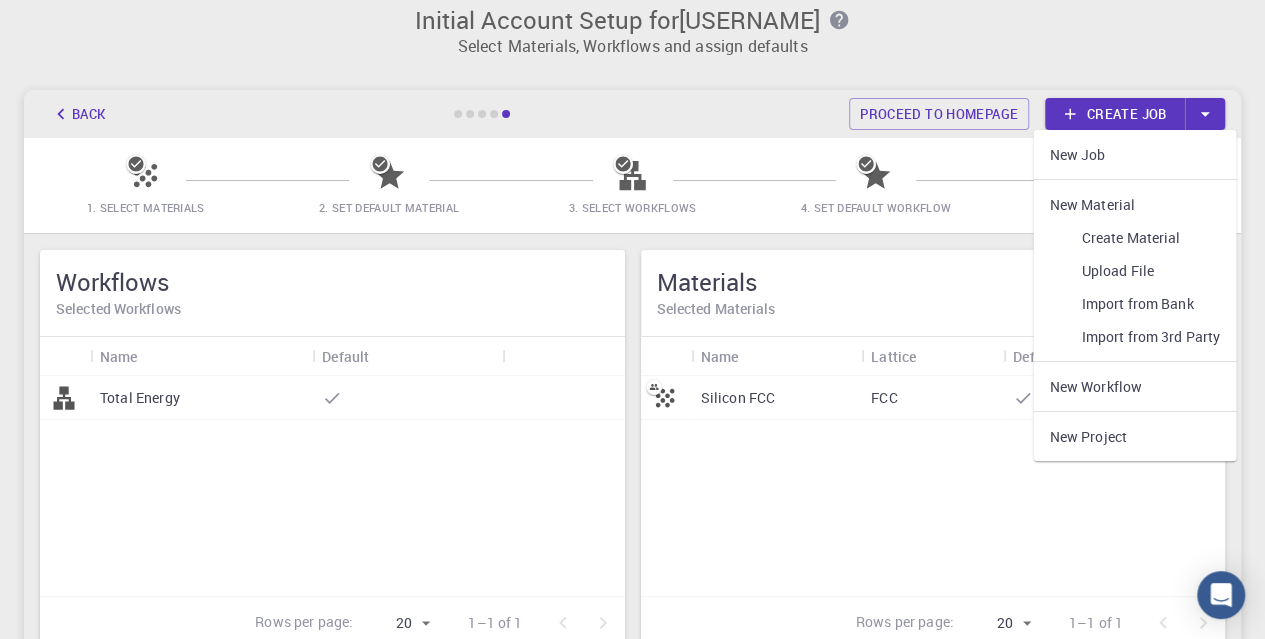 click on "New Job" at bounding box center [1134, 154] 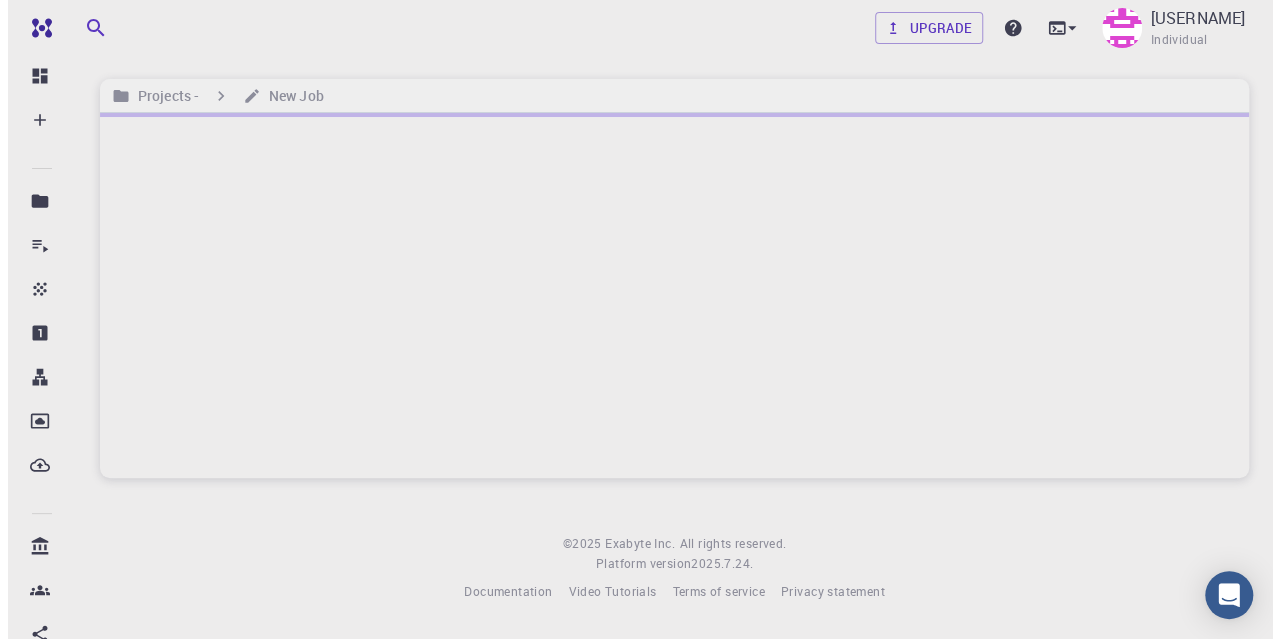 scroll, scrollTop: 0, scrollLeft: 0, axis: both 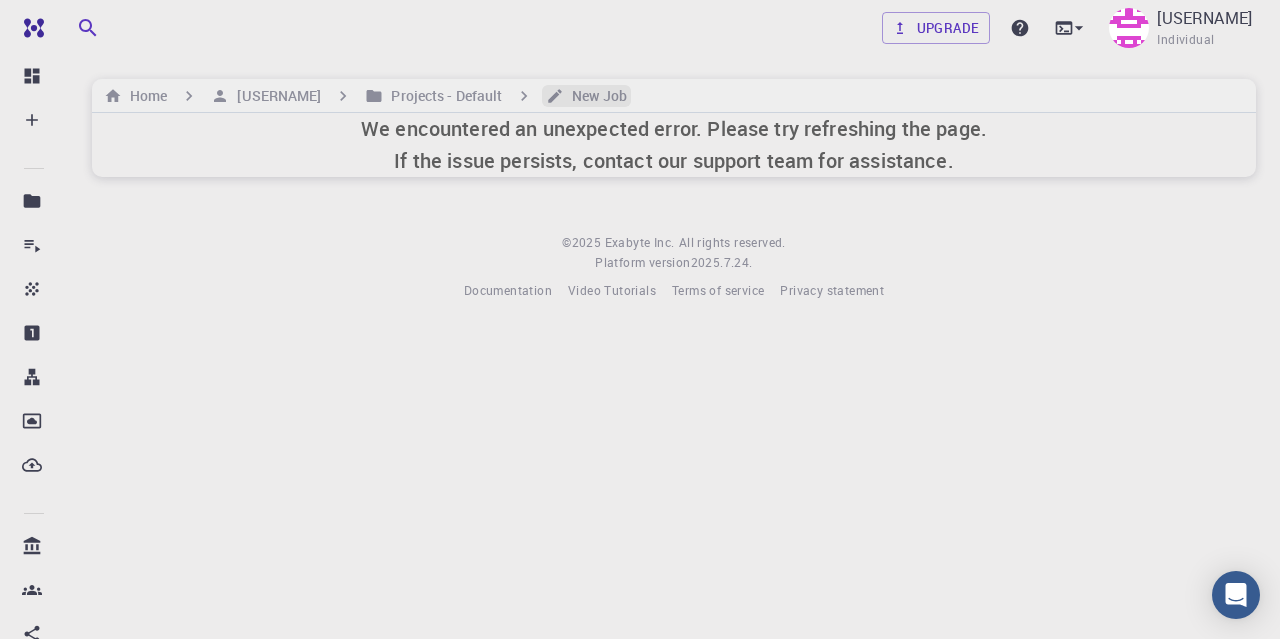 click on "New Job" at bounding box center (595, 96) 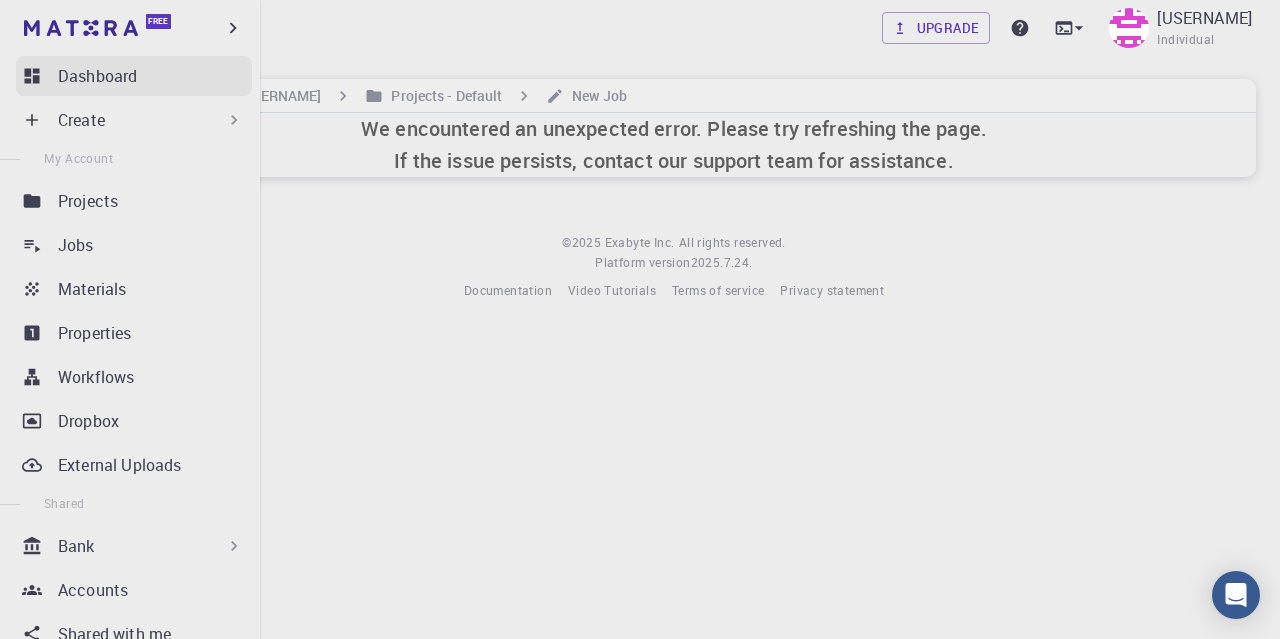 click on "Dashboard" at bounding box center [97, 76] 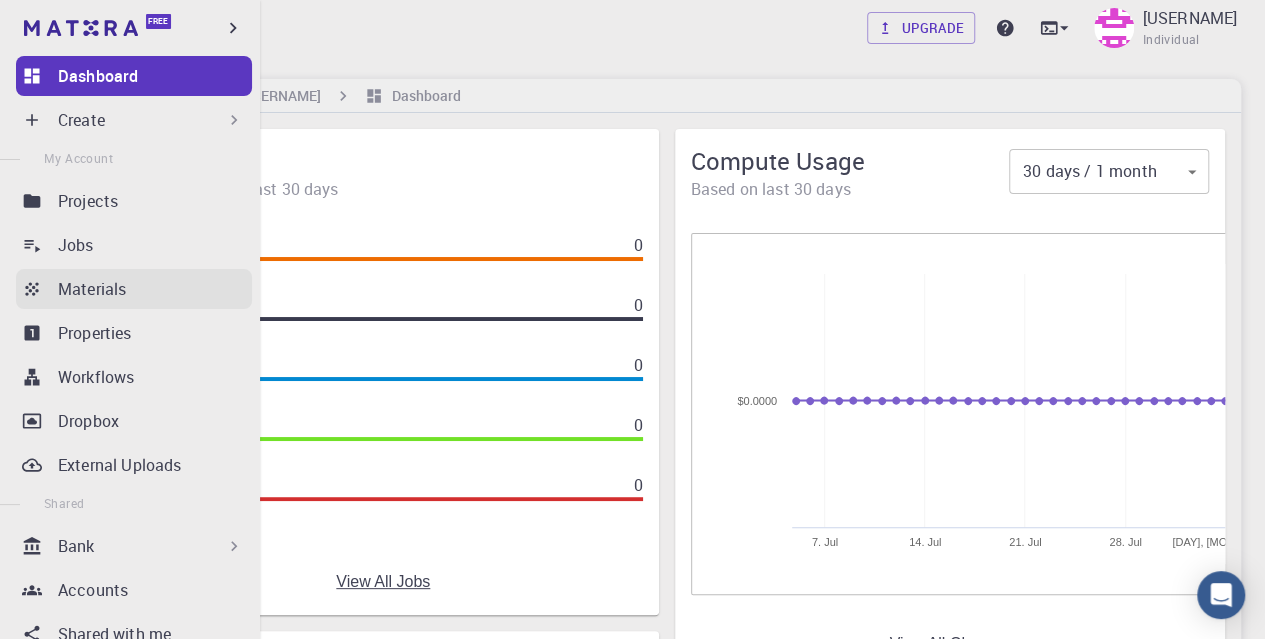 click on "Materials" at bounding box center (155, 289) 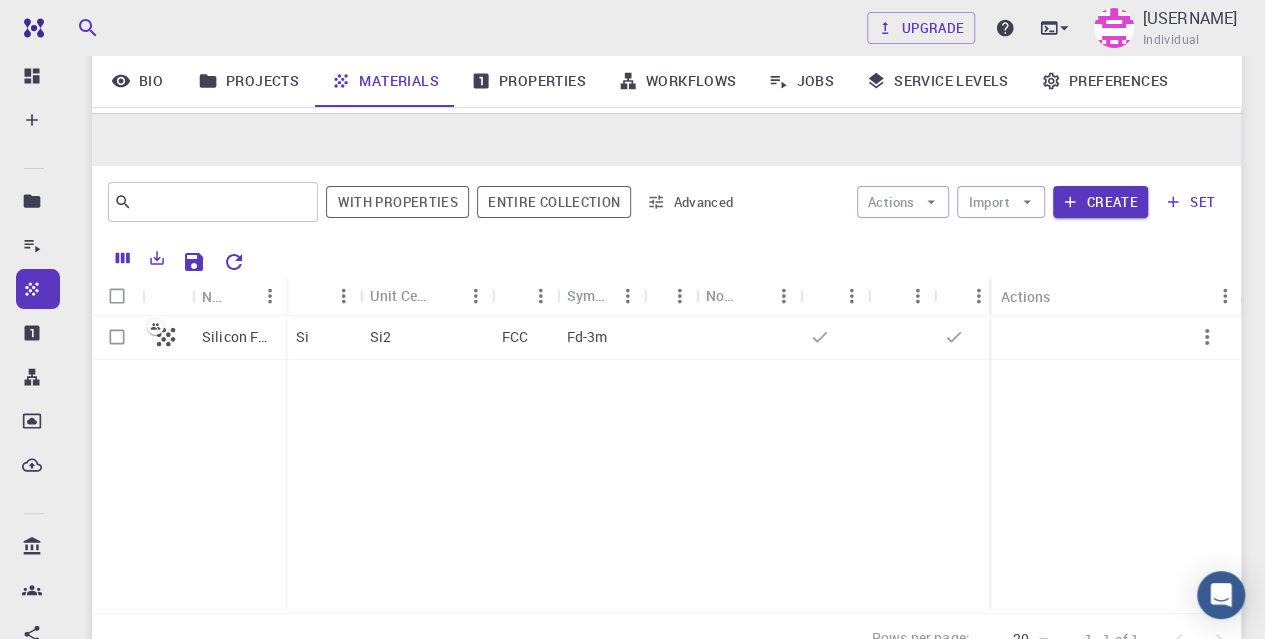 scroll, scrollTop: 200, scrollLeft: 0, axis: vertical 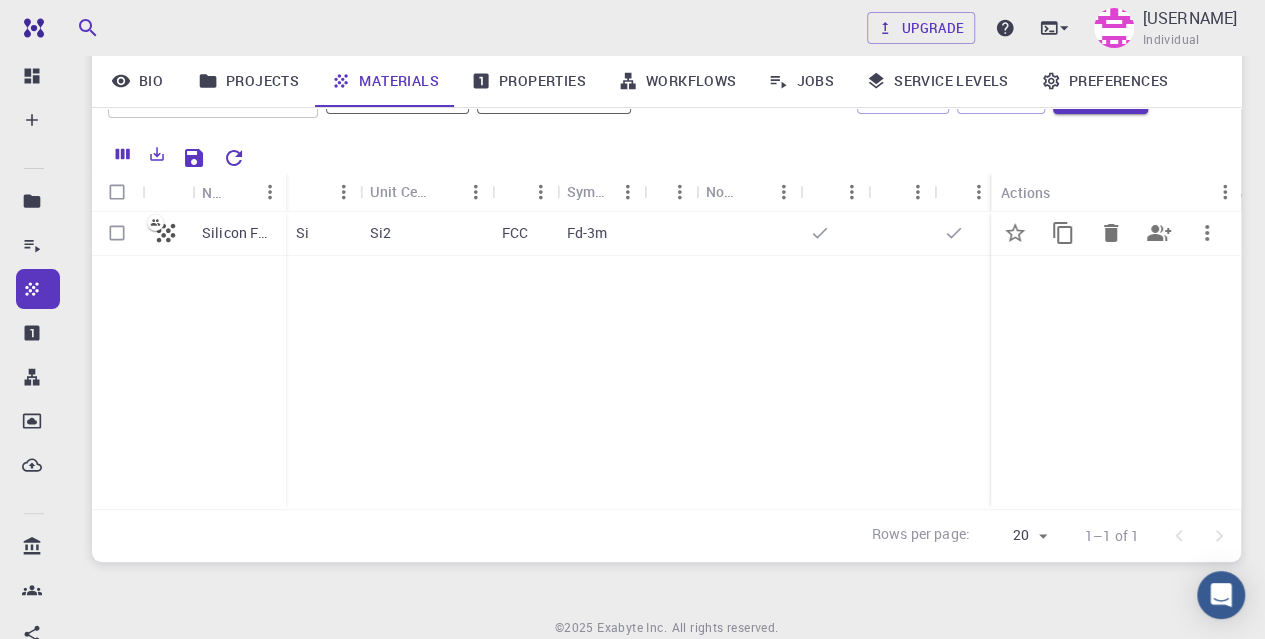 click on "Silicon FCC" at bounding box center [239, 233] 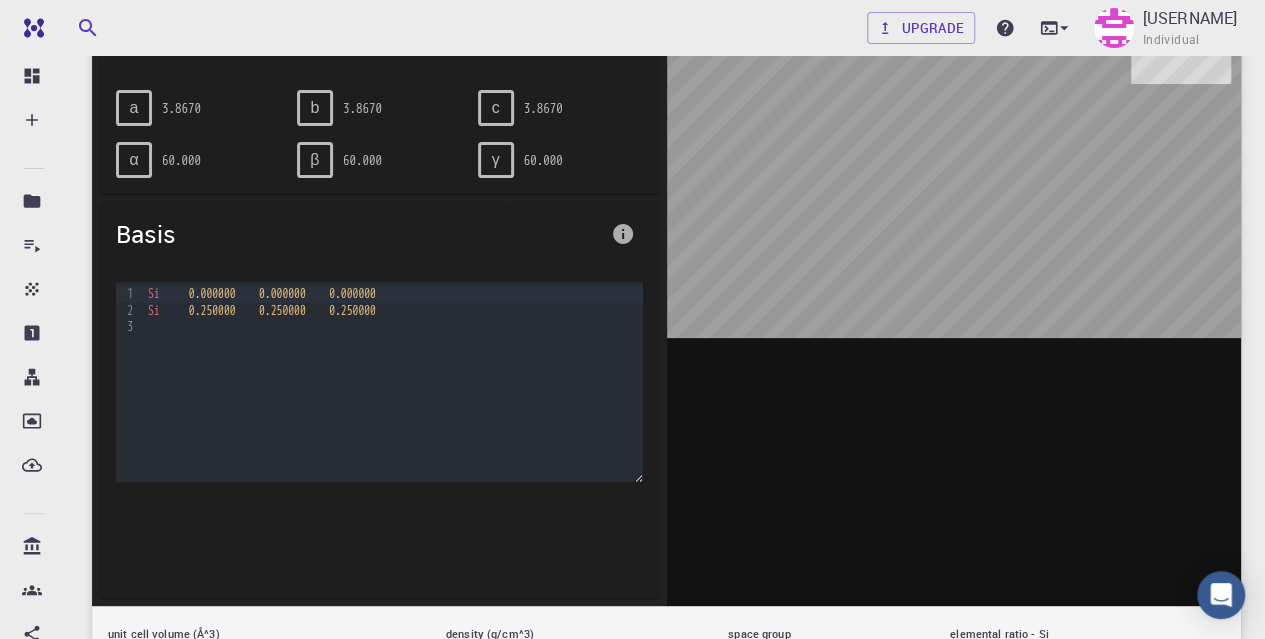 scroll, scrollTop: 100, scrollLeft: 0, axis: vertical 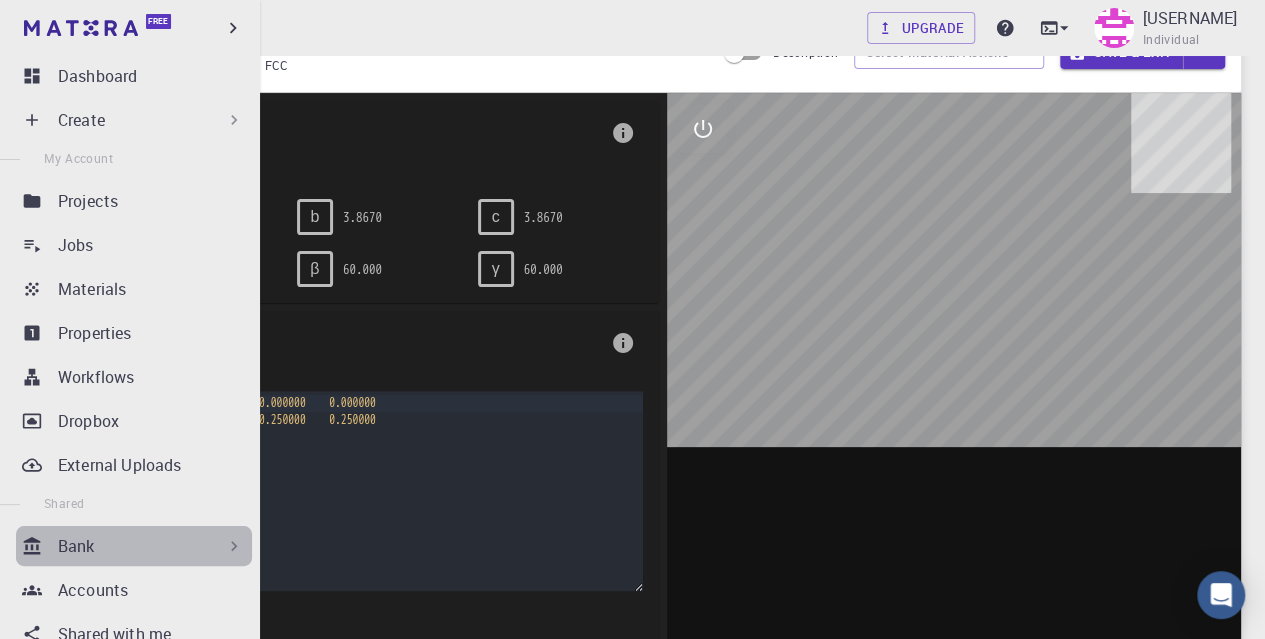click on "Bank" at bounding box center (151, 546) 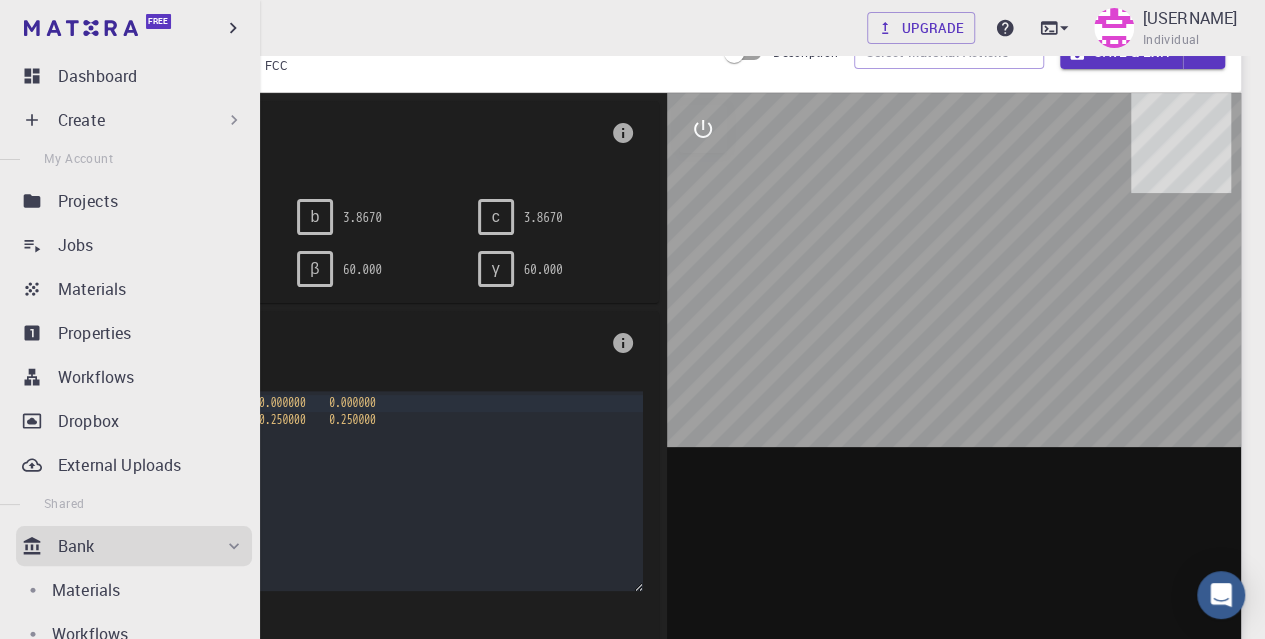 scroll, scrollTop: 200, scrollLeft: 0, axis: vertical 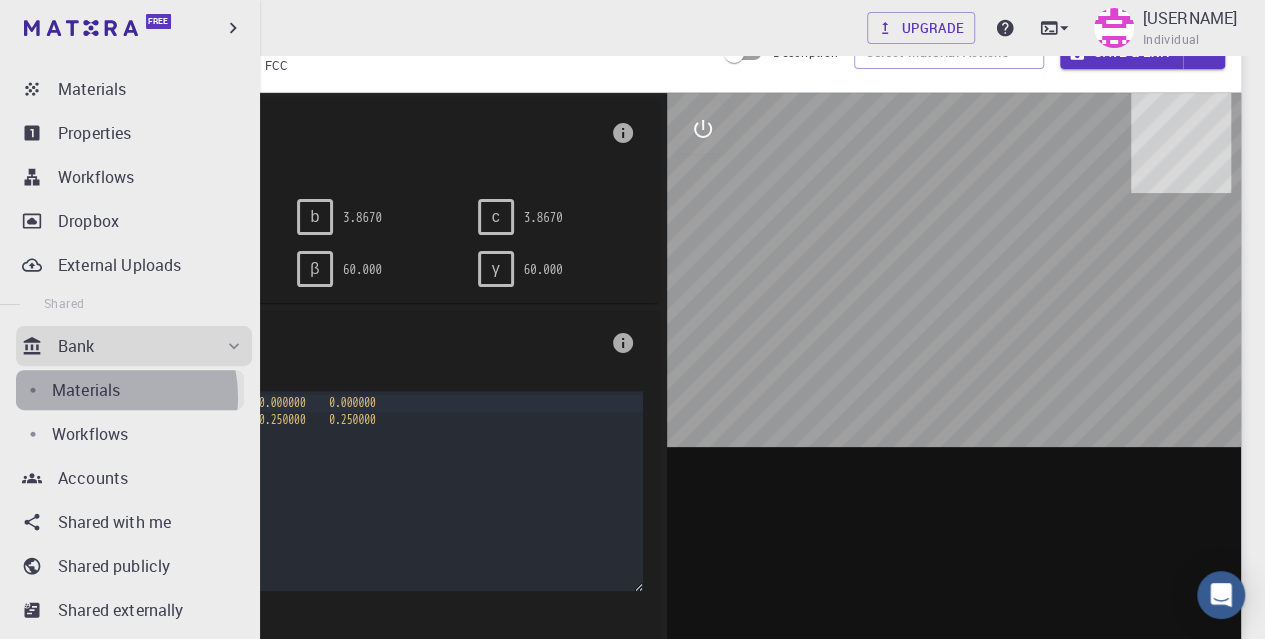 click on "Materials" at bounding box center (86, 390) 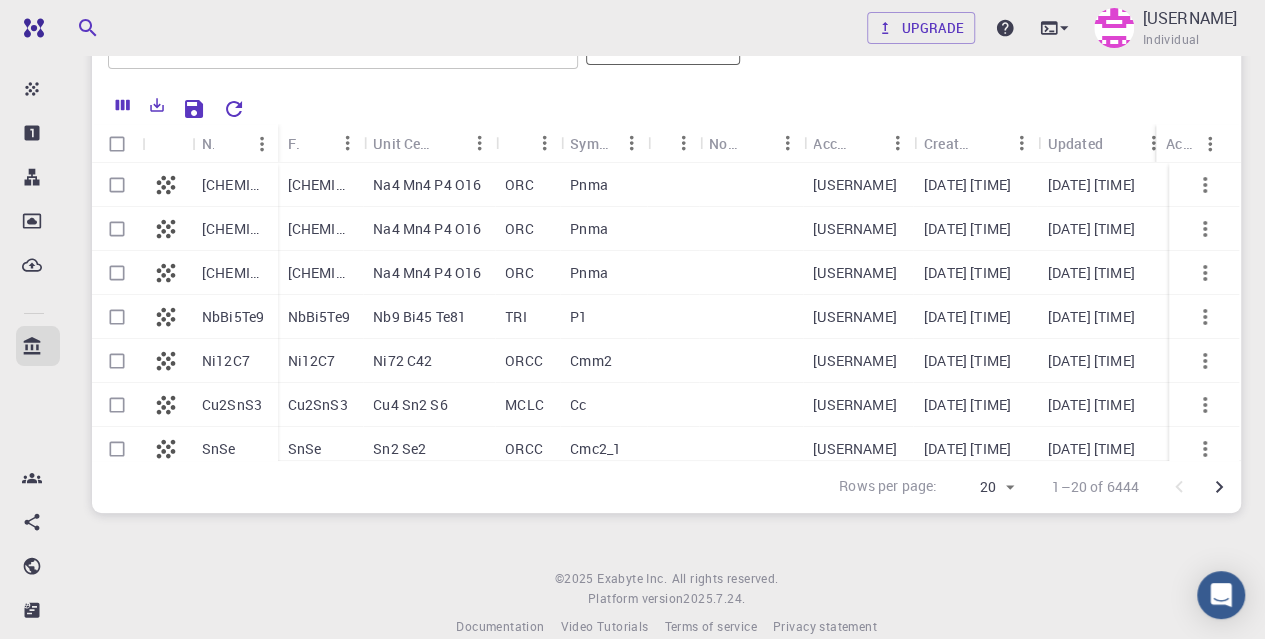 scroll, scrollTop: 199, scrollLeft: 0, axis: vertical 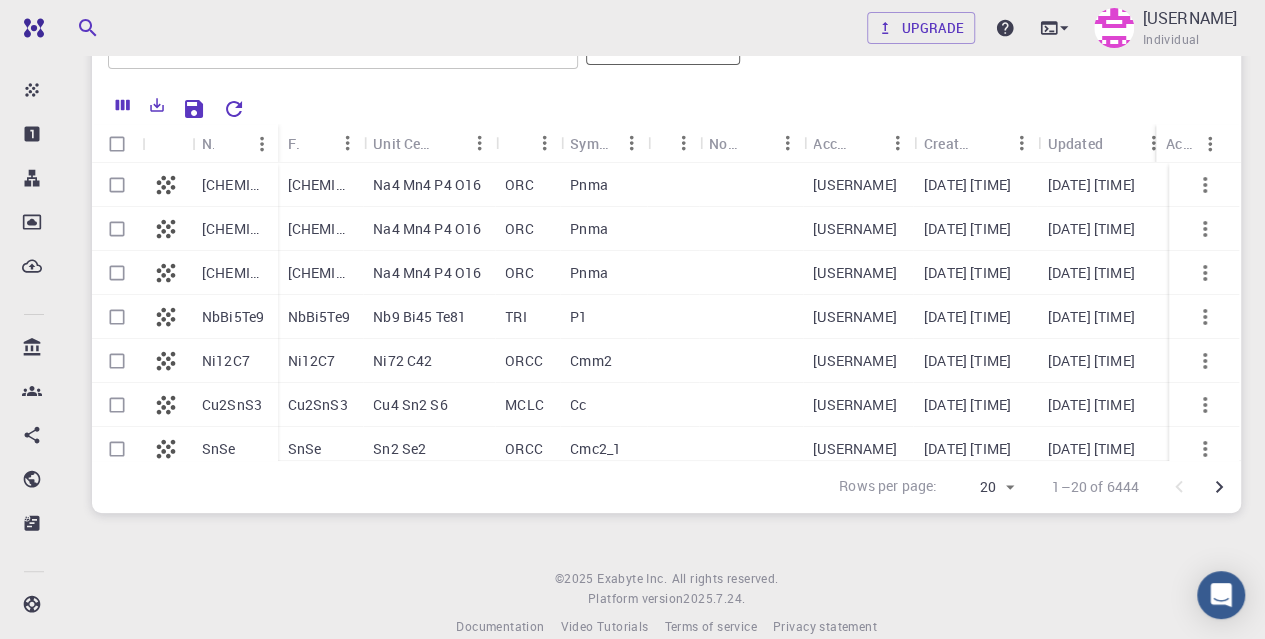 click on "Ni12C7" at bounding box center (226, 361) 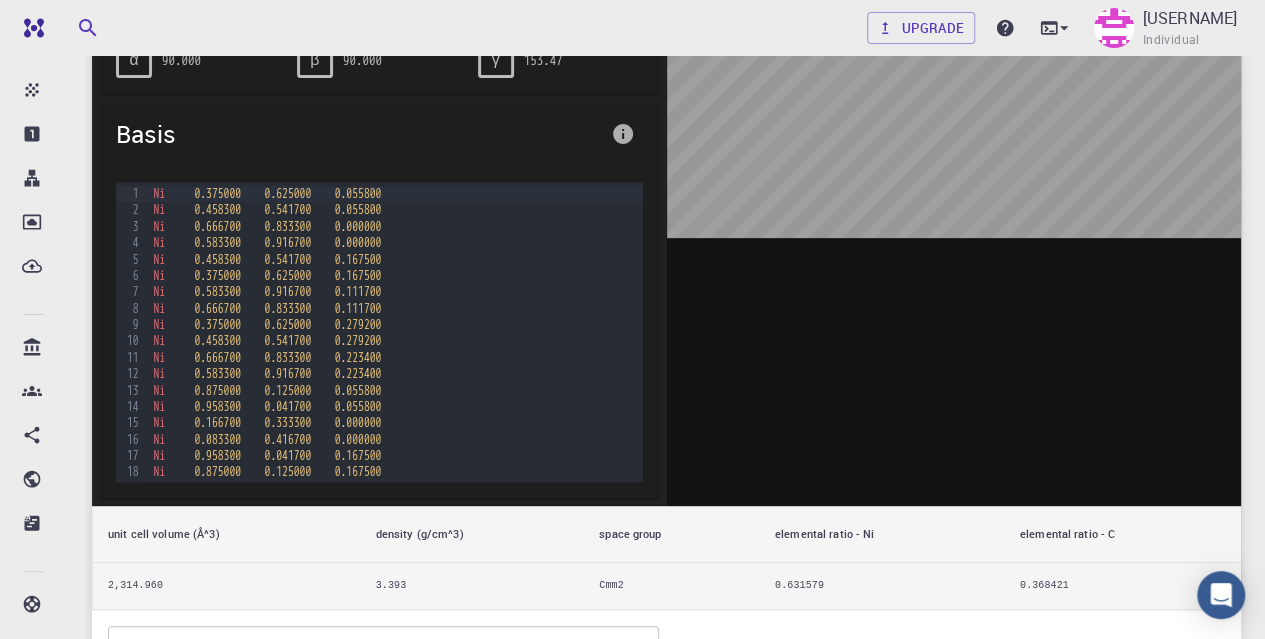 scroll, scrollTop: 100, scrollLeft: 0, axis: vertical 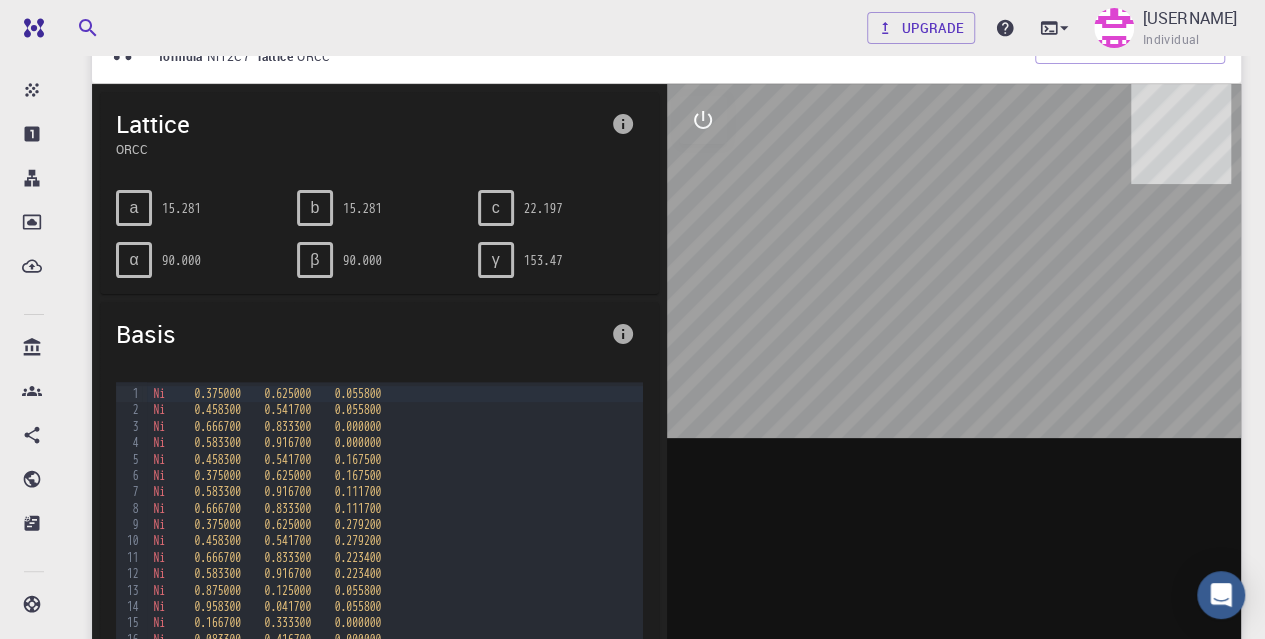 drag, startPoint x: 956, startPoint y: 320, endPoint x: 956, endPoint y: 254, distance: 66 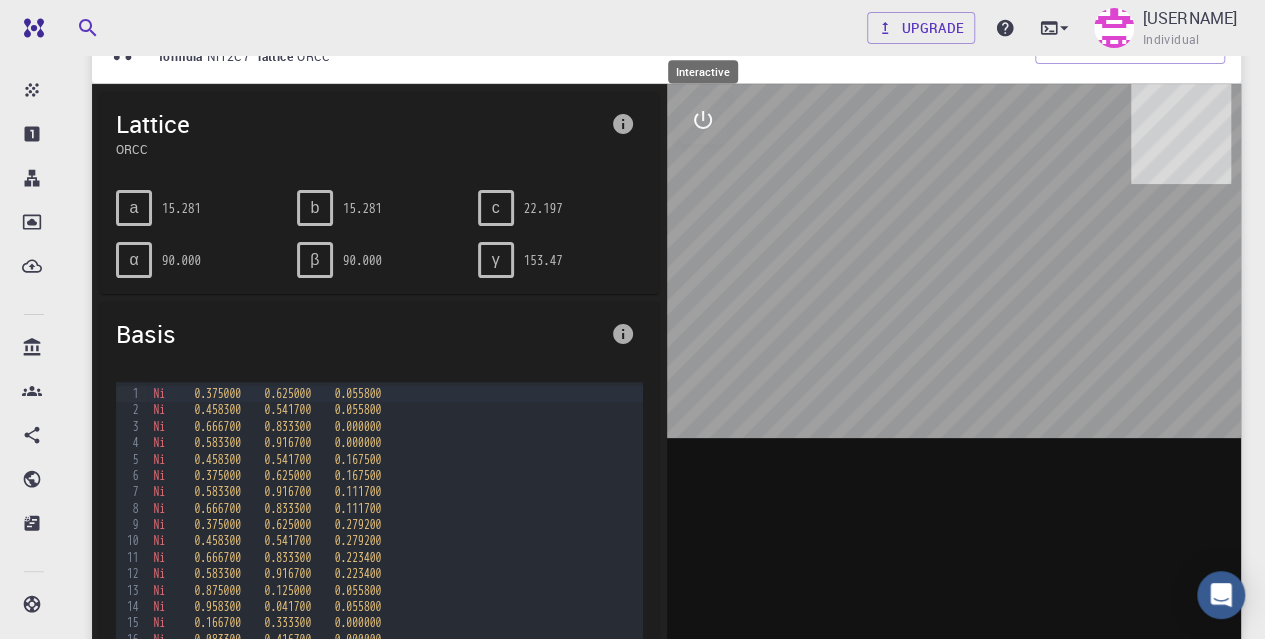 click 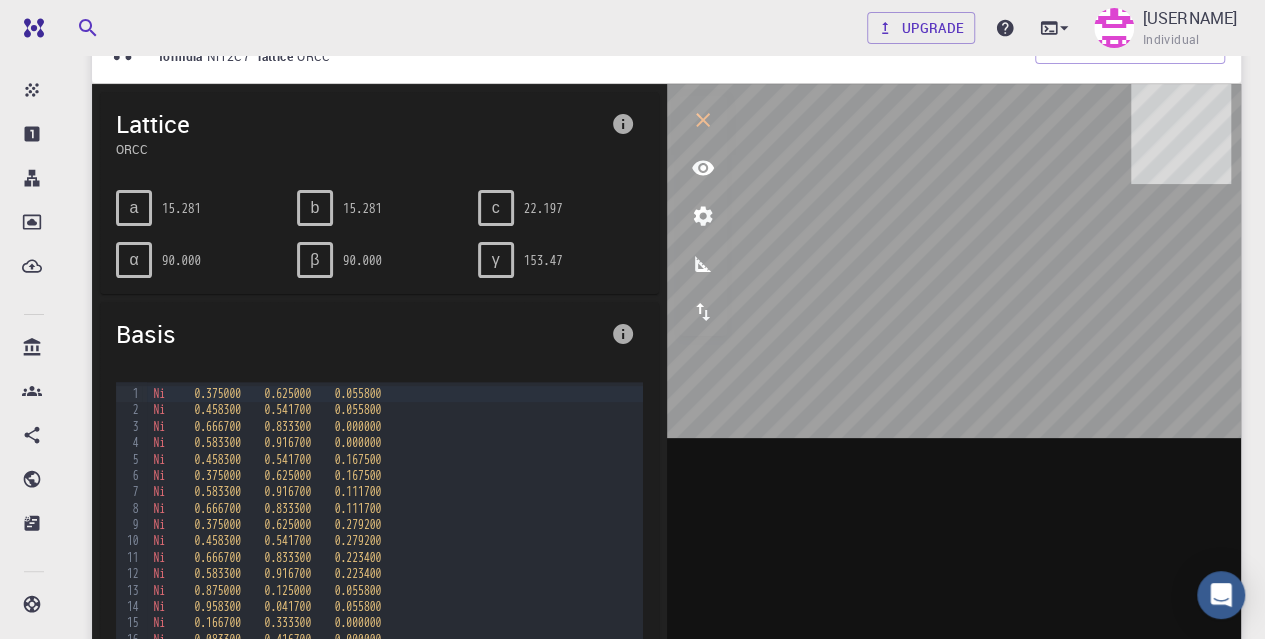 click 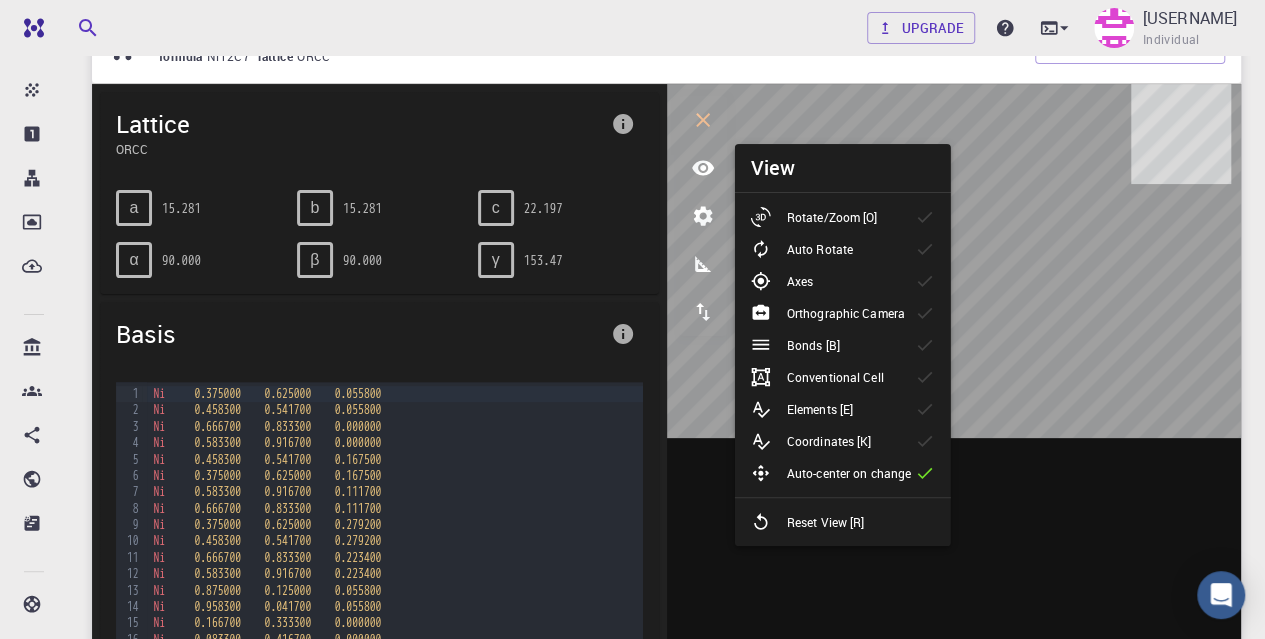 click on "Auto Rotate" at bounding box center (820, 249) 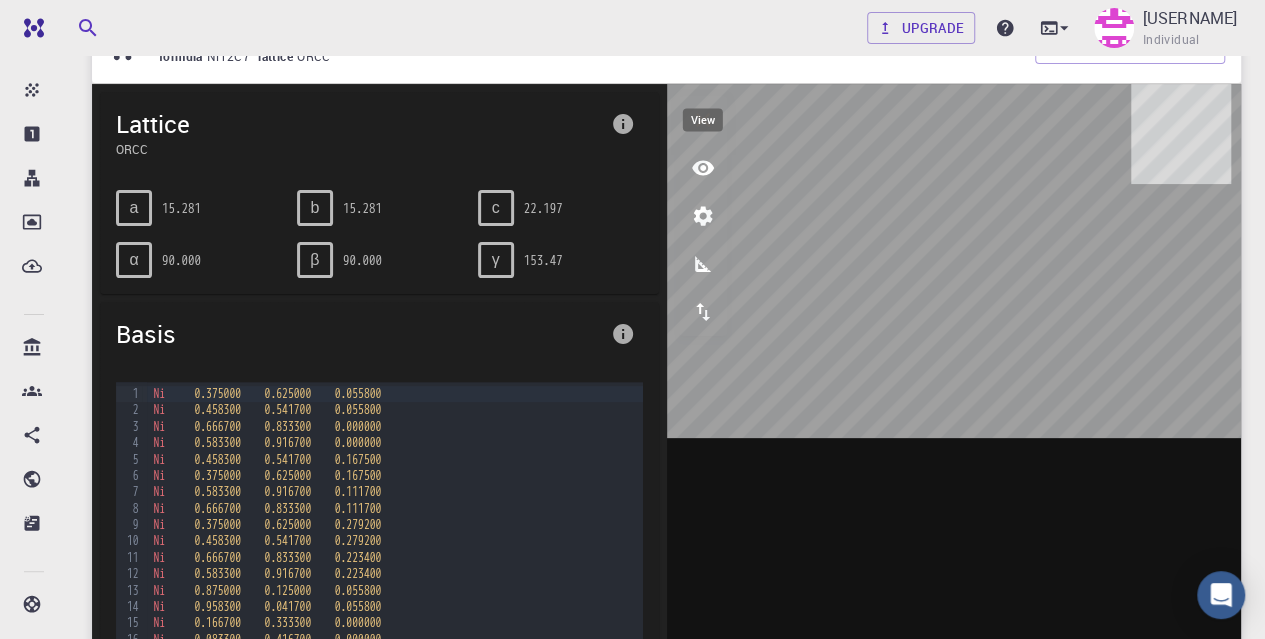 click 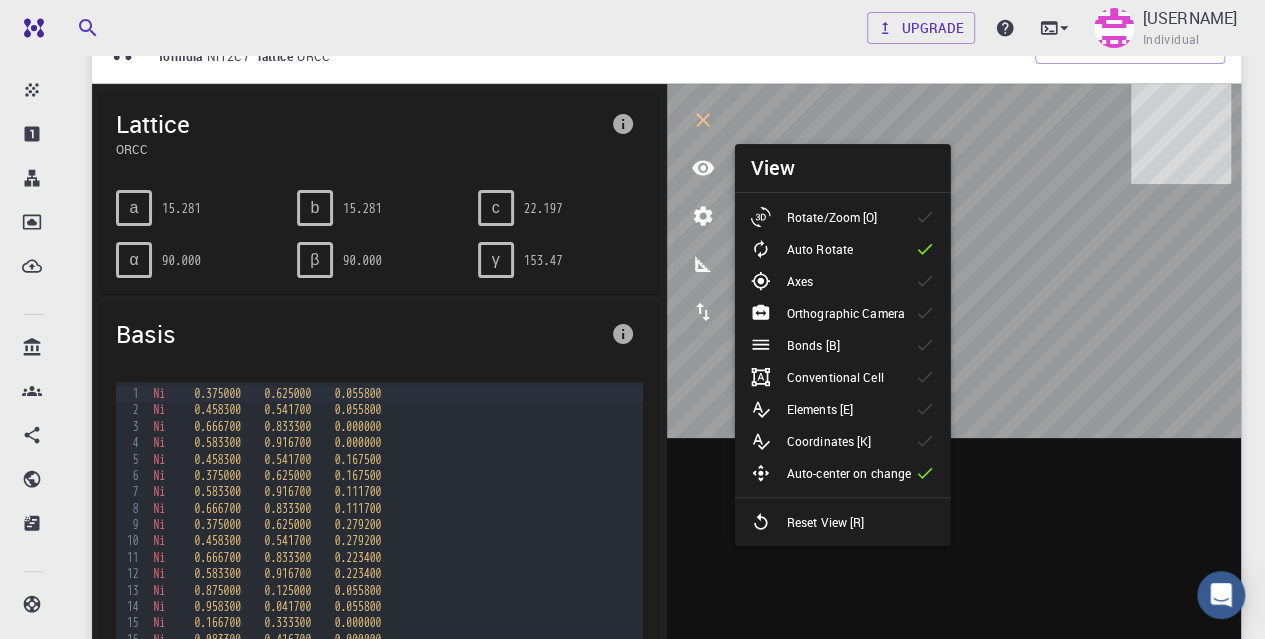 click on "Bonds [B]" at bounding box center (813, 345) 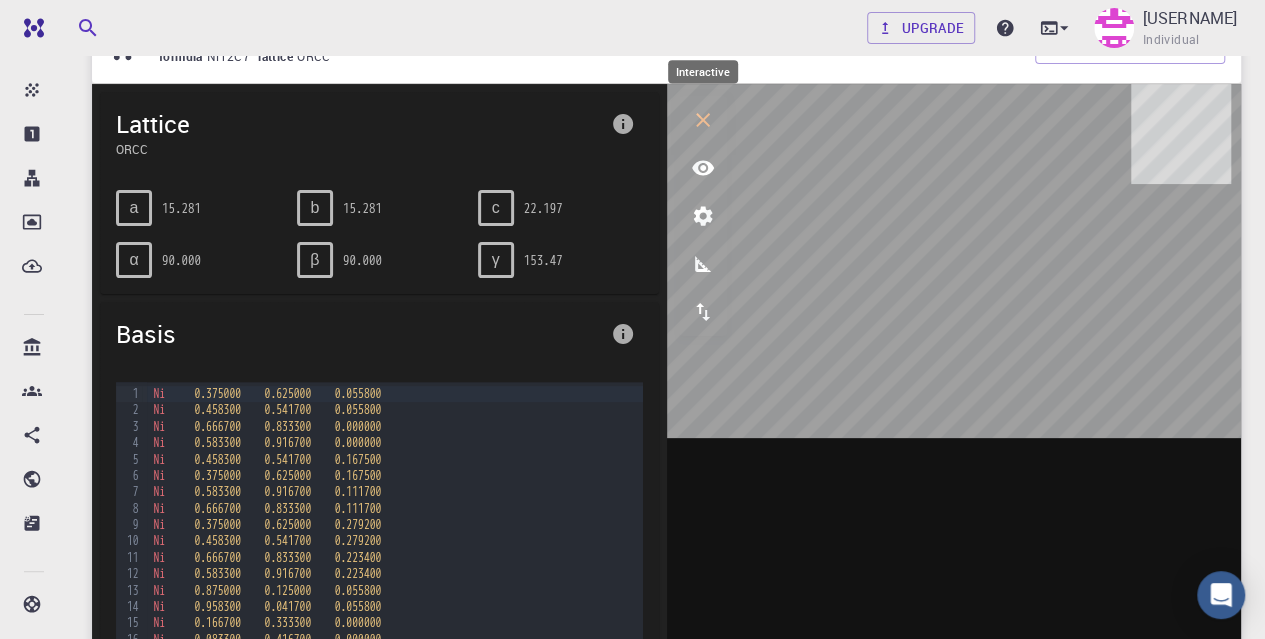 click 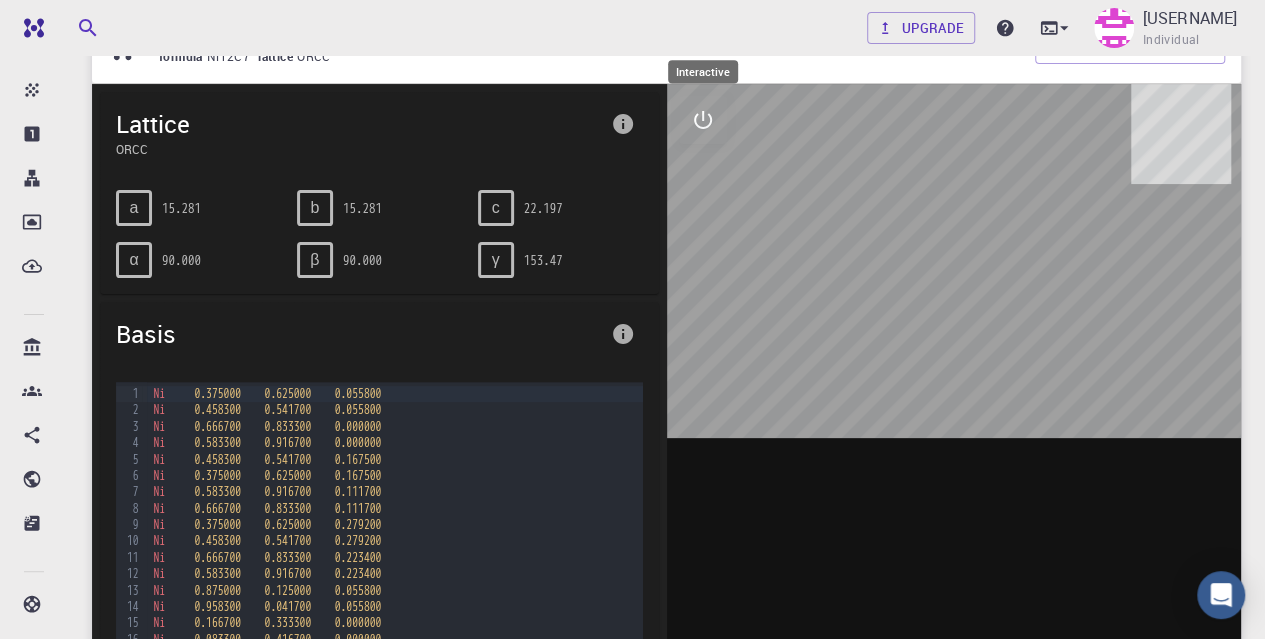 click 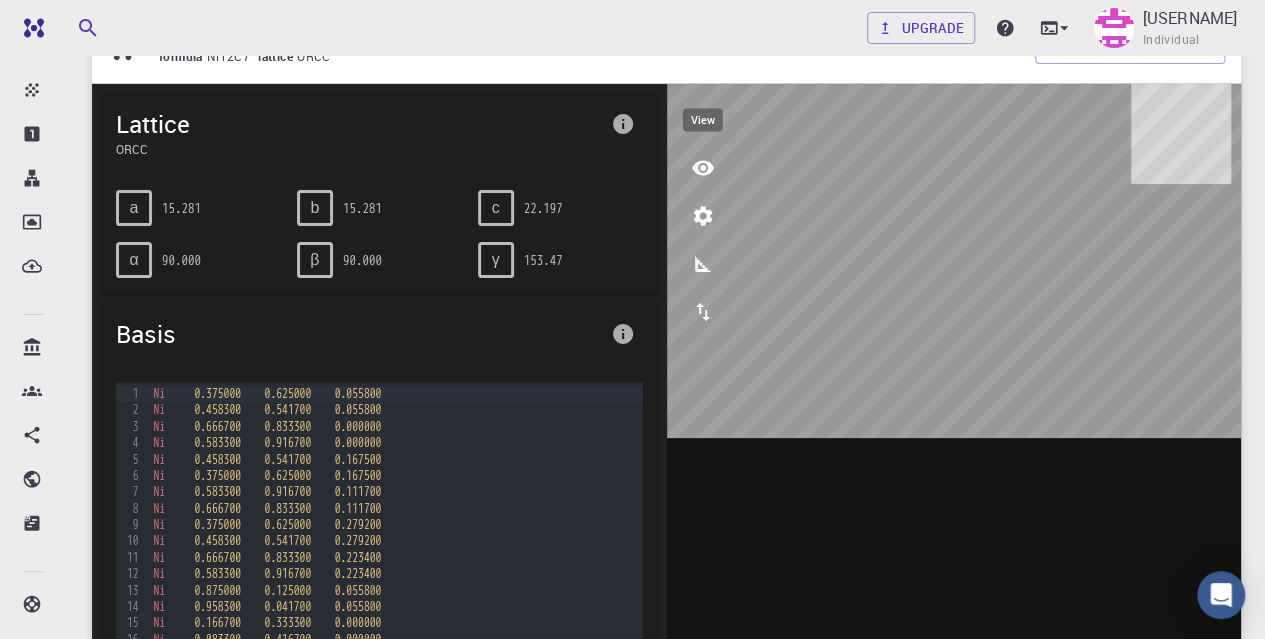click 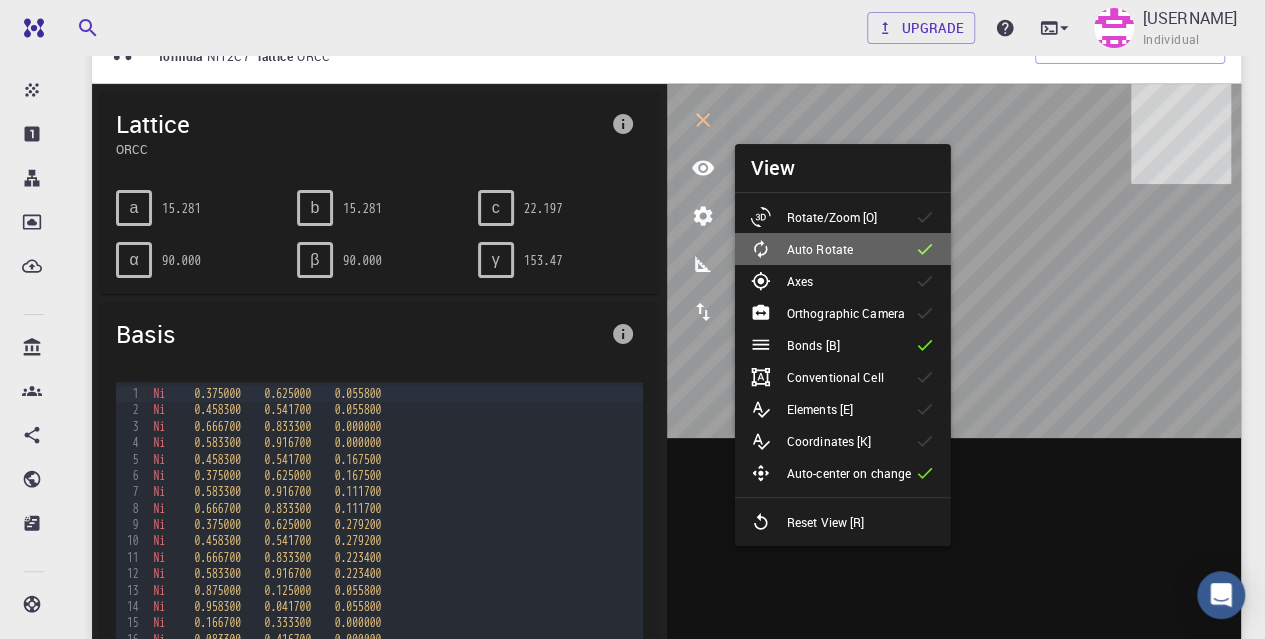 click on "Auto Rotate" at bounding box center [820, 249] 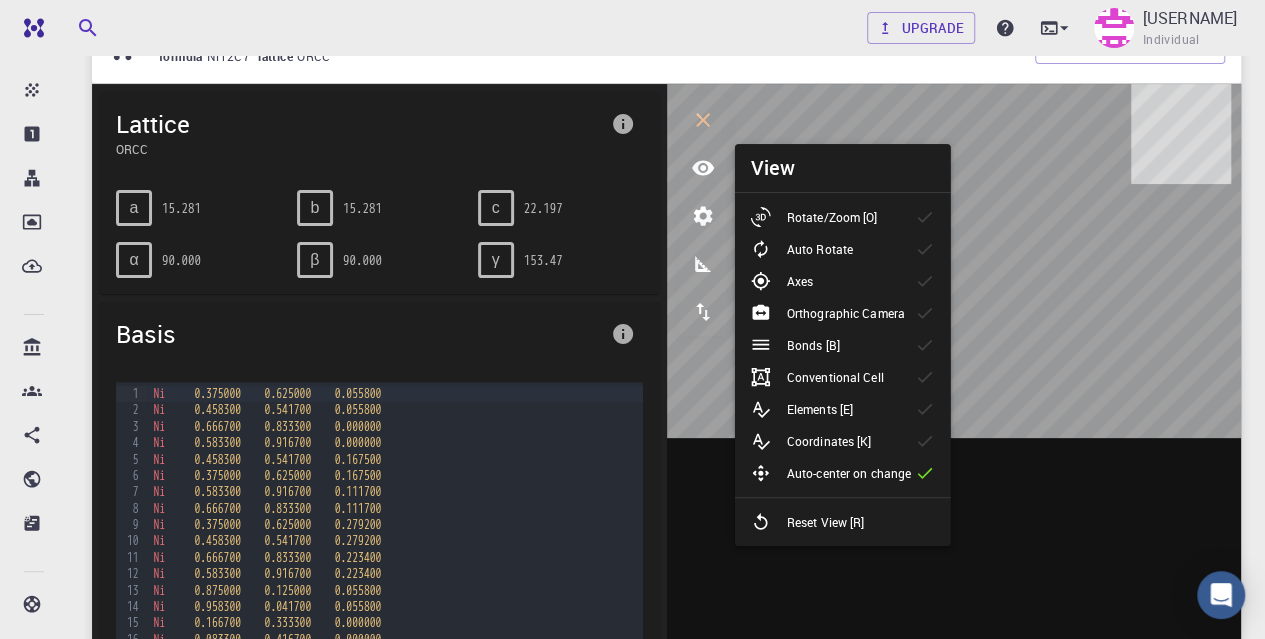 click on "Auto-center on change" at bounding box center [849, 473] 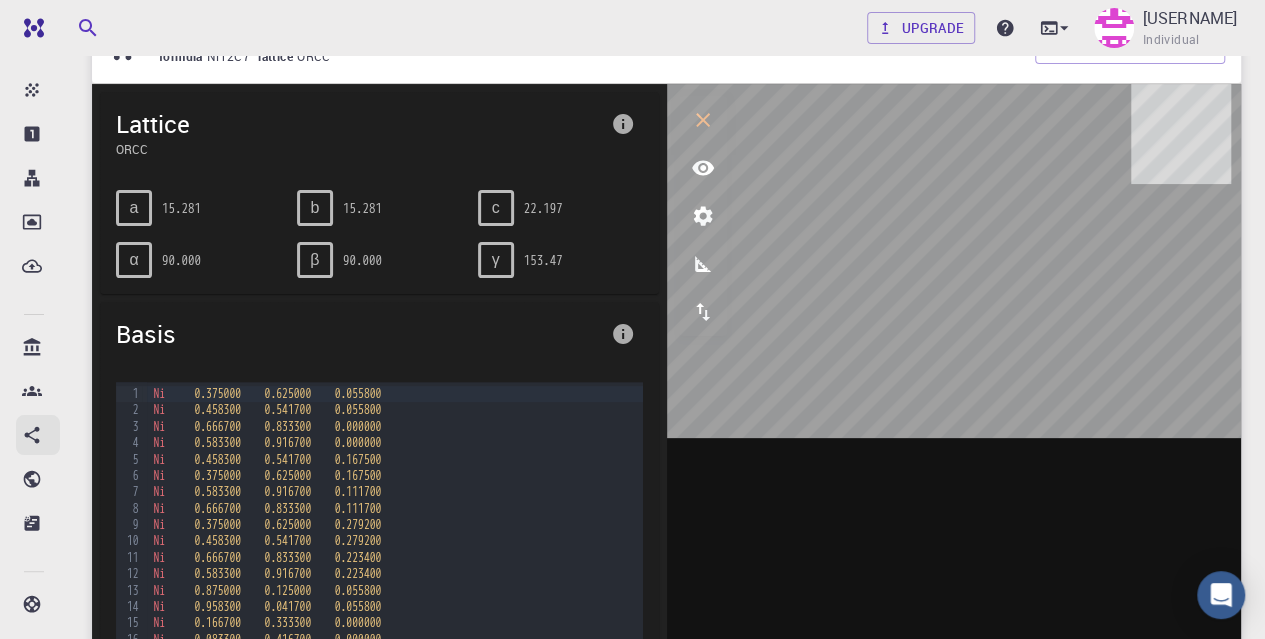 scroll, scrollTop: 200, scrollLeft: 0, axis: vertical 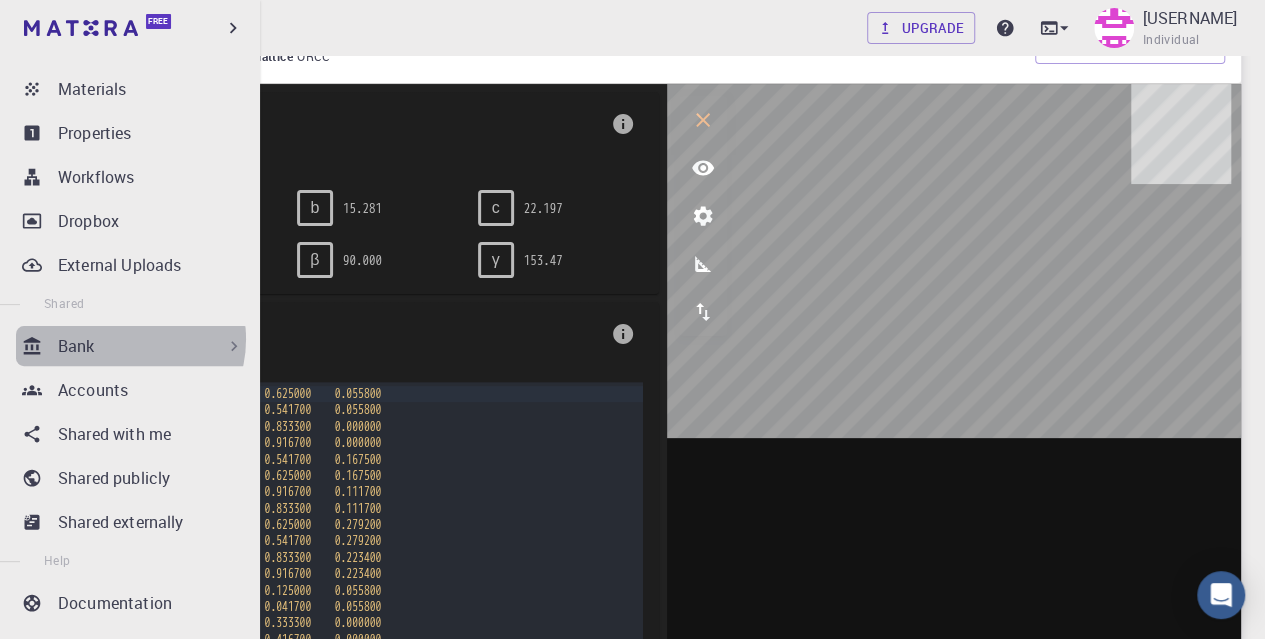 click on "Bank" at bounding box center (151, 346) 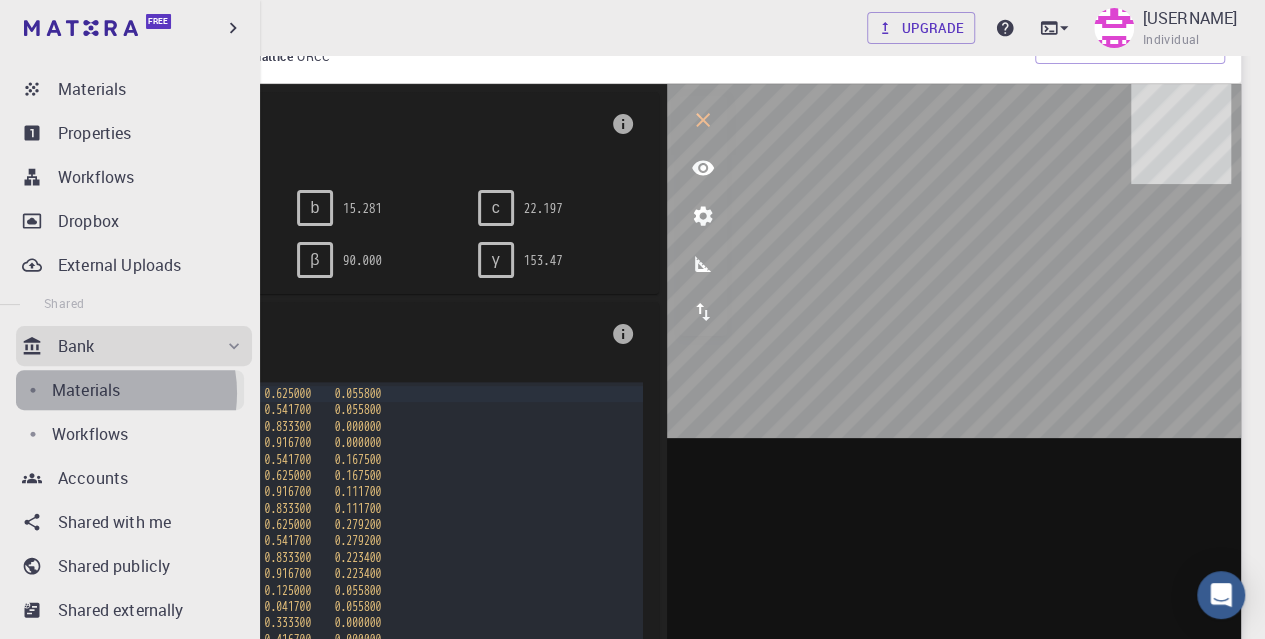 click on "Materials" at bounding box center (86, 390) 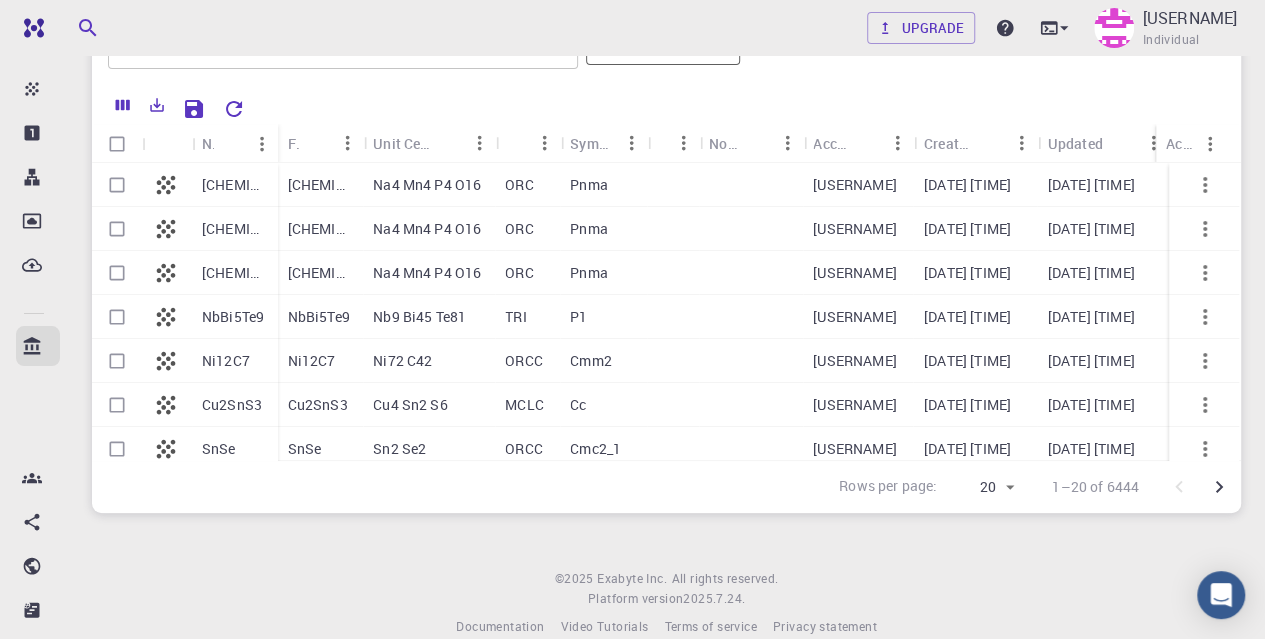scroll, scrollTop: 199, scrollLeft: 0, axis: vertical 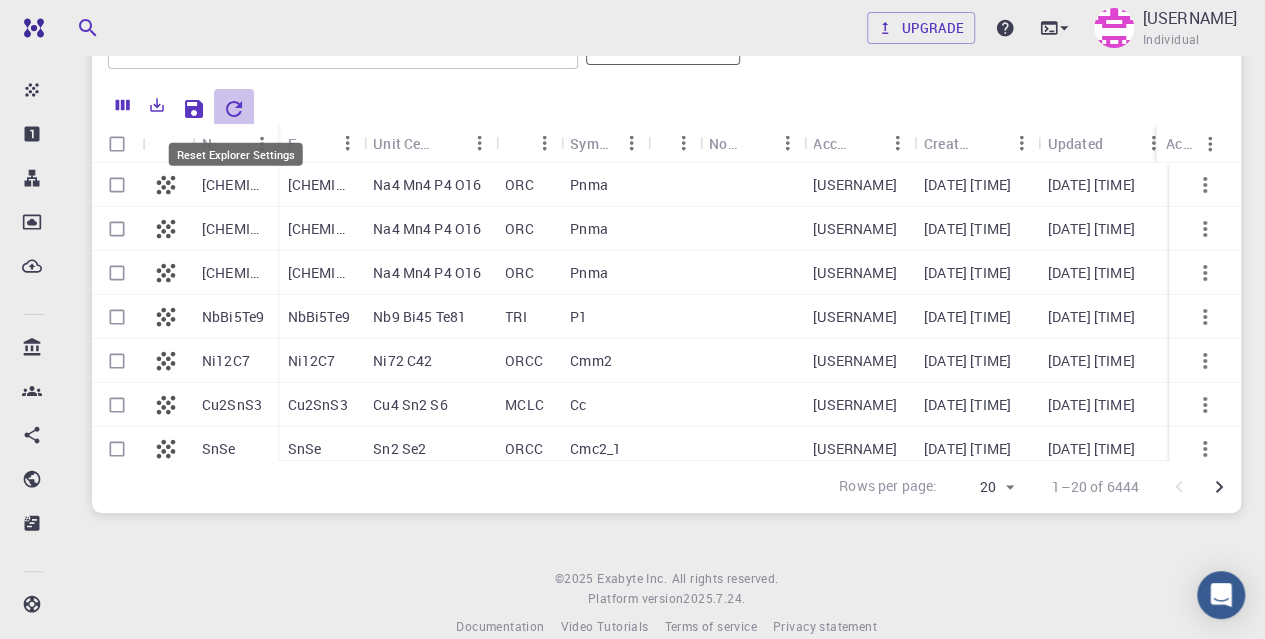 click 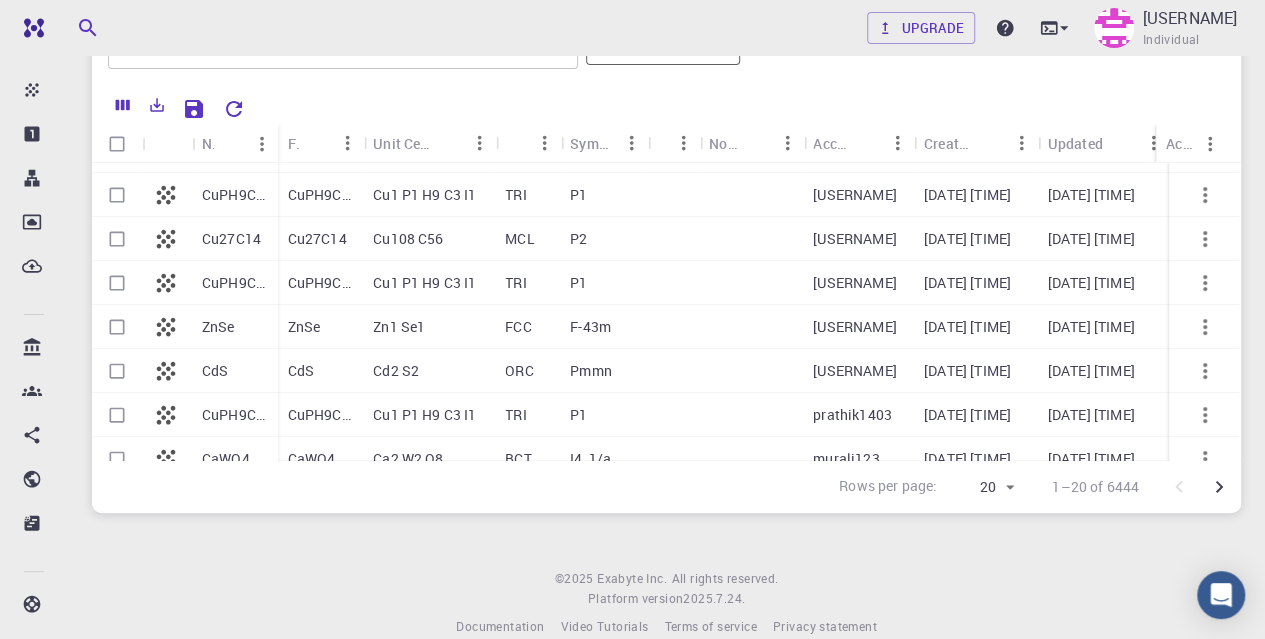 scroll, scrollTop: 0, scrollLeft: 0, axis: both 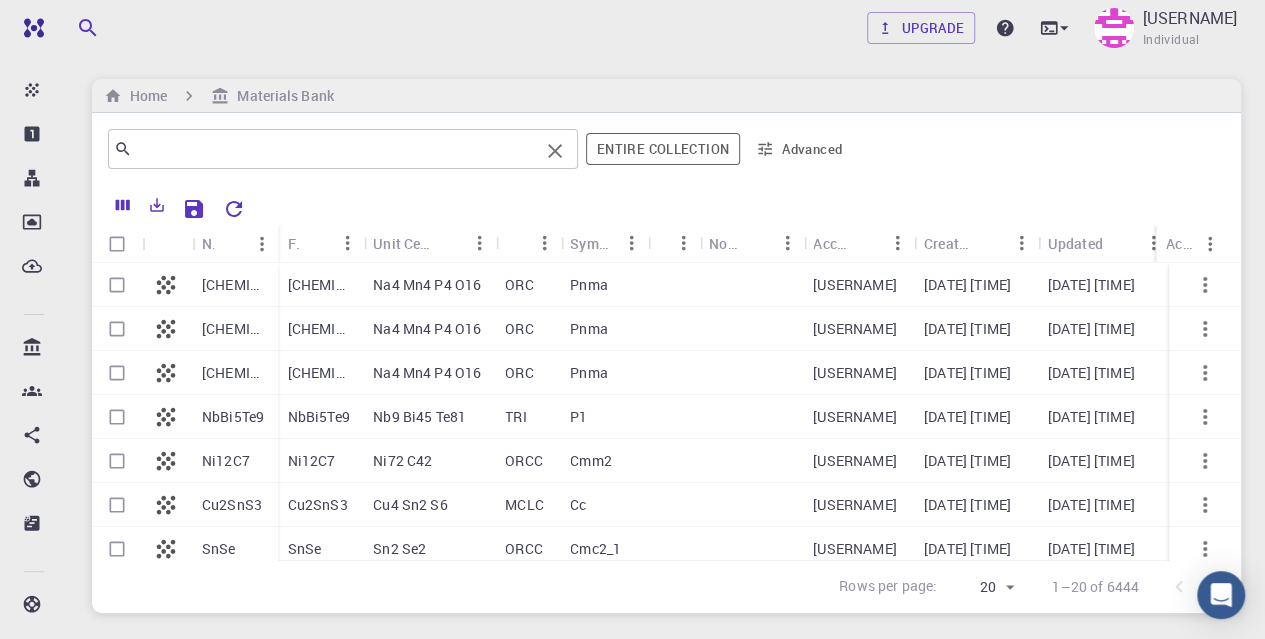 click at bounding box center (335, 149) 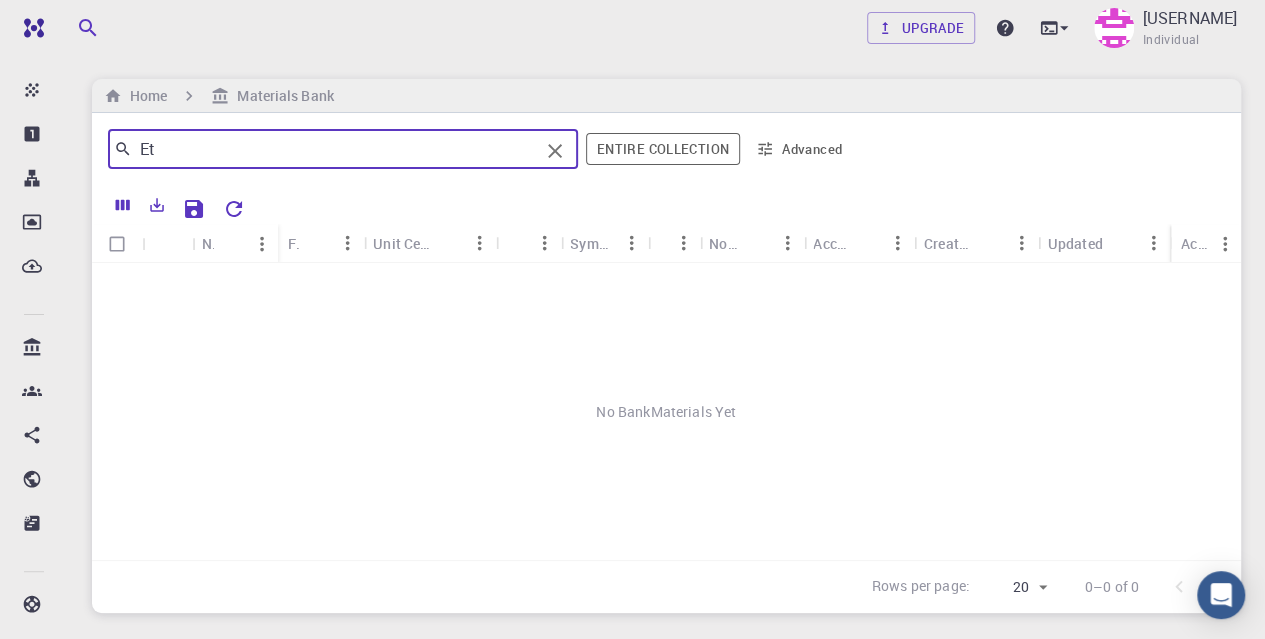 type on "E" 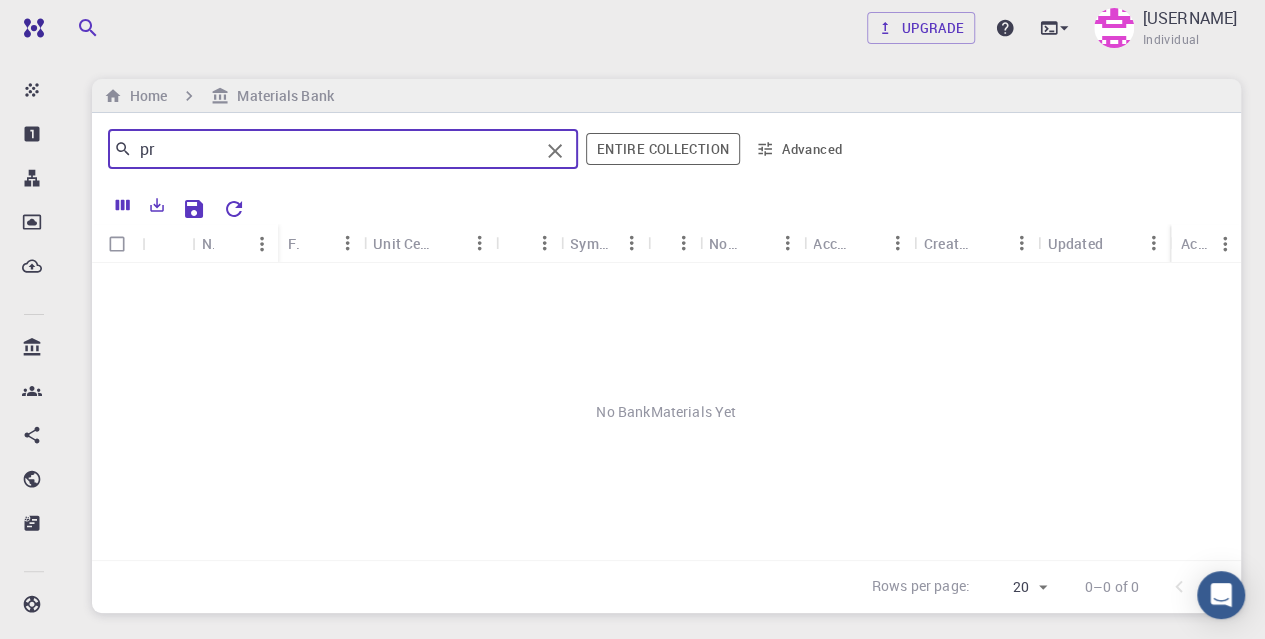 type on "p" 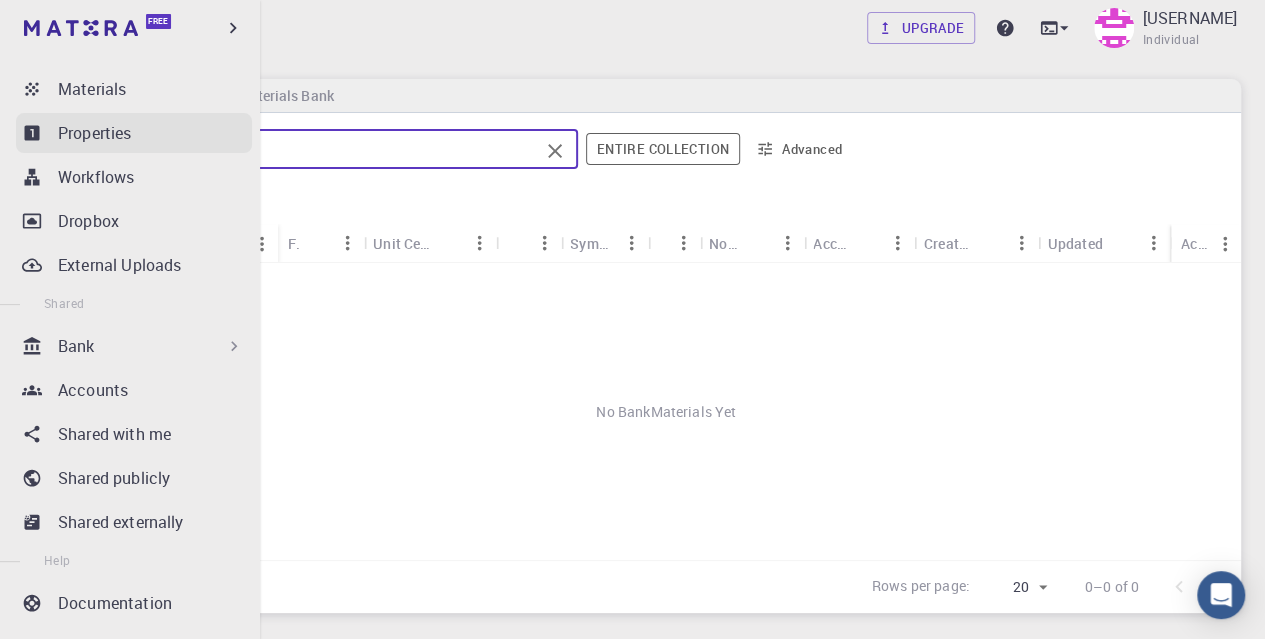 drag, startPoint x: 238, startPoint y: 154, endPoint x: 57, endPoint y: 138, distance: 181.70581 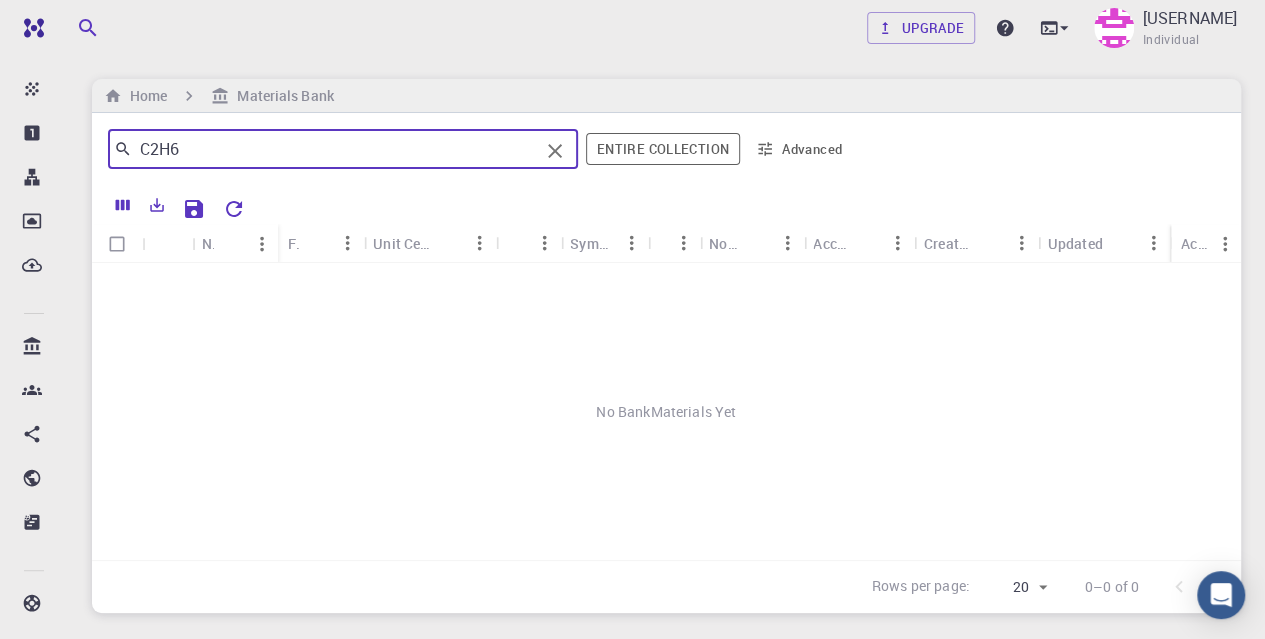 scroll, scrollTop: 199, scrollLeft: 0, axis: vertical 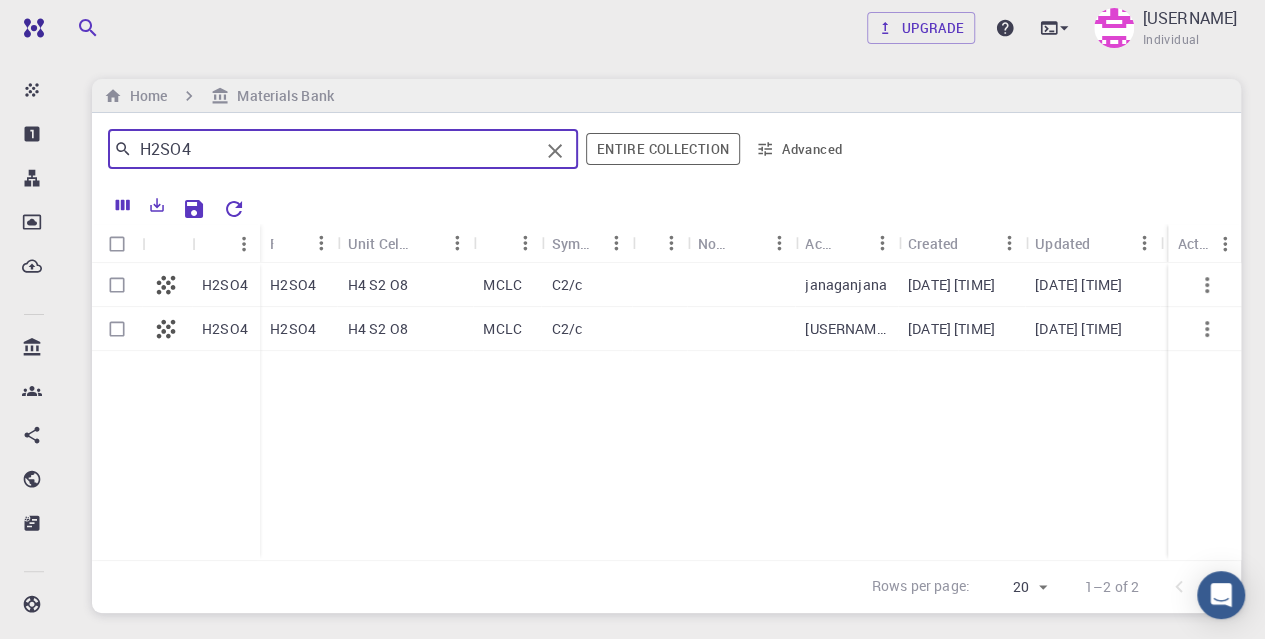 type on "H2SO4" 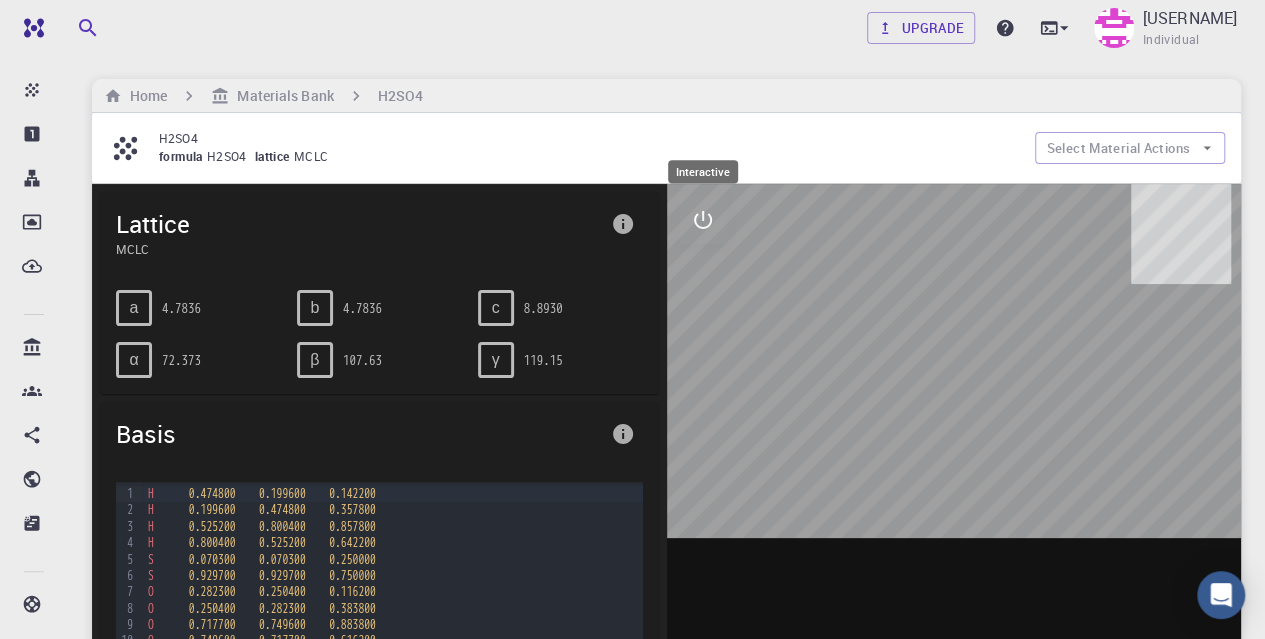 click at bounding box center [703, 220] 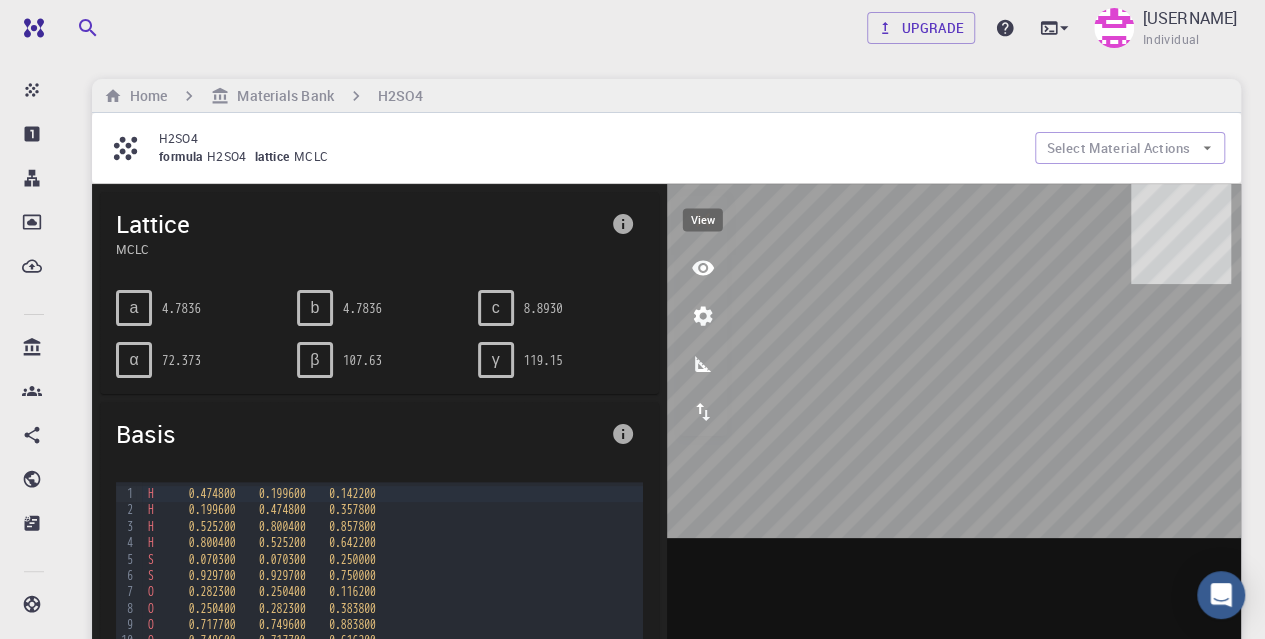 click 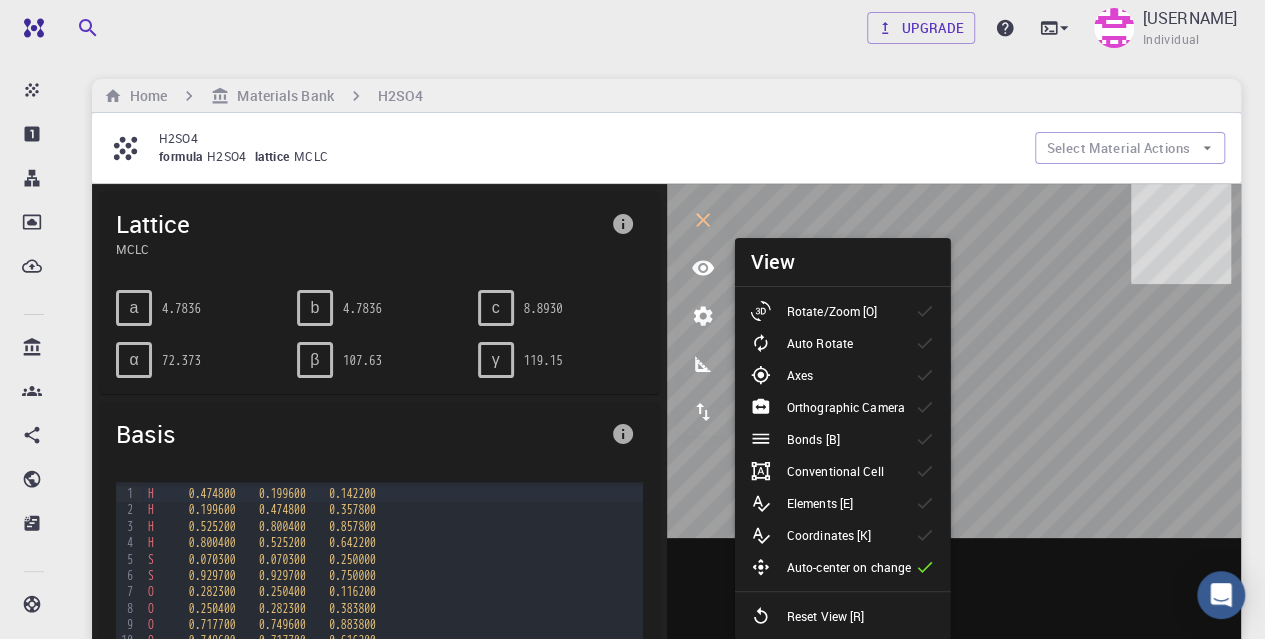 click on "Auto Rotate" at bounding box center [820, 343] 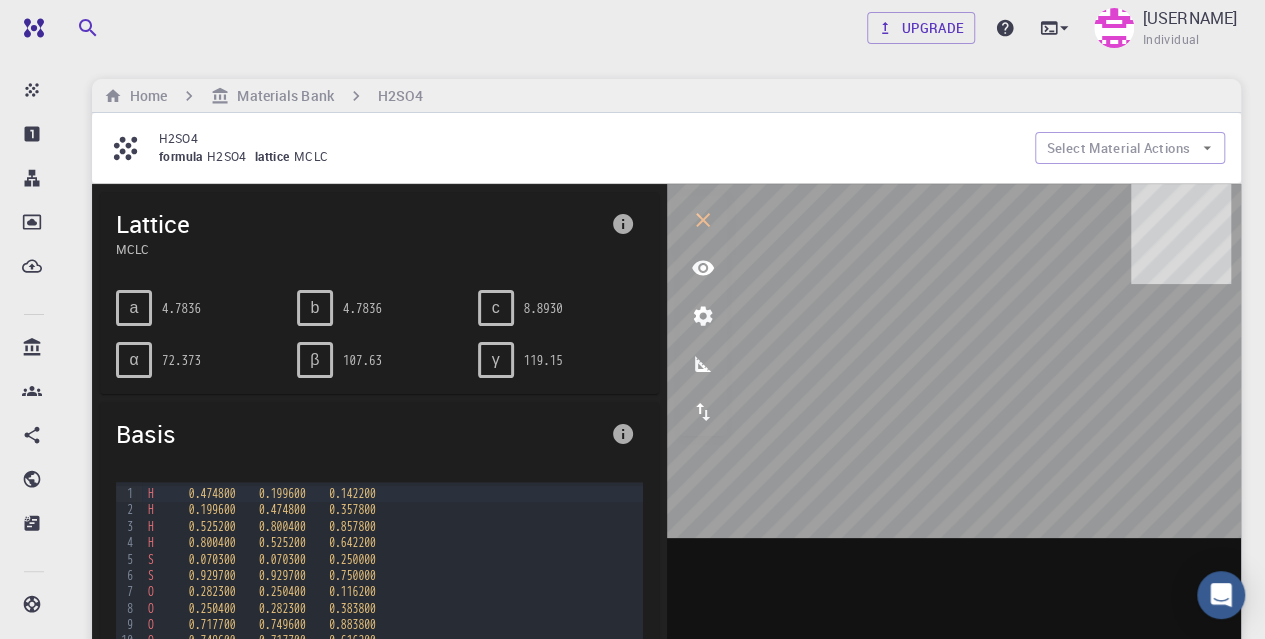 click on "H        [NUMBER]      [NUMBER]      [NUMBER]" at bounding box center (392, 510) 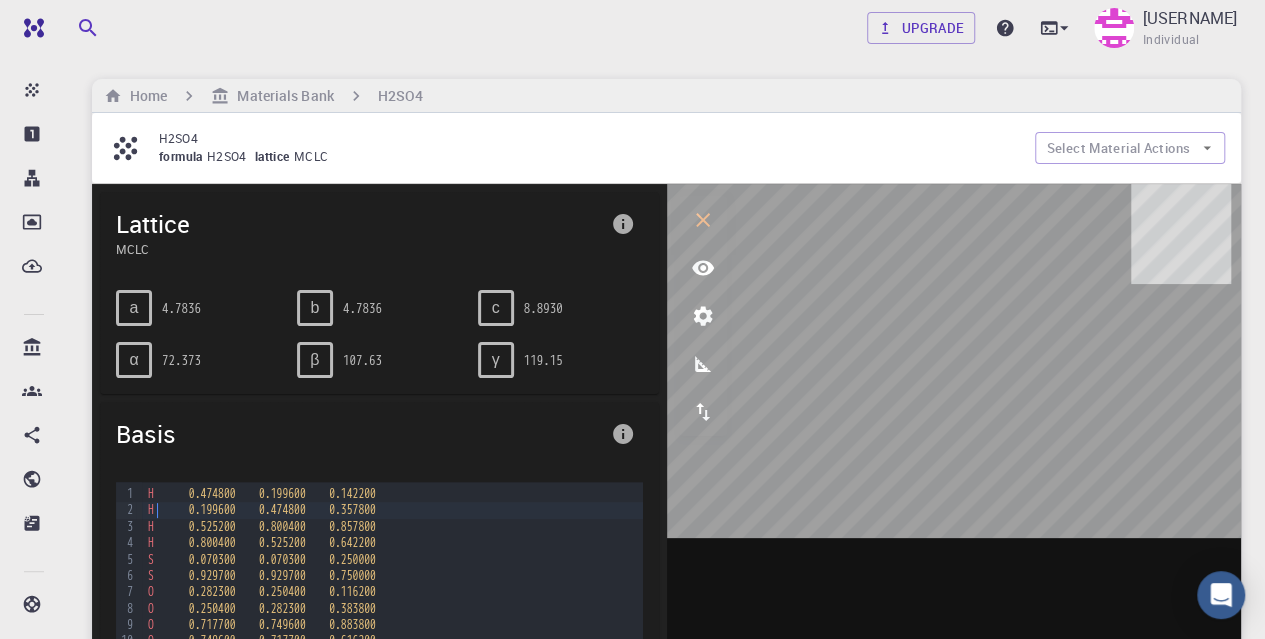 click on "H        [NUMBER]      [NUMBER]      [NUMBER]" at bounding box center (392, 494) 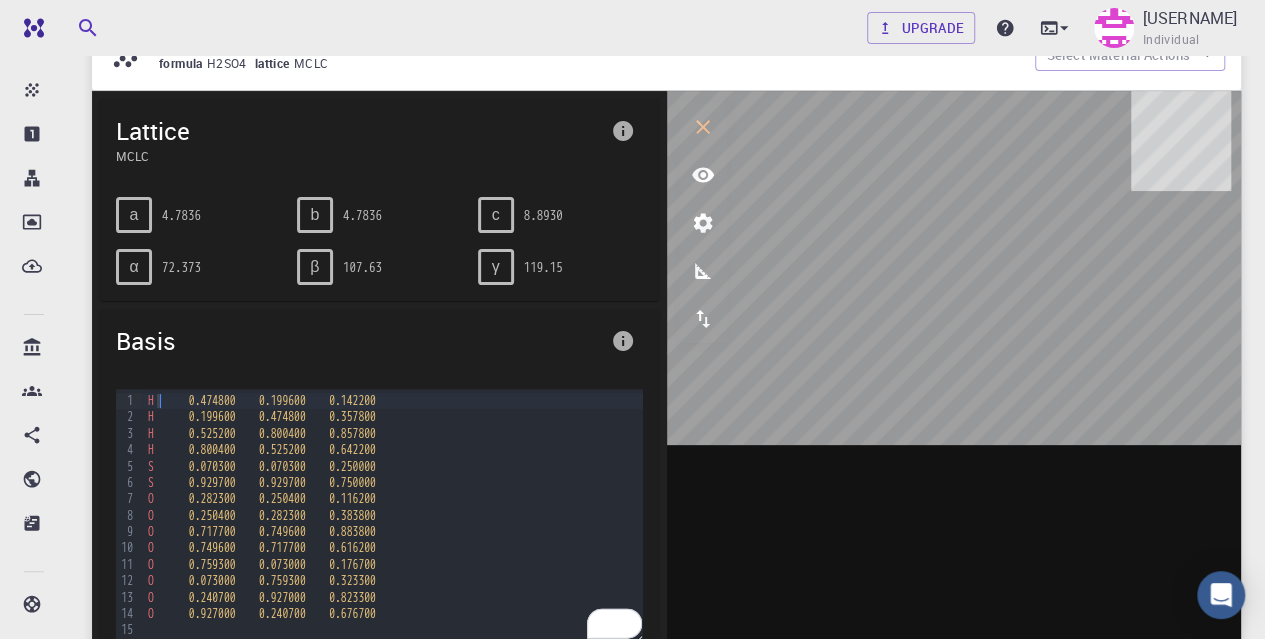 scroll, scrollTop: 0, scrollLeft: 0, axis: both 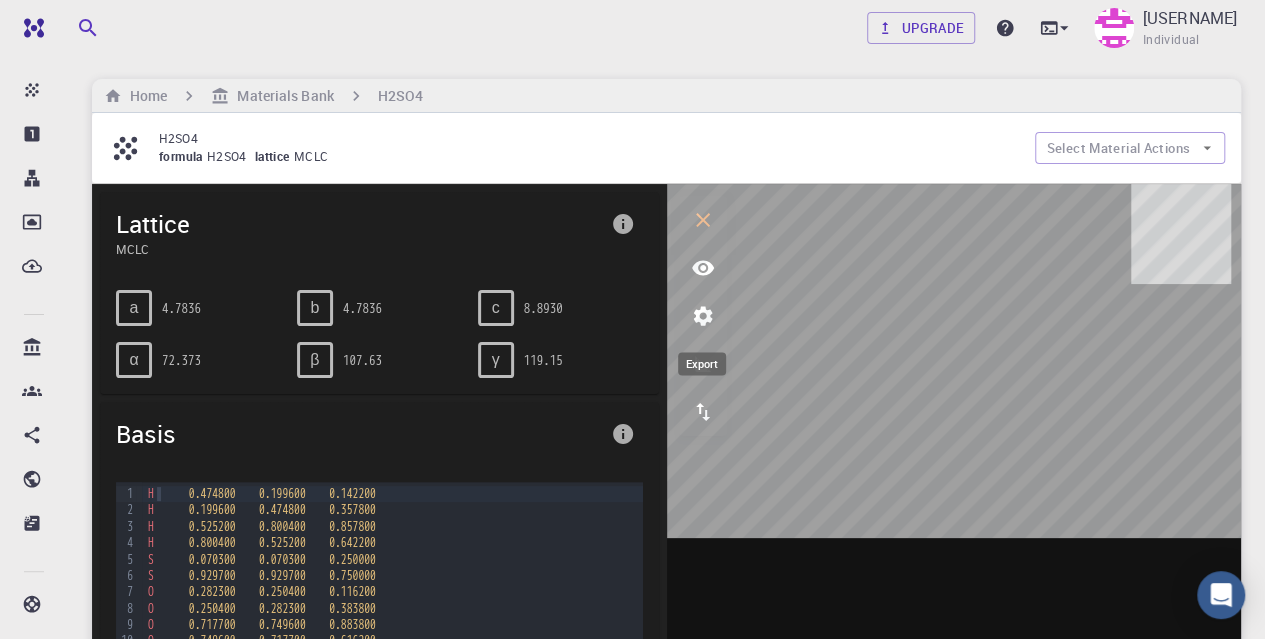 click 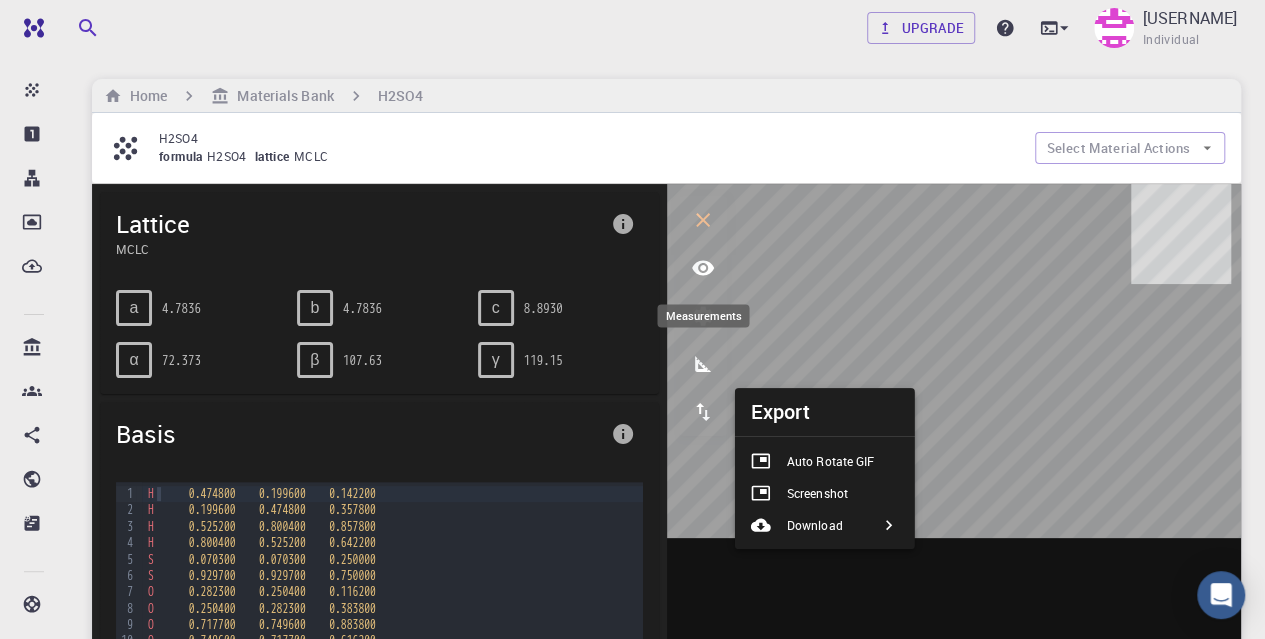 click 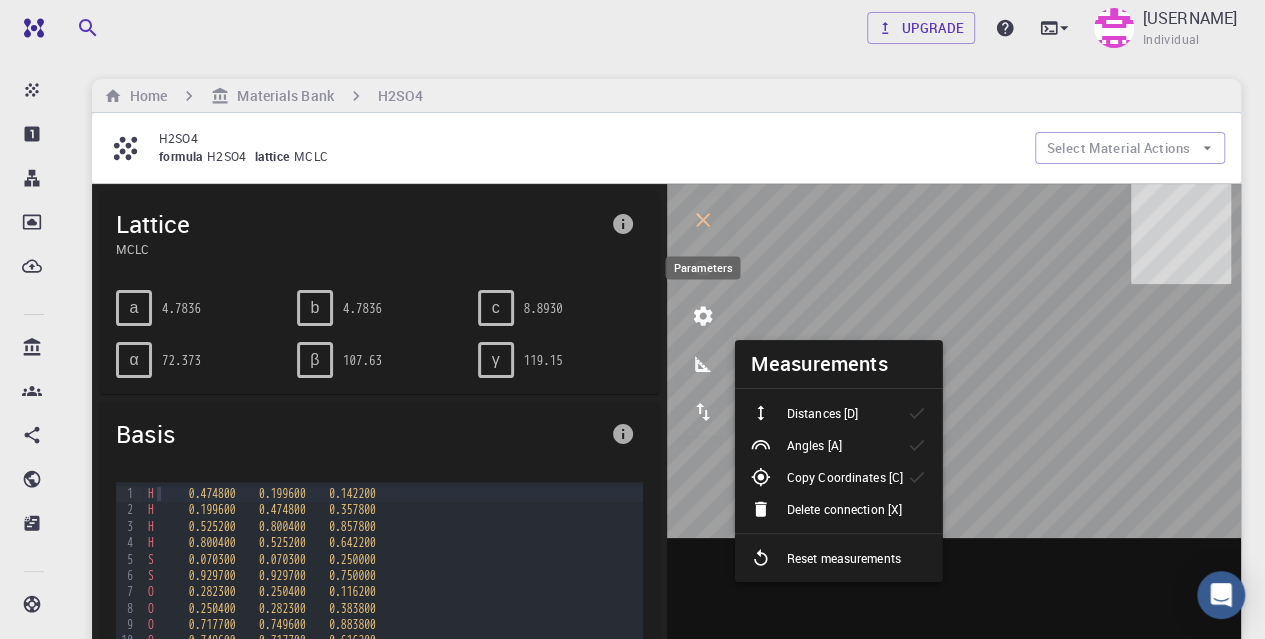 click 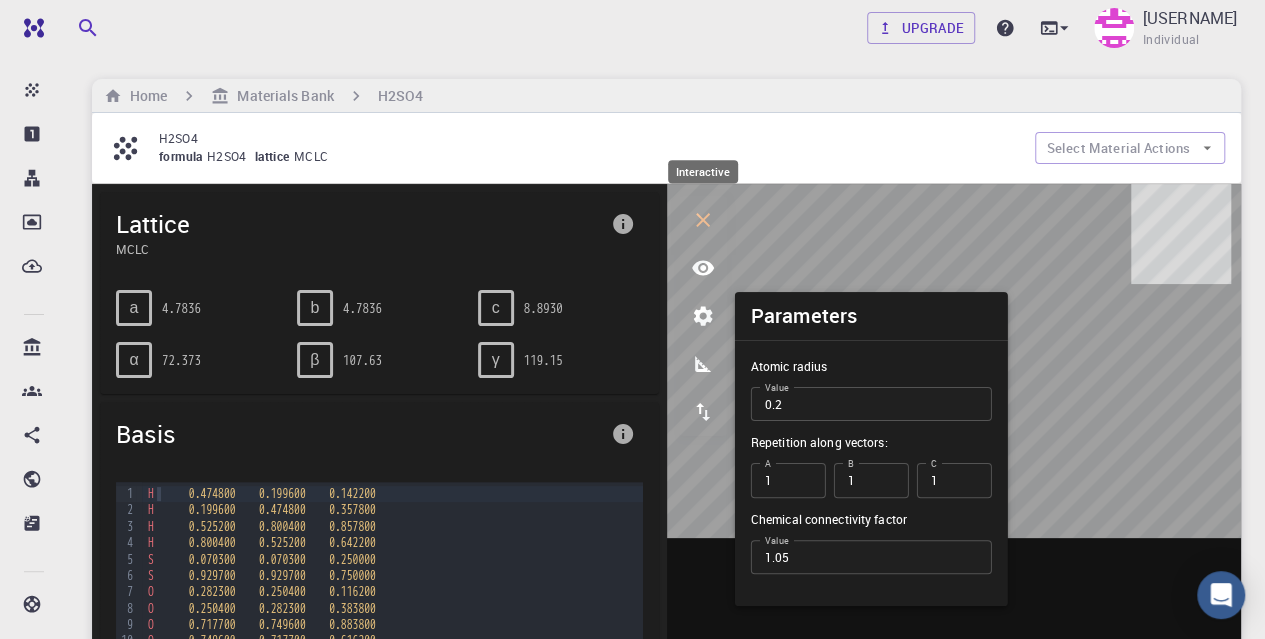 click 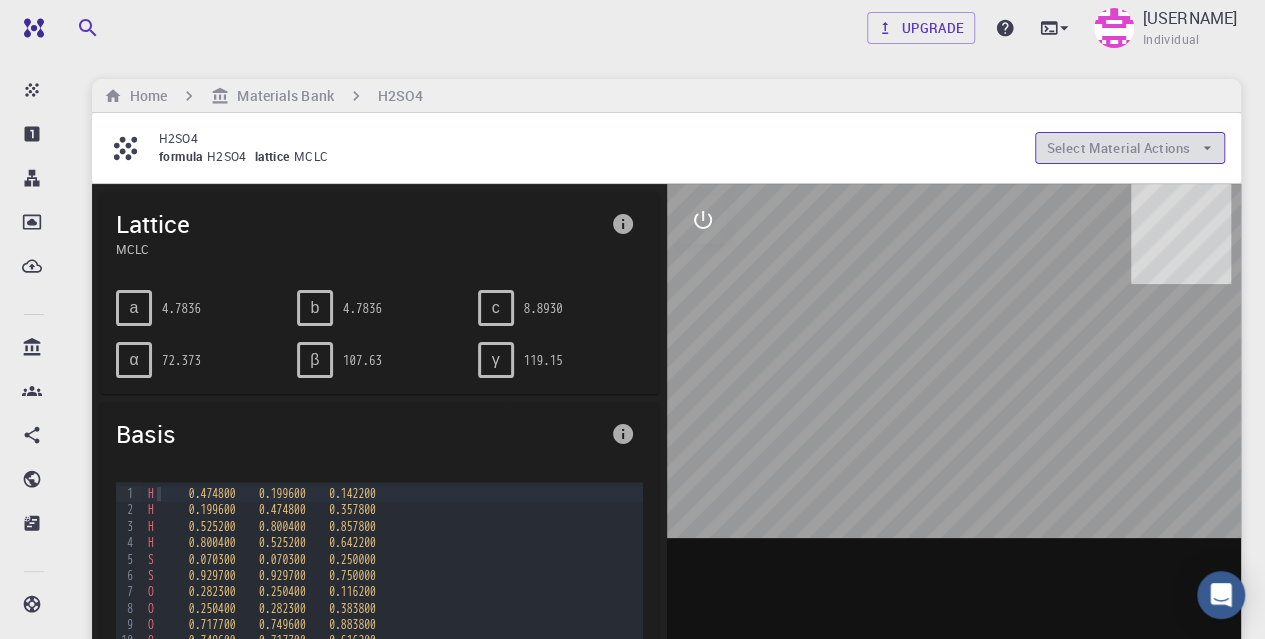 click 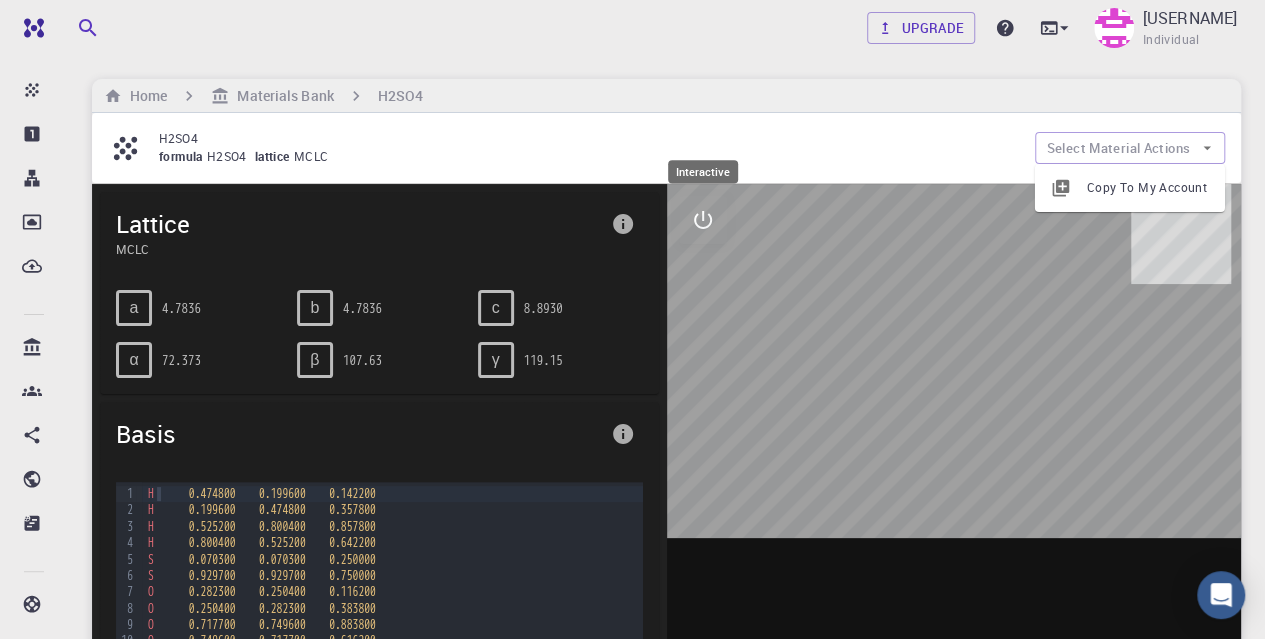 click 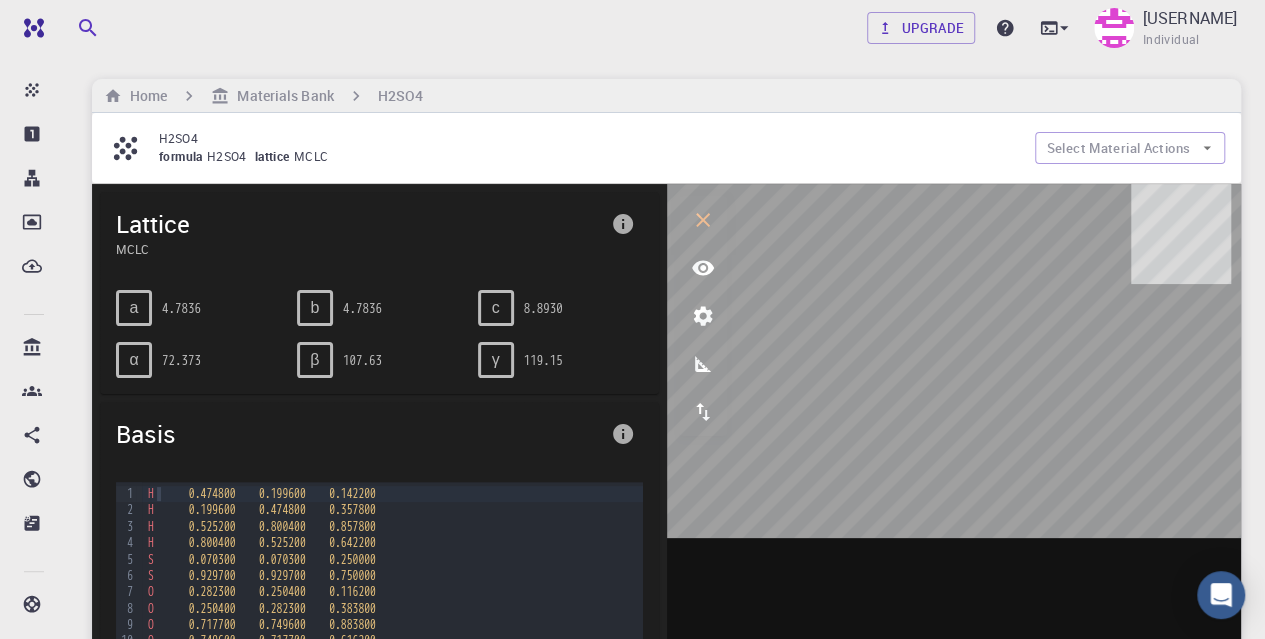 click on "formula H2SO4 lattice MCLC" at bounding box center (589, 157) 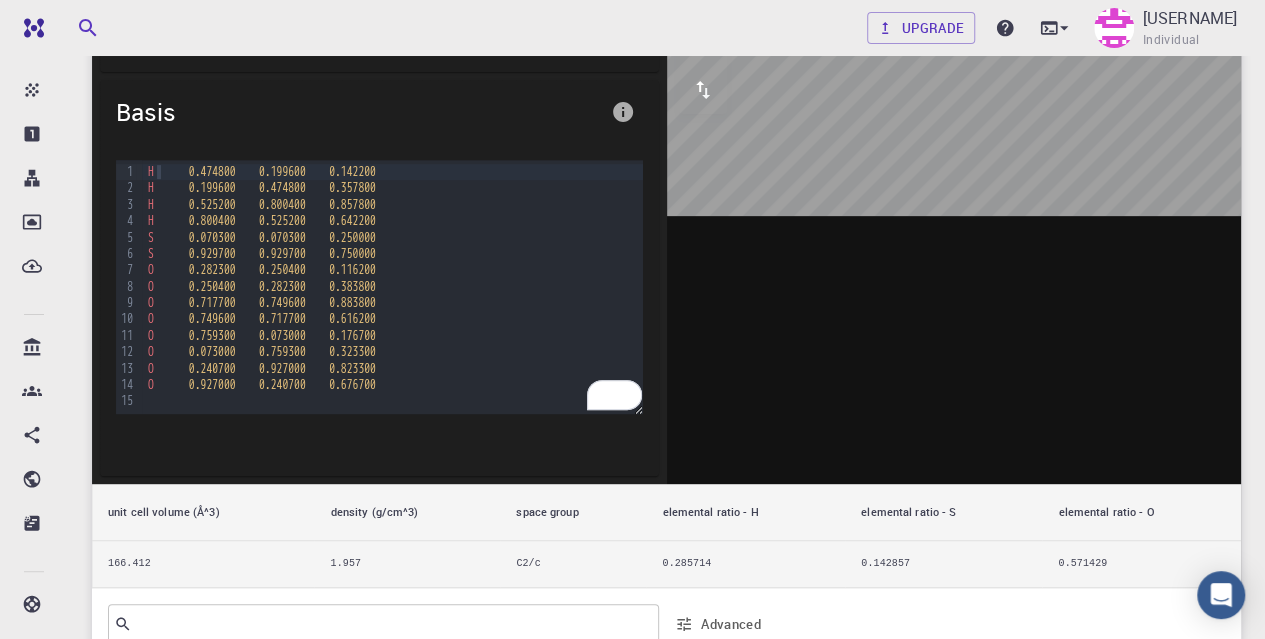 scroll, scrollTop: 0, scrollLeft: 0, axis: both 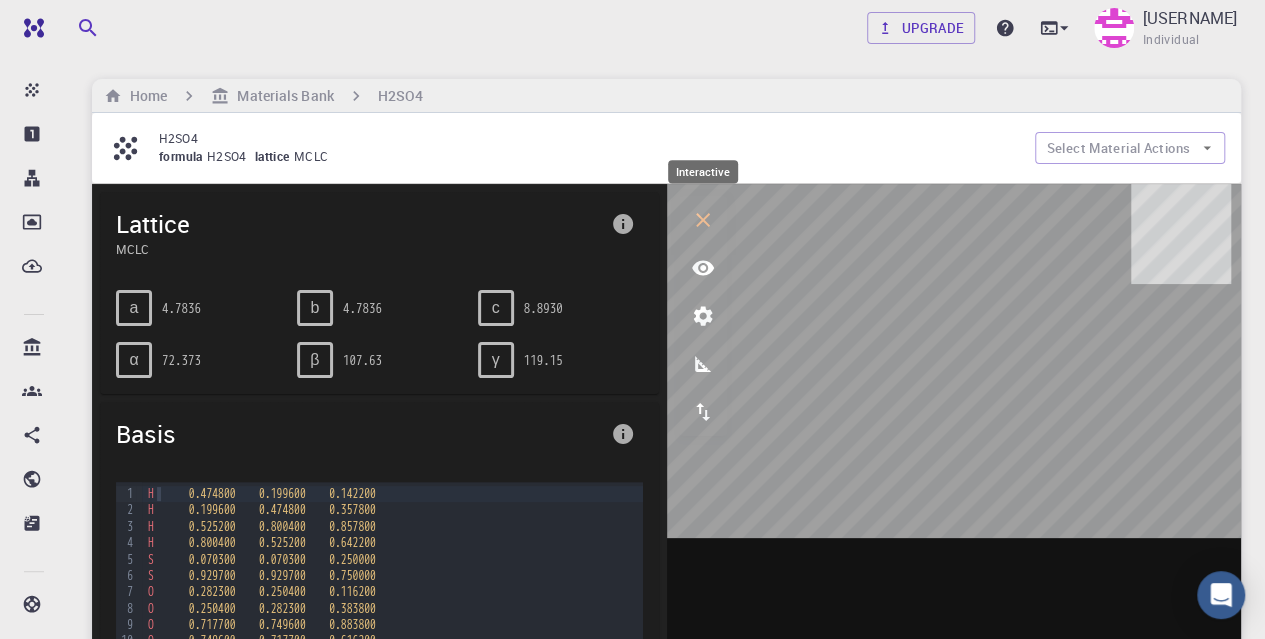 click 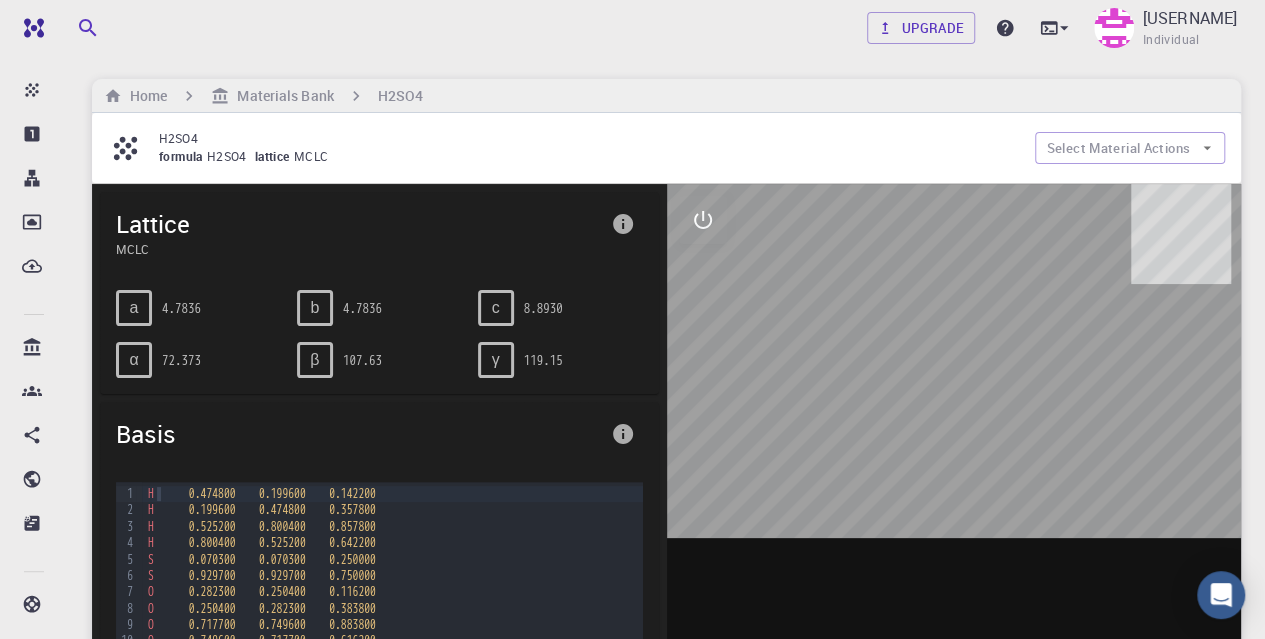 click 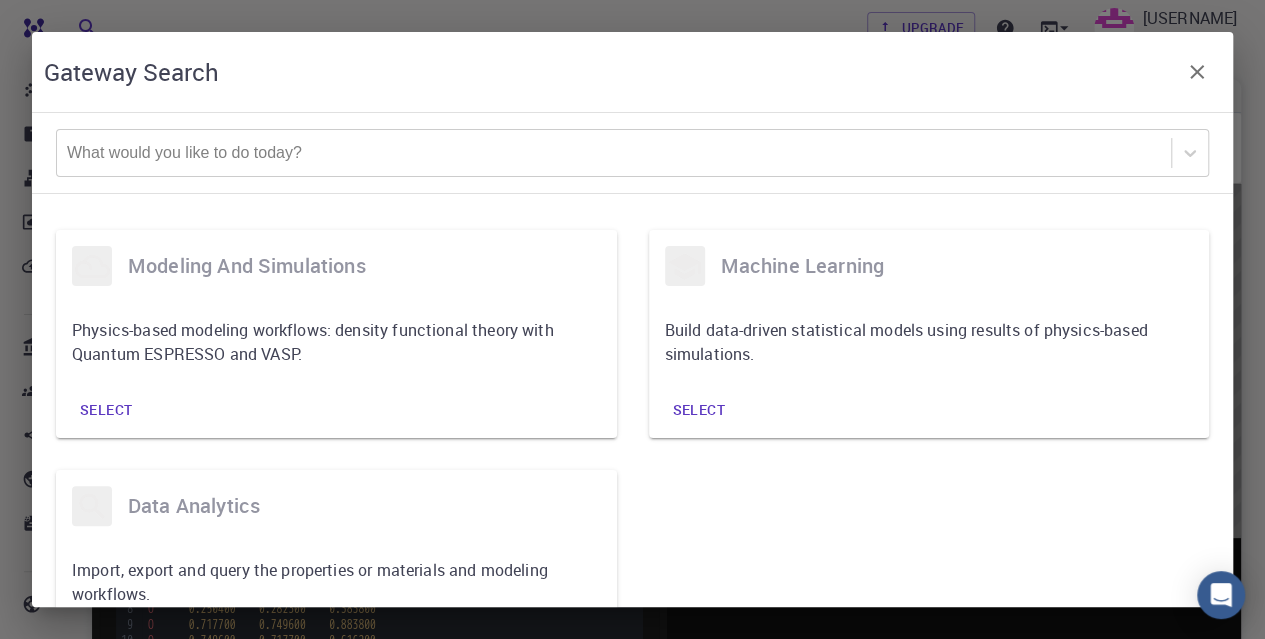 click on "Gateway Search What would you like to do today? modeling and simulations Physics-based modeling workflows: density functional theory with Quantum ESPRESSO and VASP.
Select machine learning Build data-driven statistical models using results of physics-based simulations.
Select data analytics Import, export and query the properties or materials and modeling workflows.
Select" at bounding box center [632, 319] 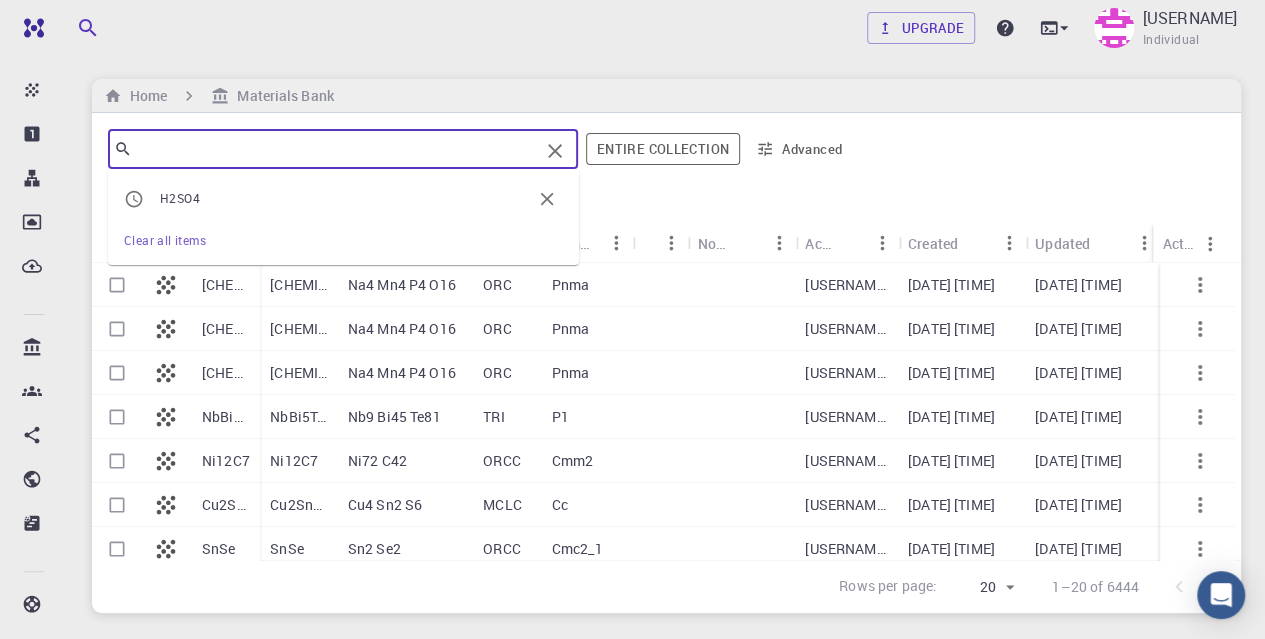 click at bounding box center [335, 149] 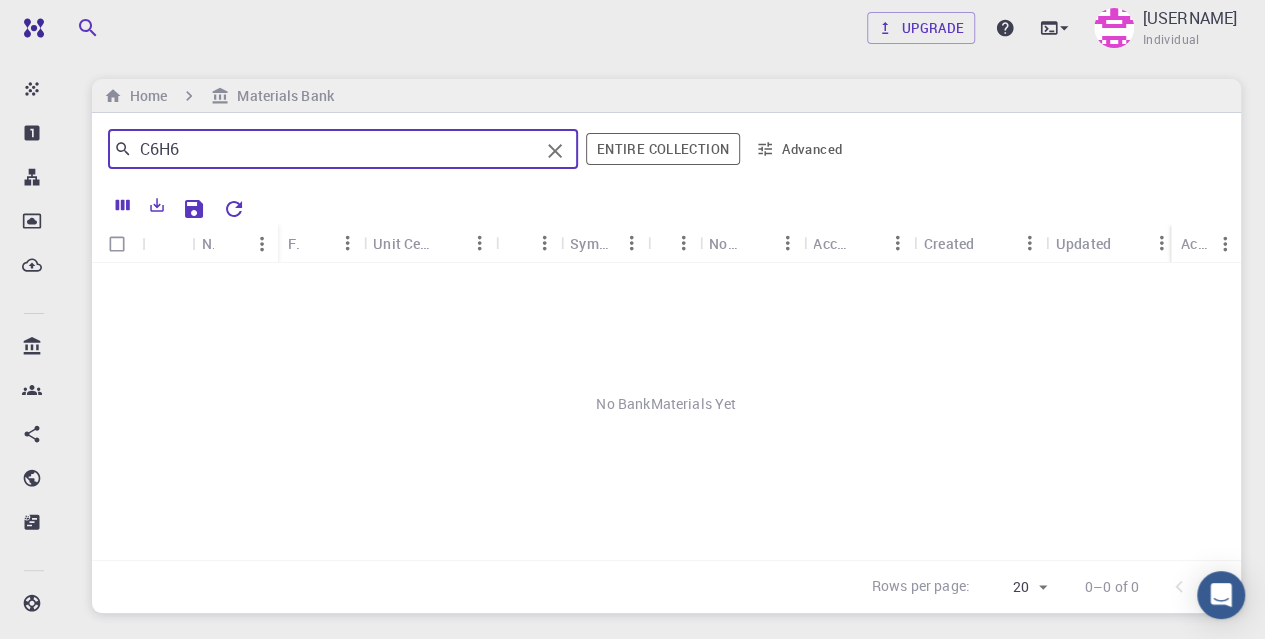 scroll, scrollTop: 199, scrollLeft: 0, axis: vertical 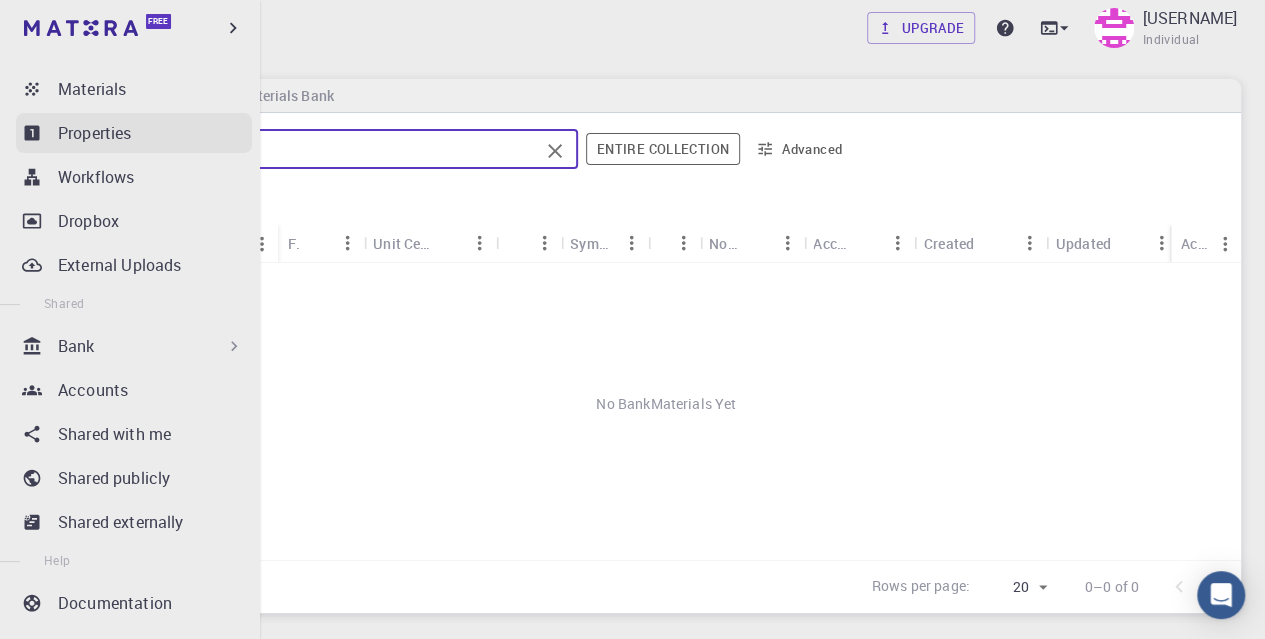 drag, startPoint x: 239, startPoint y: 146, endPoint x: 63, endPoint y: 147, distance: 176.00284 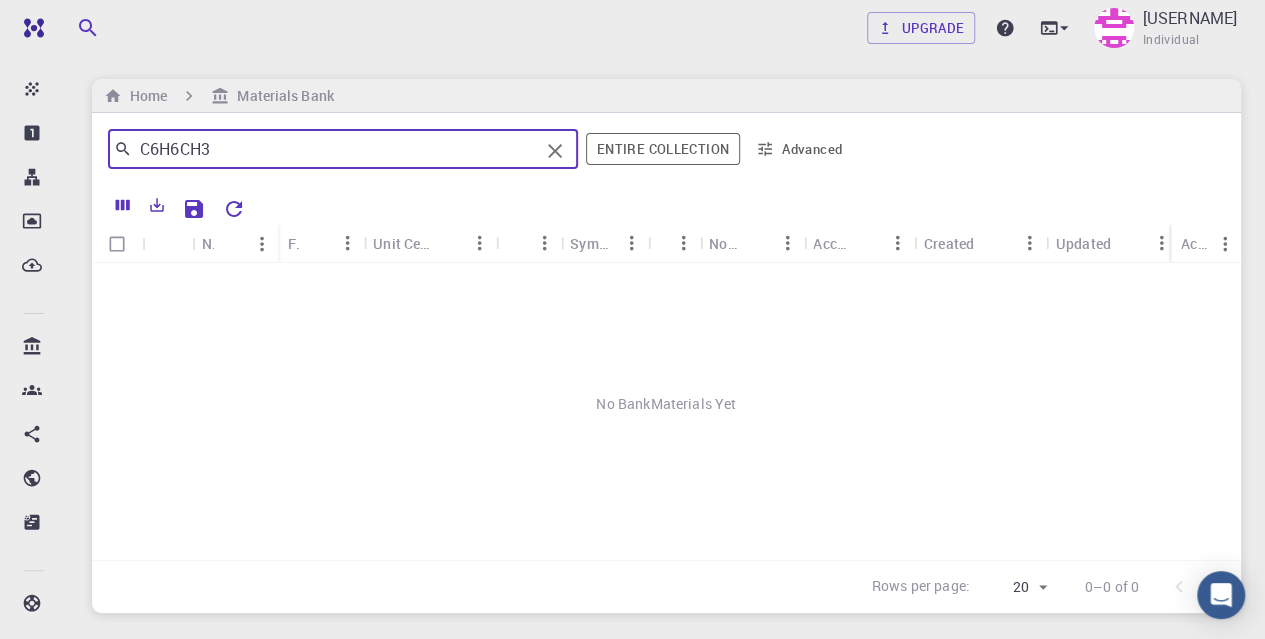 scroll, scrollTop: 199, scrollLeft: 0, axis: vertical 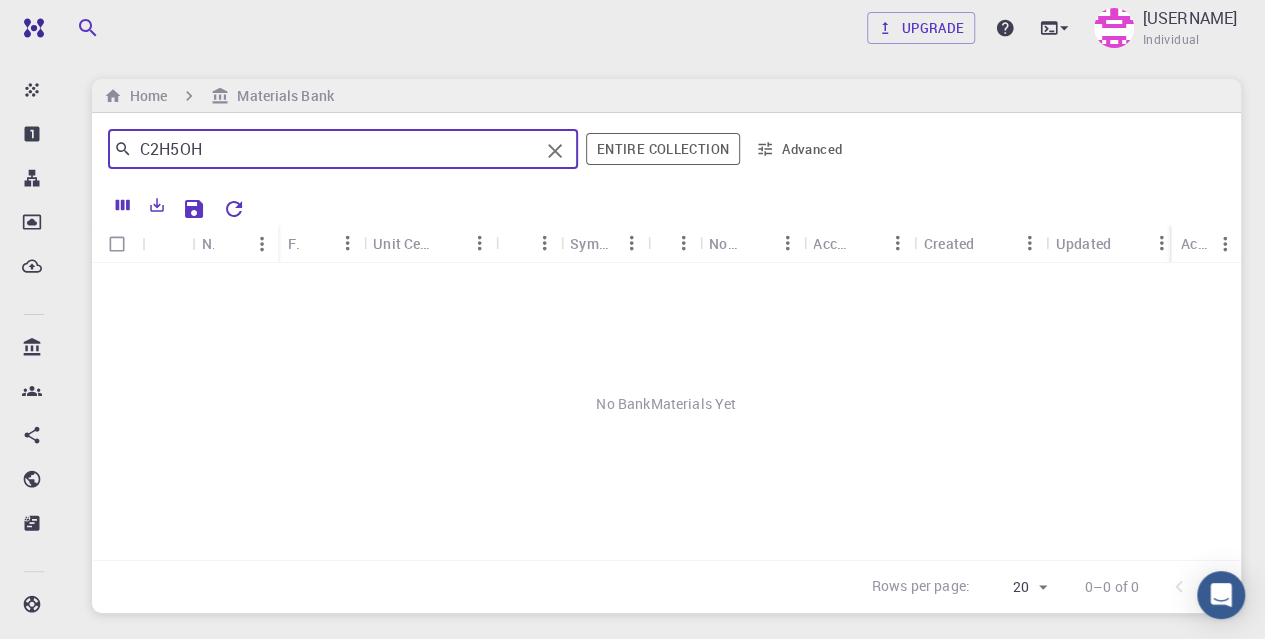 drag, startPoint x: 218, startPoint y: 153, endPoint x: 109, endPoint y: 153, distance: 109 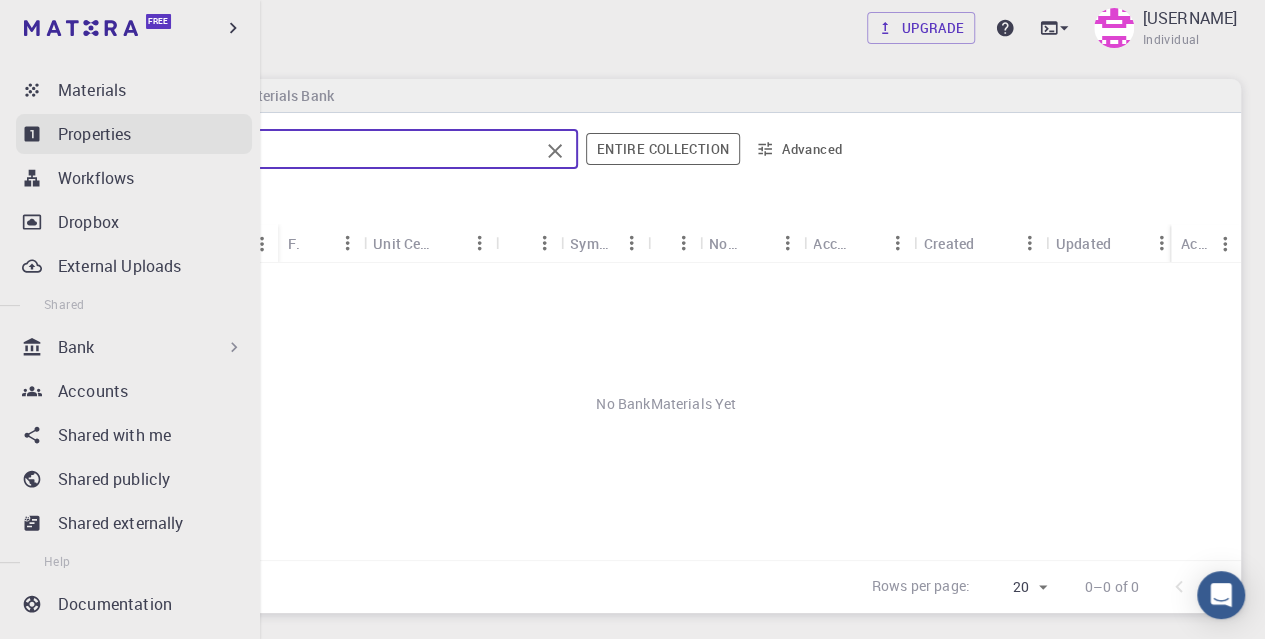 scroll, scrollTop: 200, scrollLeft: 0, axis: vertical 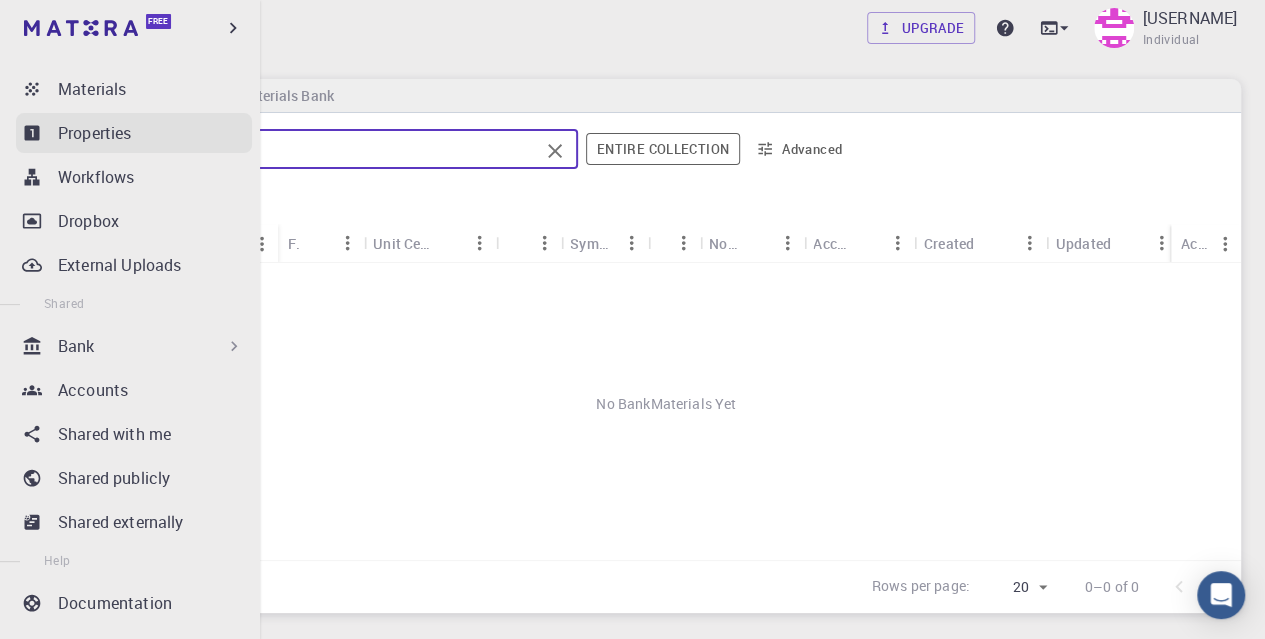 drag, startPoint x: 380, startPoint y: 155, endPoint x: 25, endPoint y: 135, distance: 355.56293 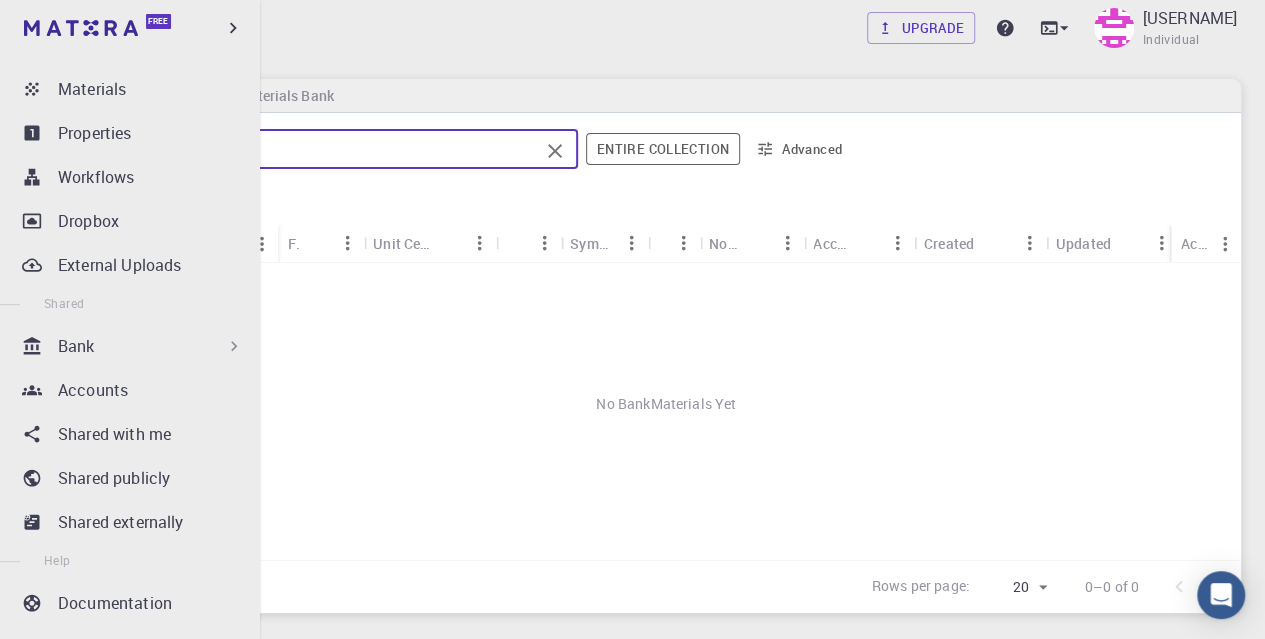 scroll, scrollTop: 199, scrollLeft: 0, axis: vertical 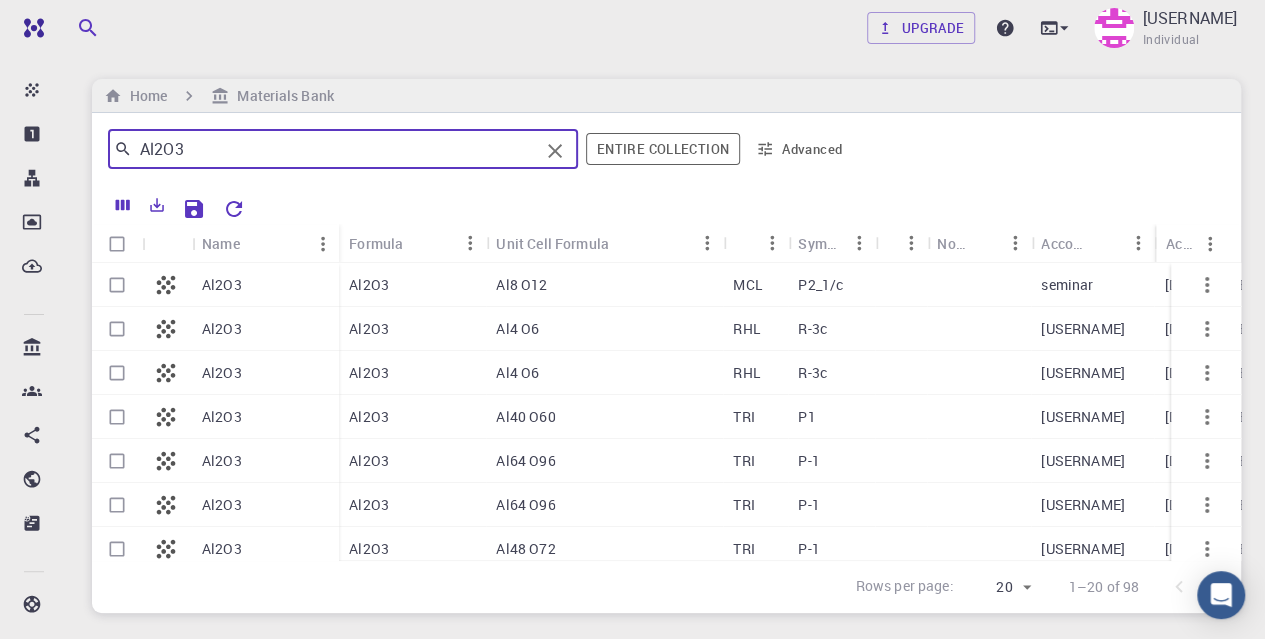 type on "Al2O3" 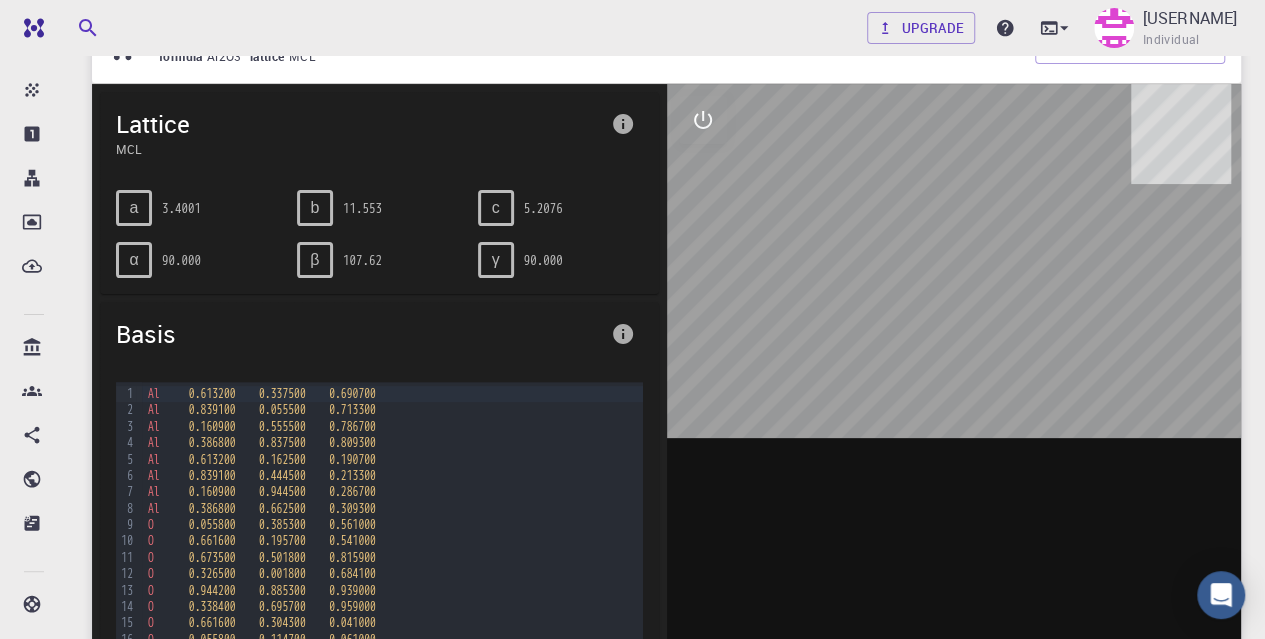 scroll, scrollTop: 0, scrollLeft: 0, axis: both 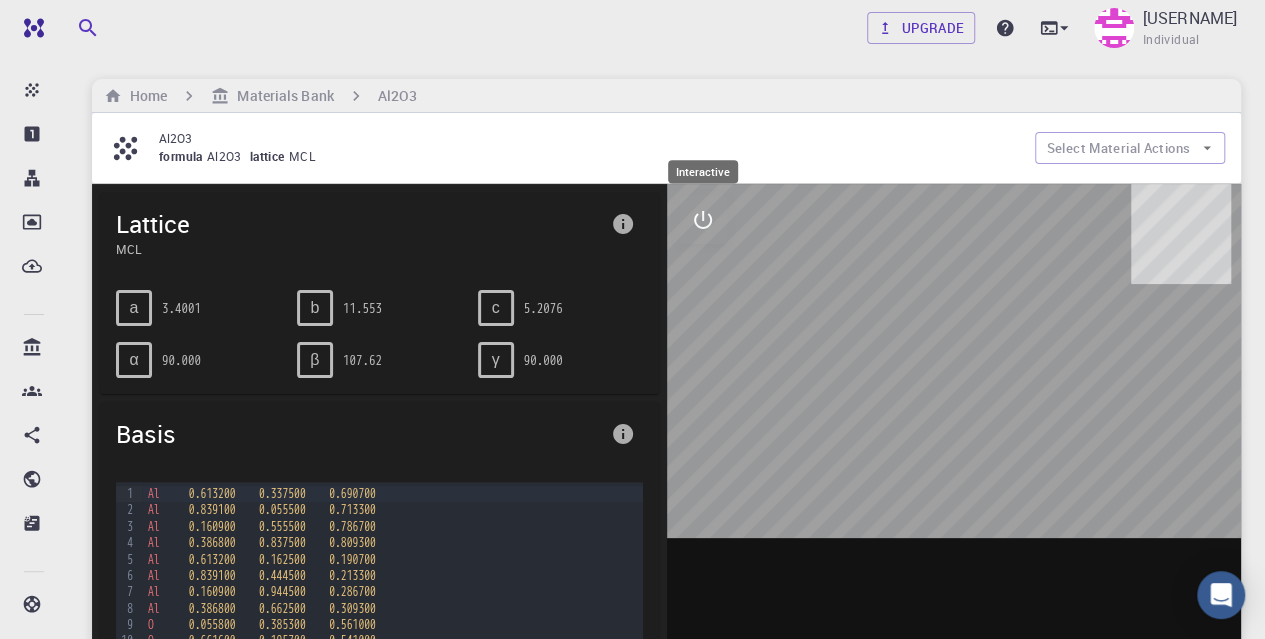 click 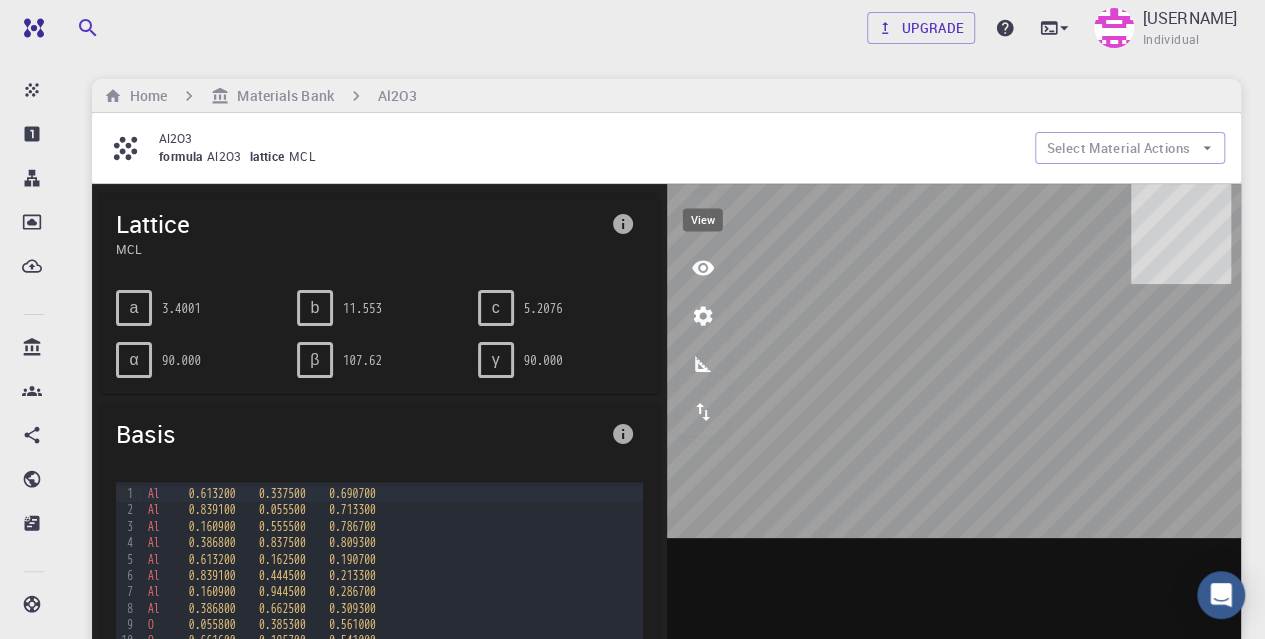 click 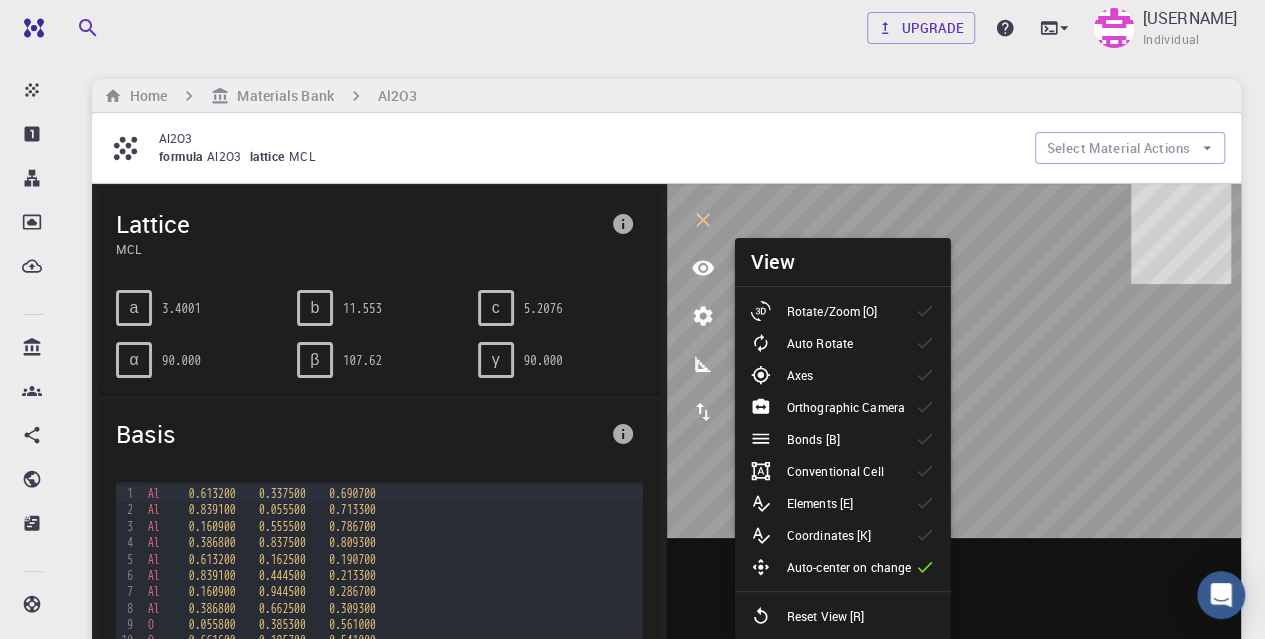 click 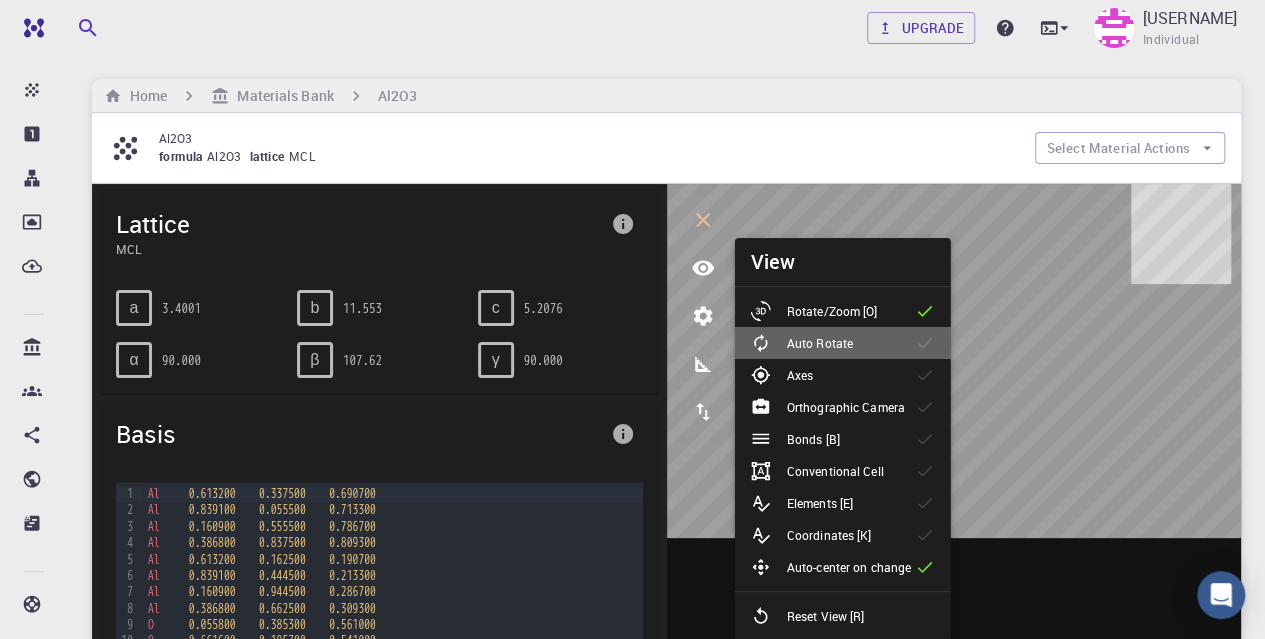 drag, startPoint x: 923, startPoint y: 342, endPoint x: 950, endPoint y: 425, distance: 87.28116 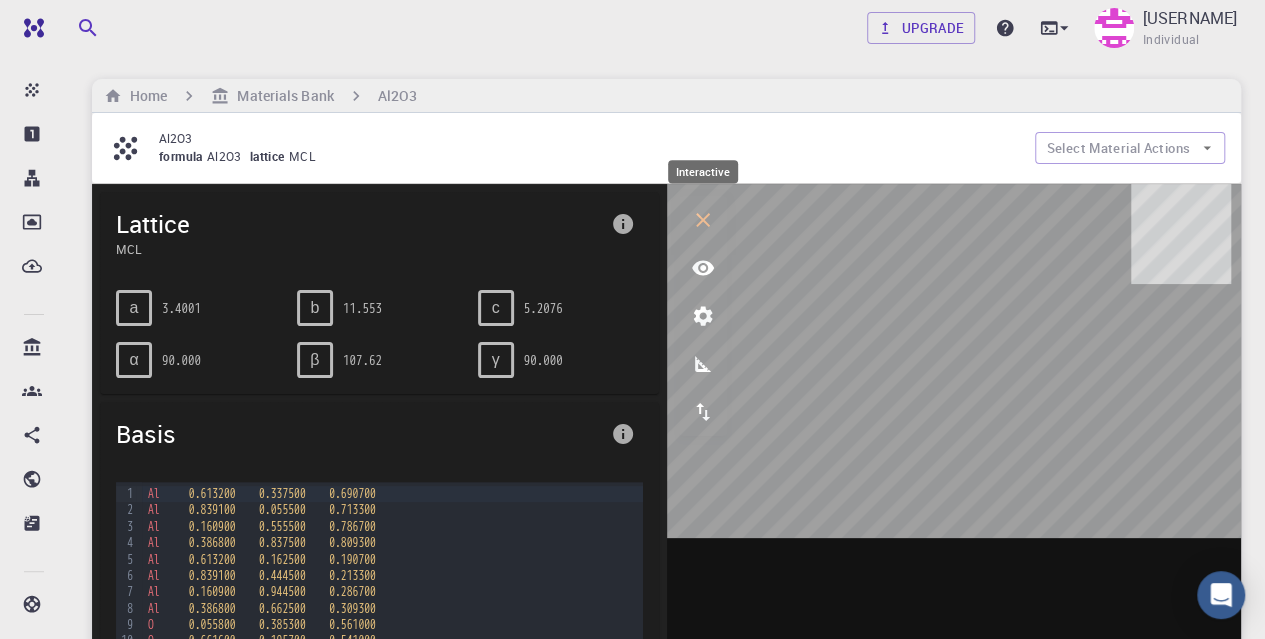click 